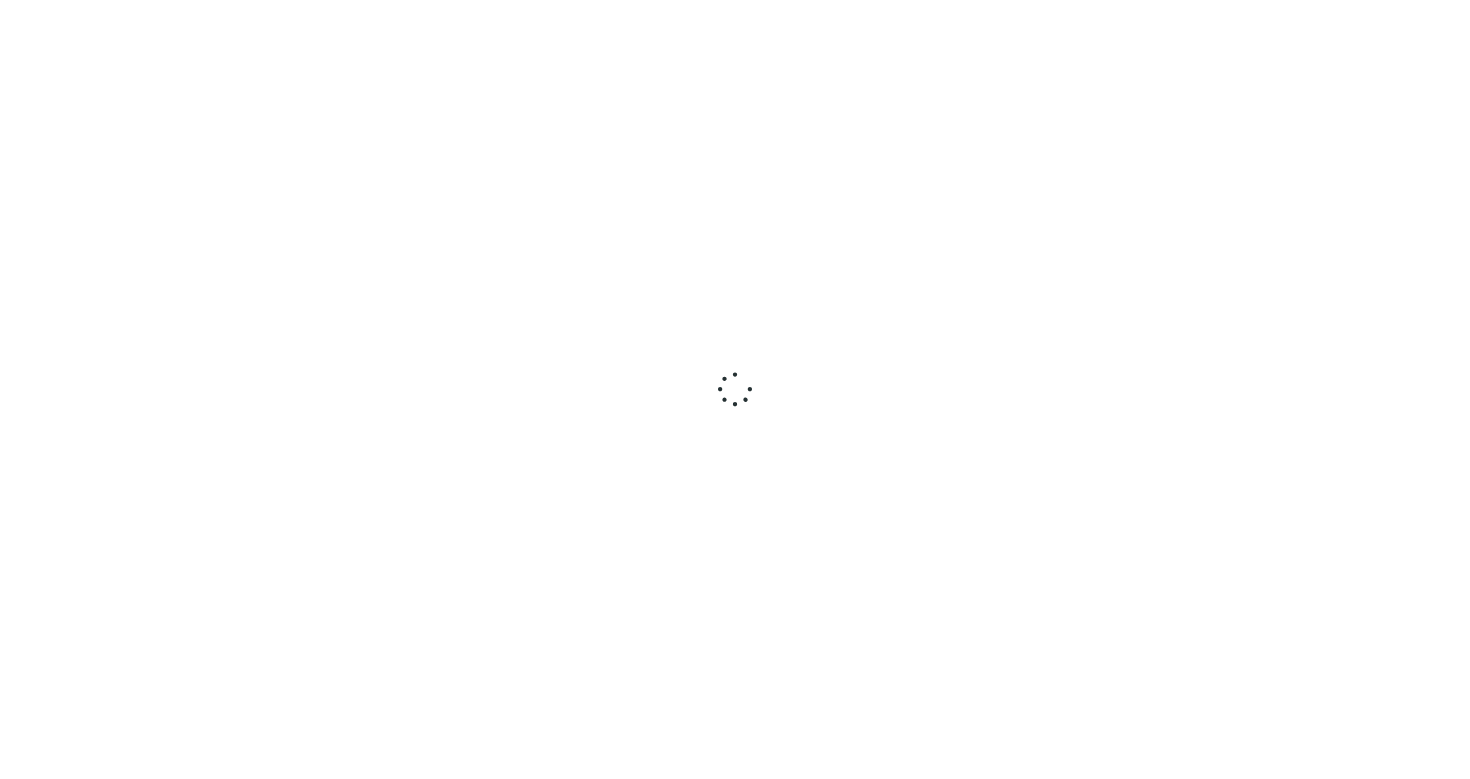 scroll, scrollTop: 0, scrollLeft: 0, axis: both 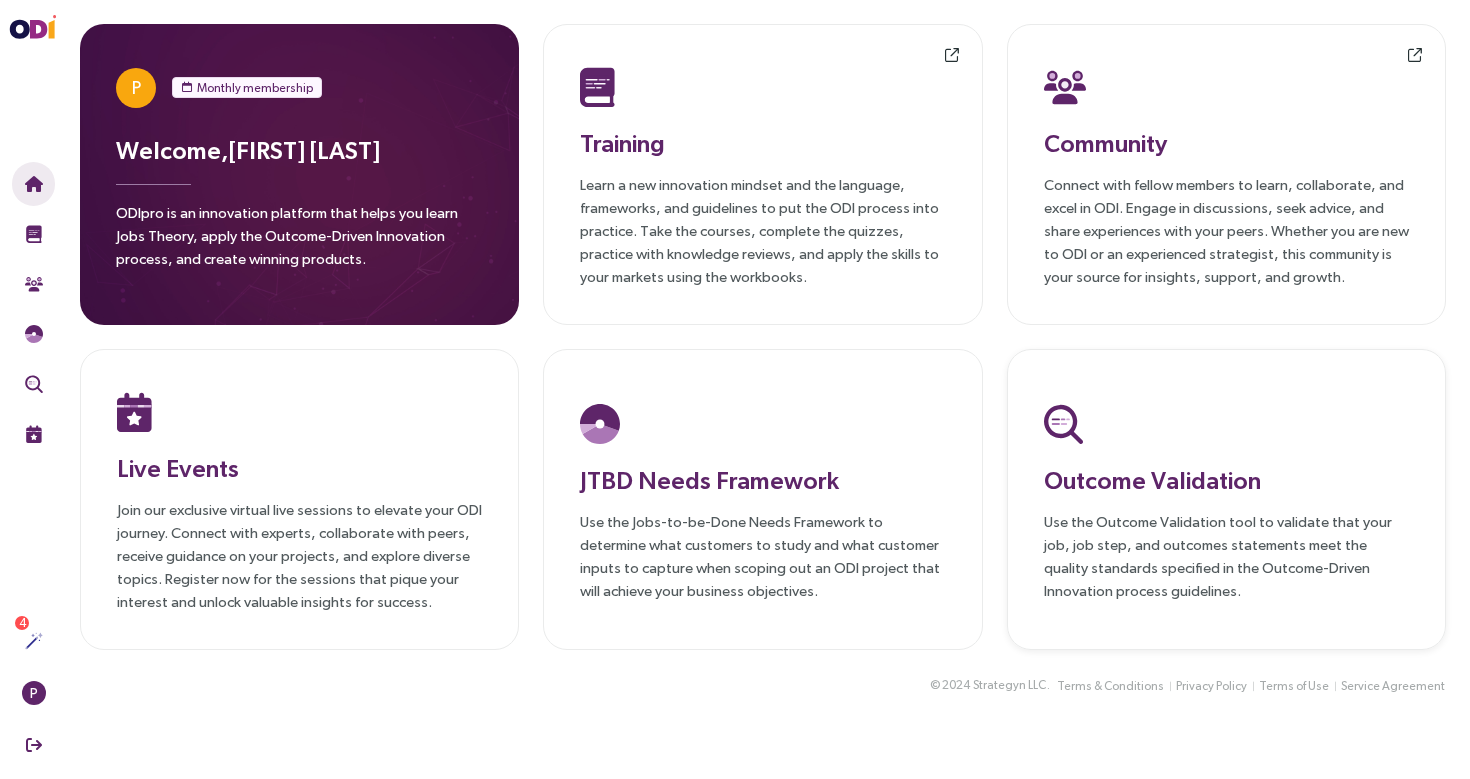 click on "Use the Outcome Validation tool to validate that your job, job step, and outcomes statements meet the quality standards specified in the Outcome-Driven Innovation process guidelines." at bounding box center (1226, 556) 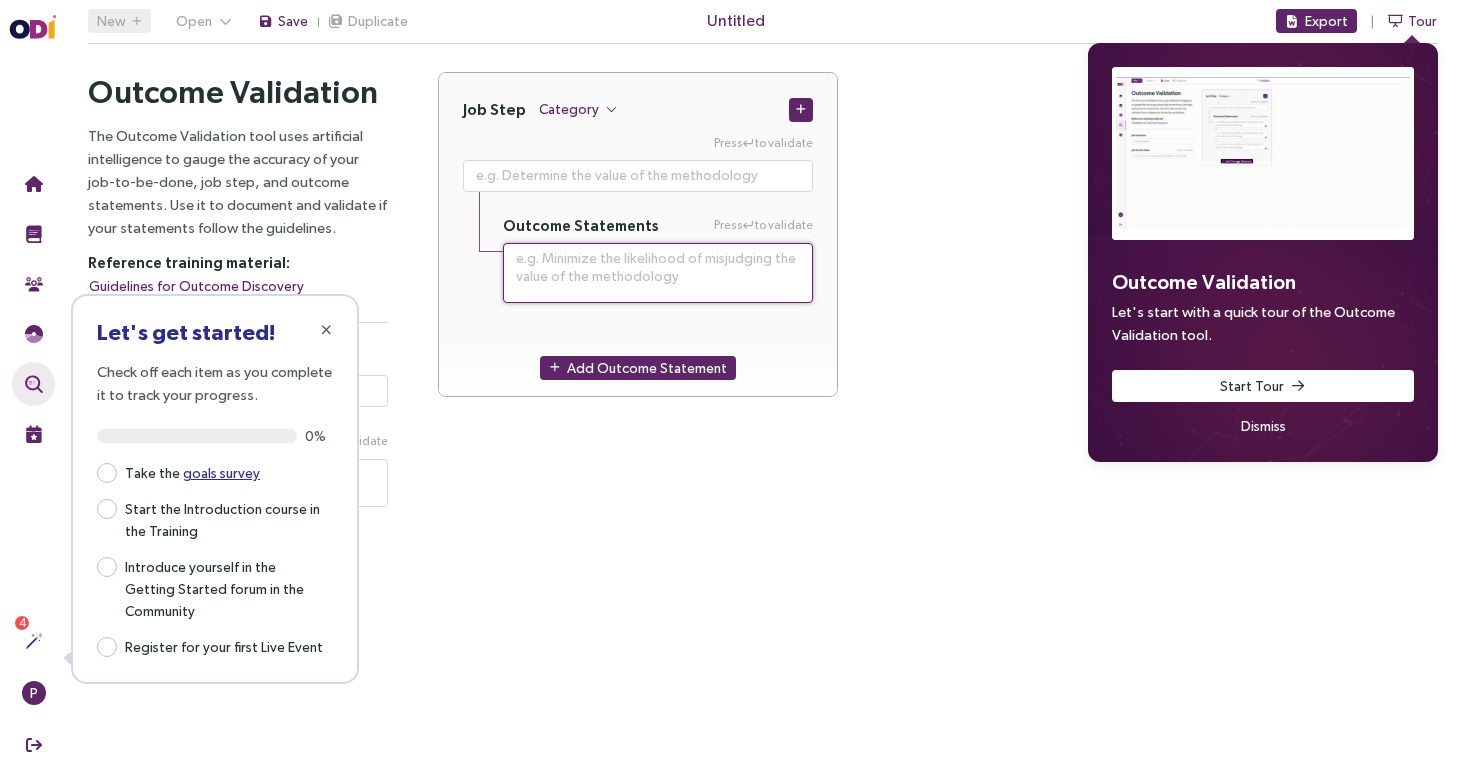 click at bounding box center [658, 273] 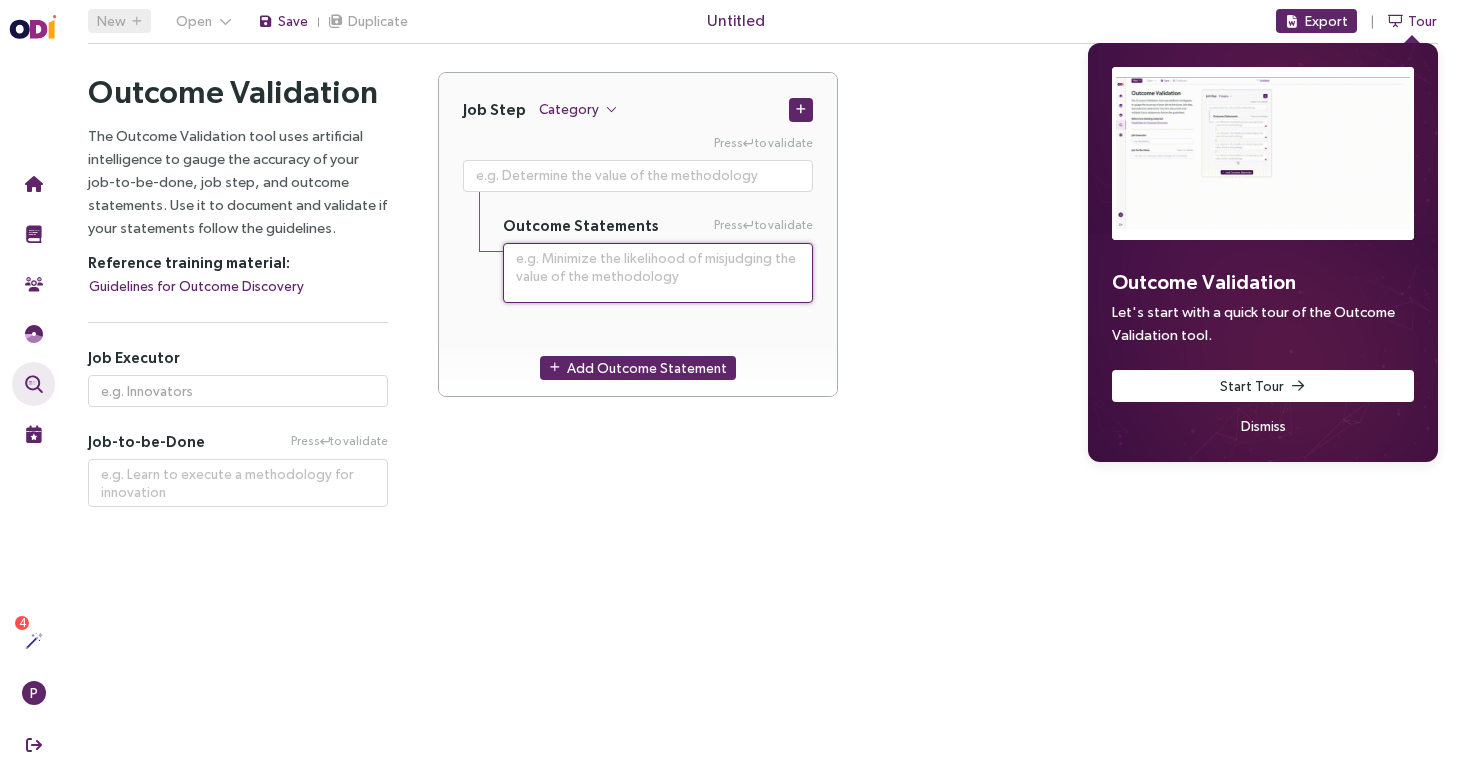 paste 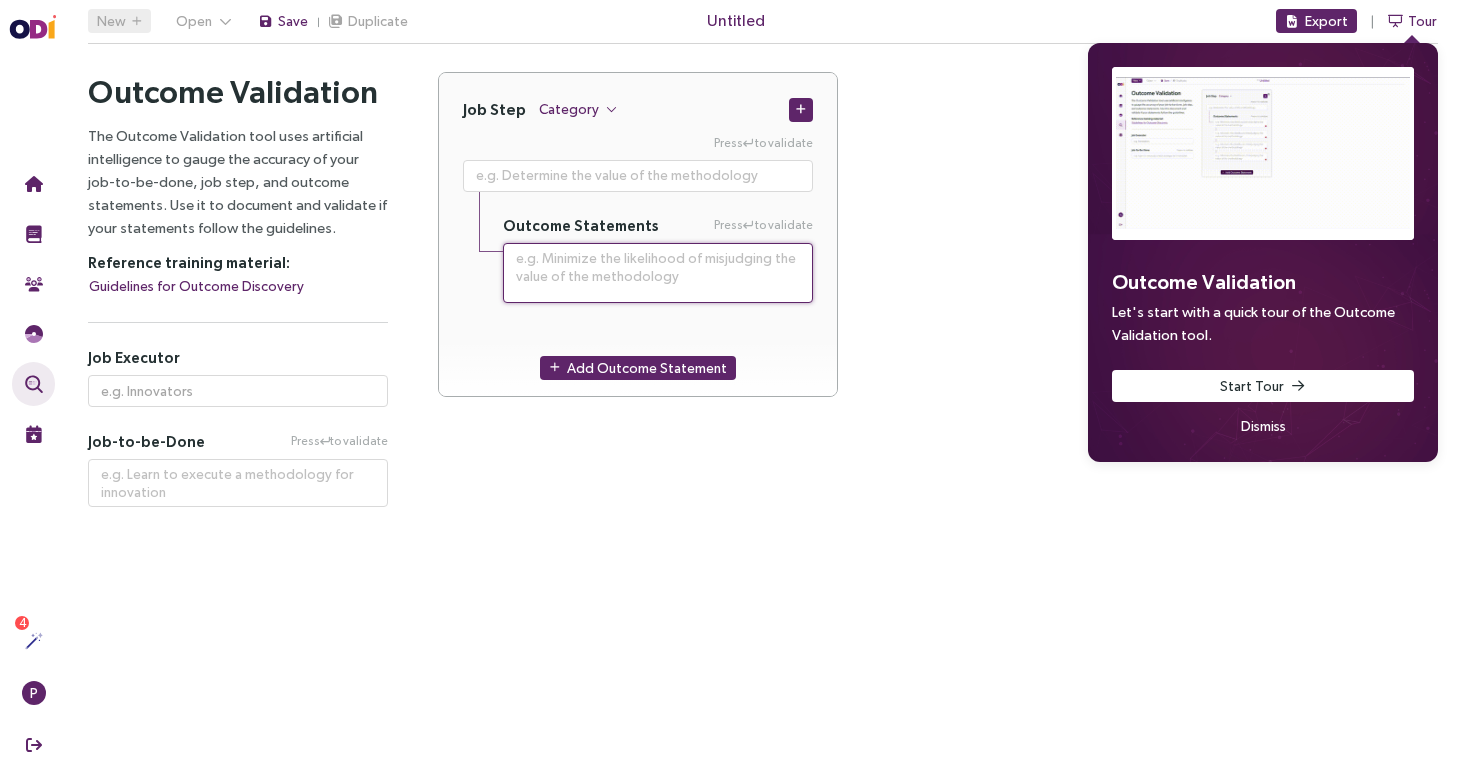 type on "*" 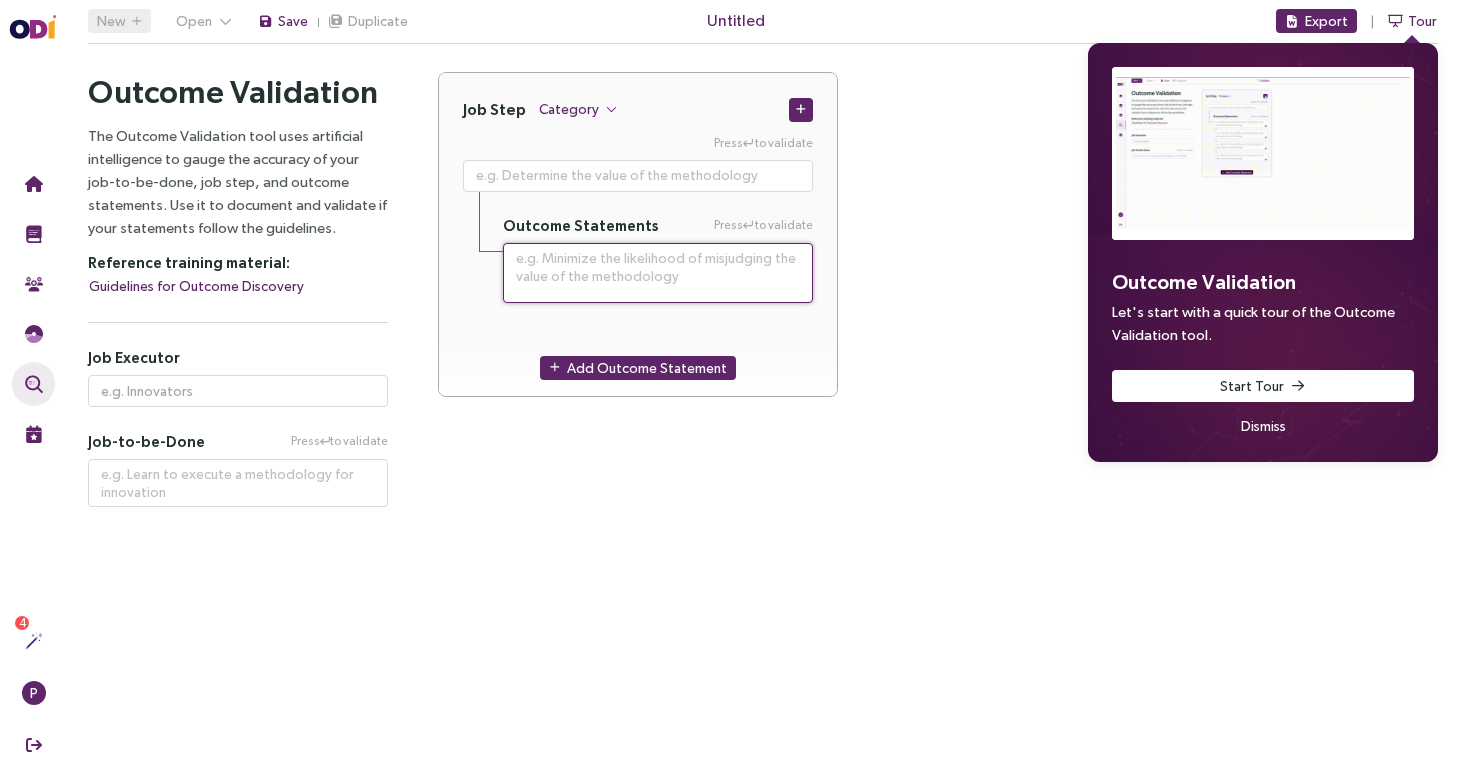 type 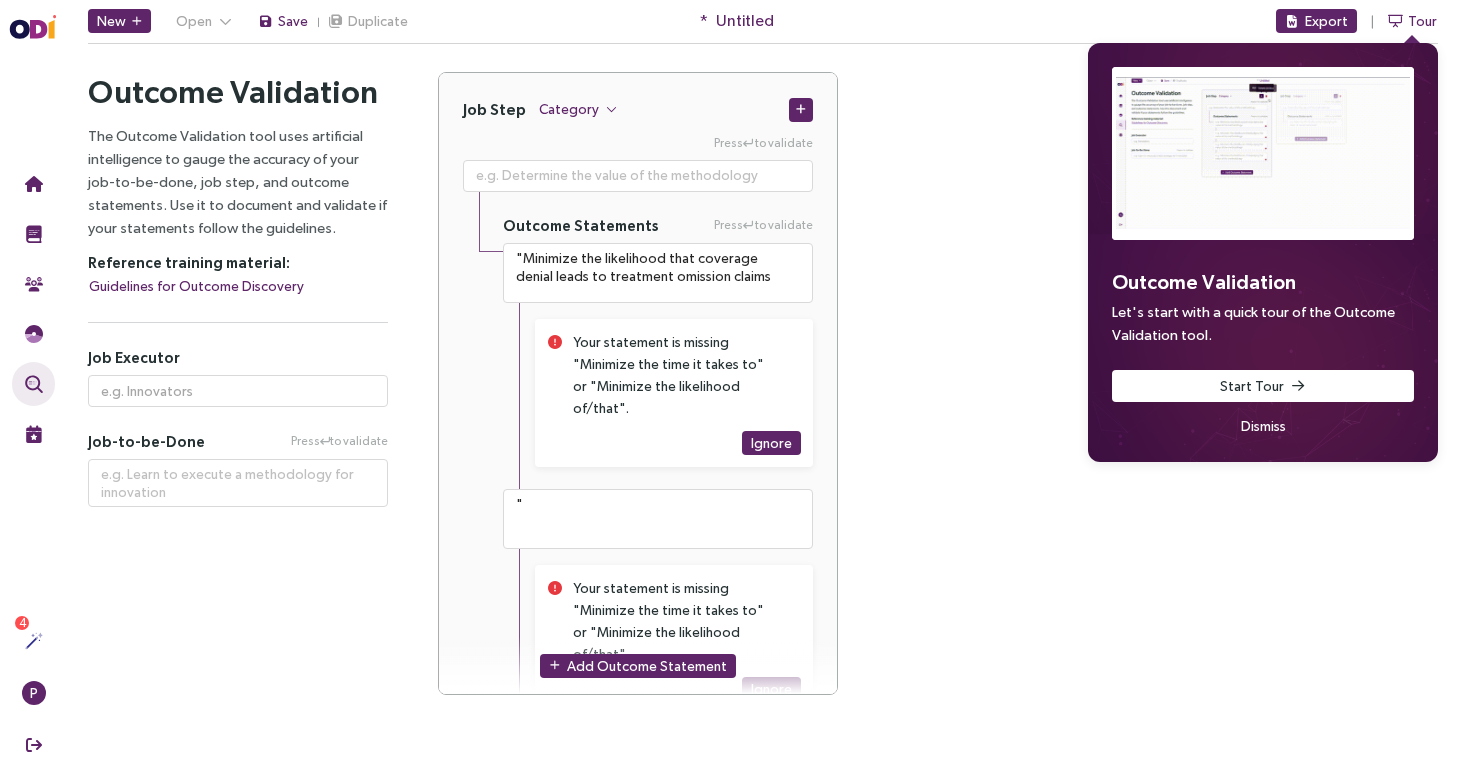 scroll, scrollTop: 150, scrollLeft: 0, axis: vertical 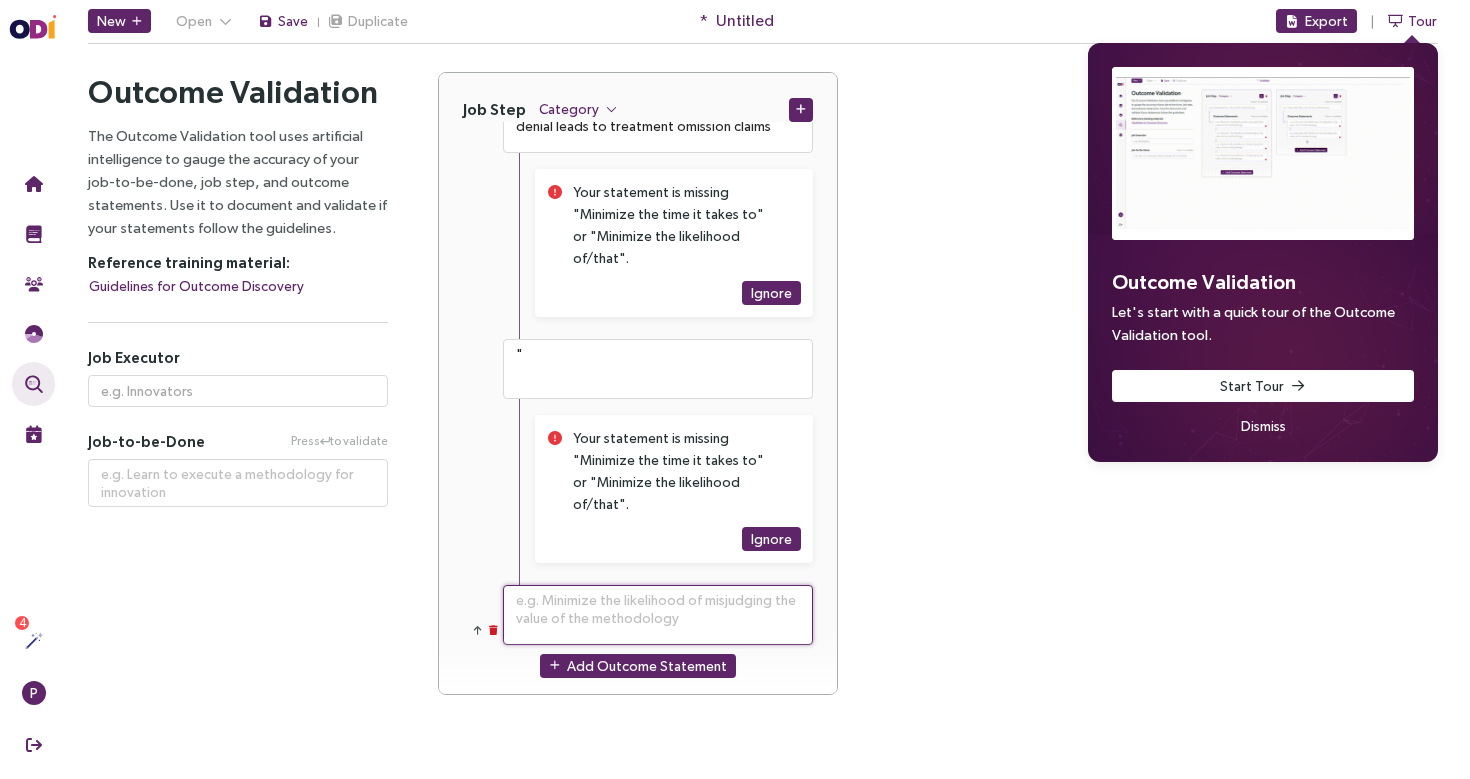 click at bounding box center [658, 615] 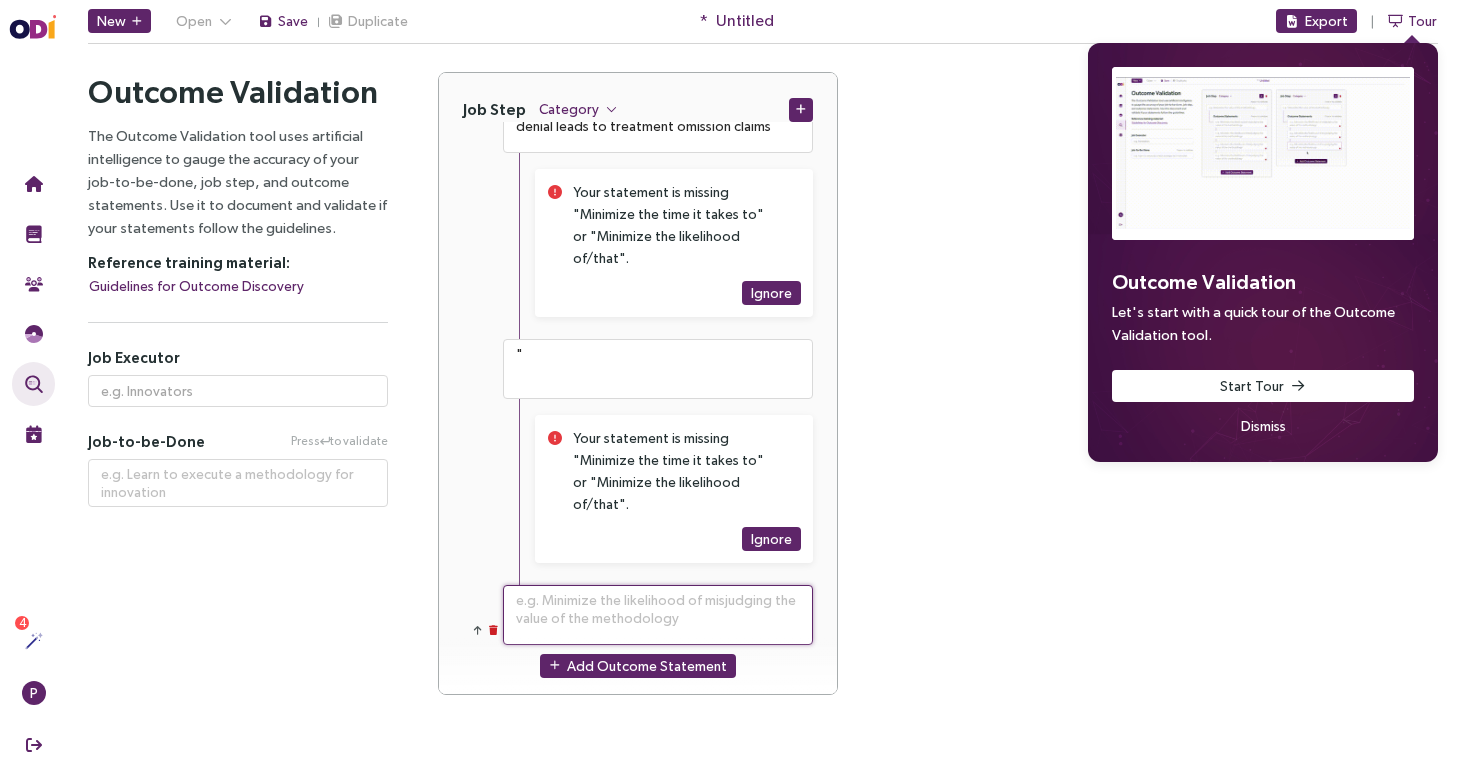 click at bounding box center [658, 615] 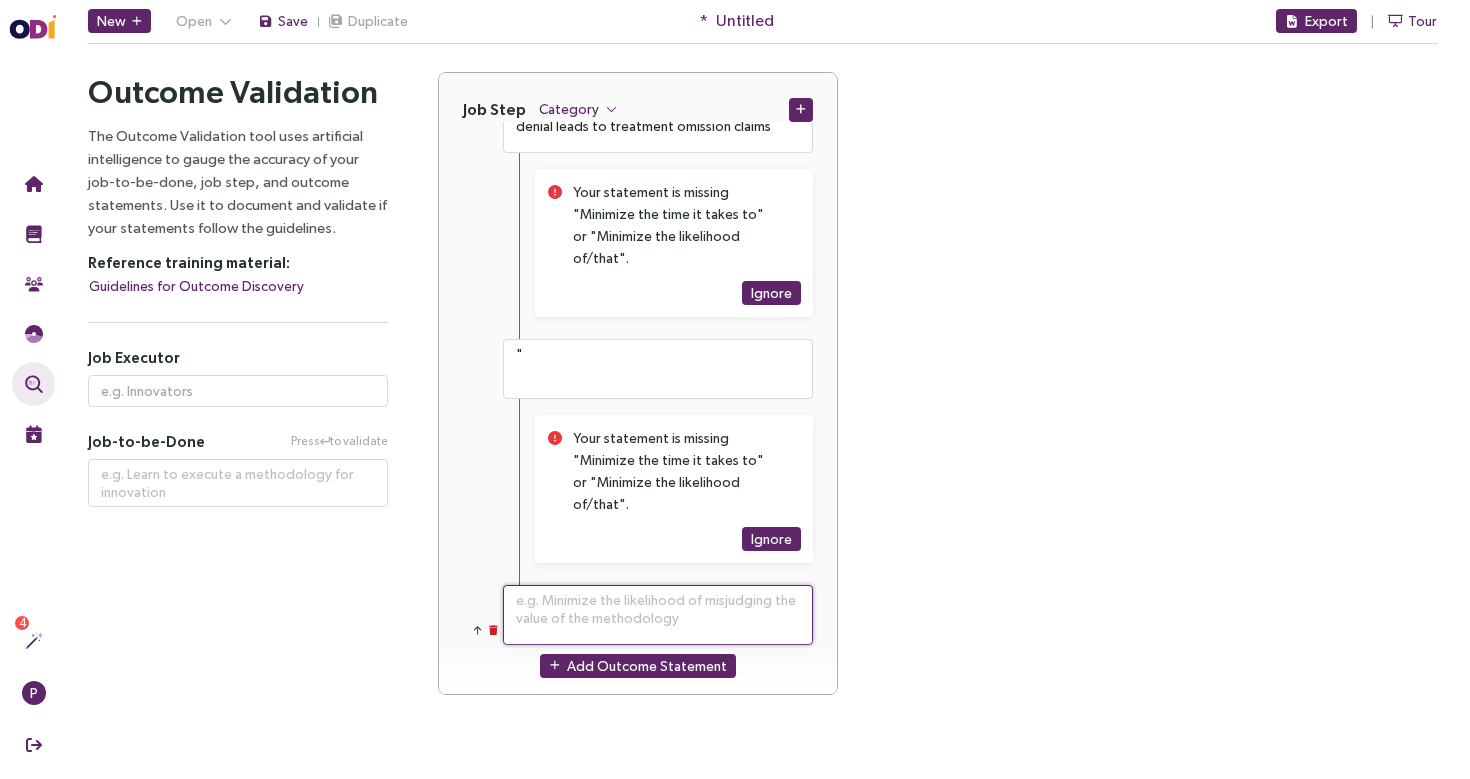 paste 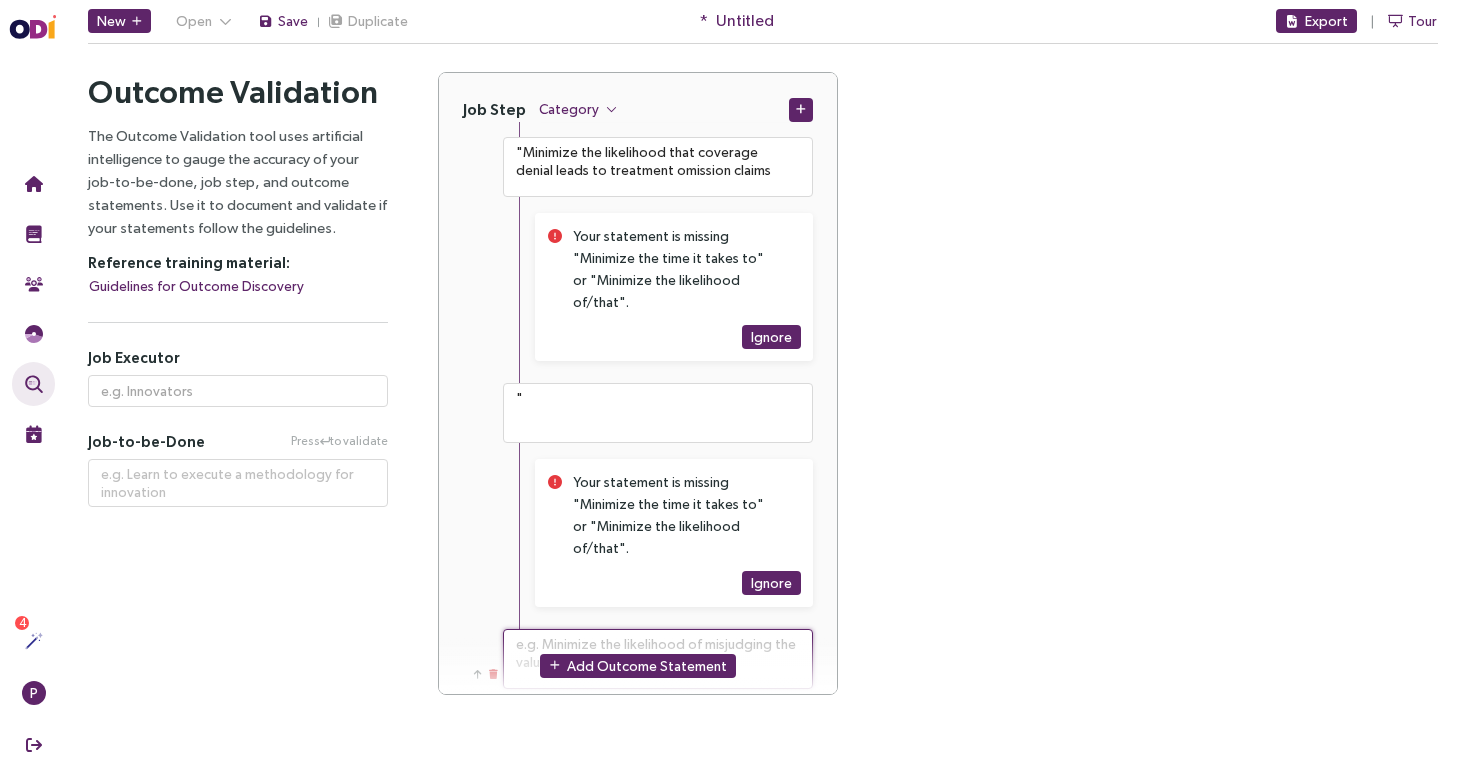click at bounding box center [658, 659] 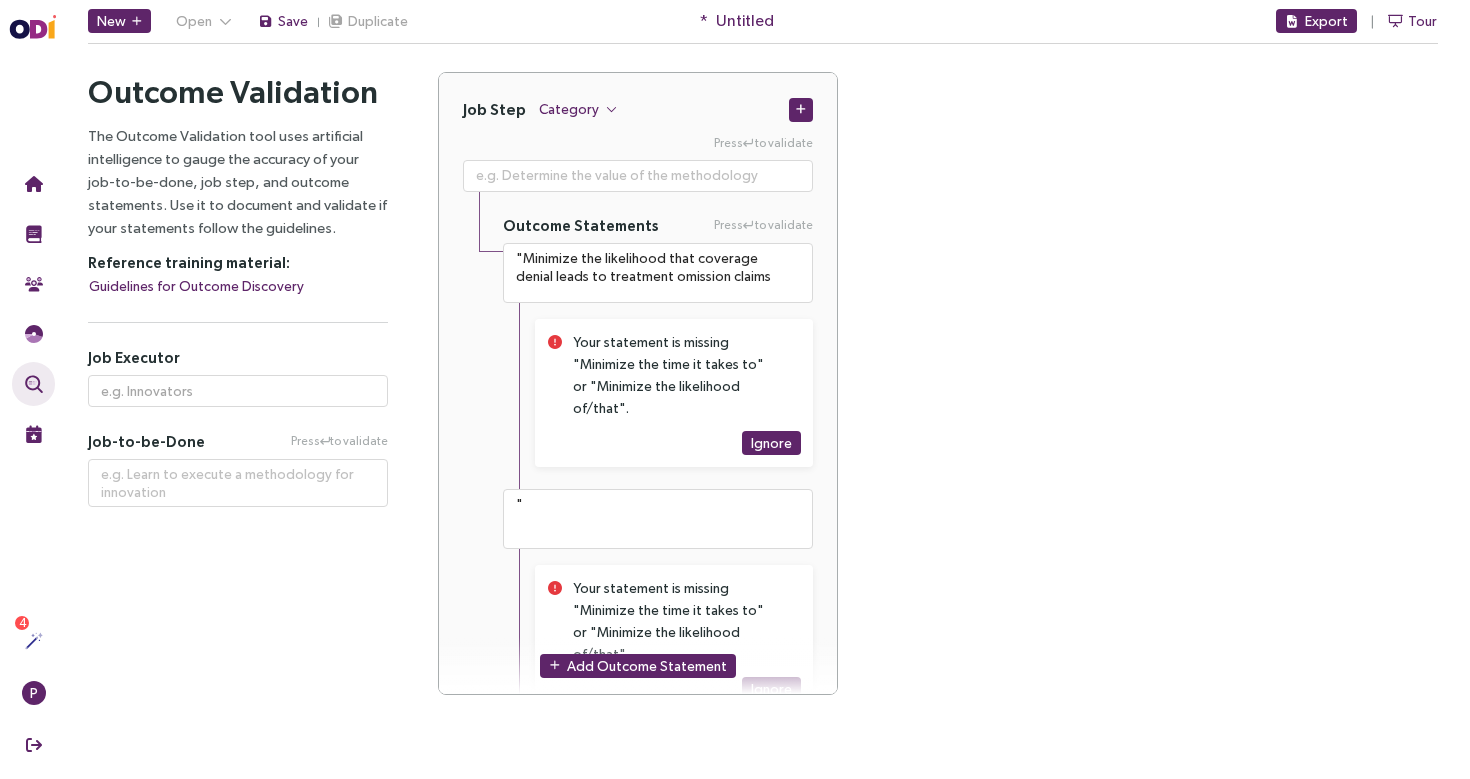 scroll, scrollTop: 0, scrollLeft: 0, axis: both 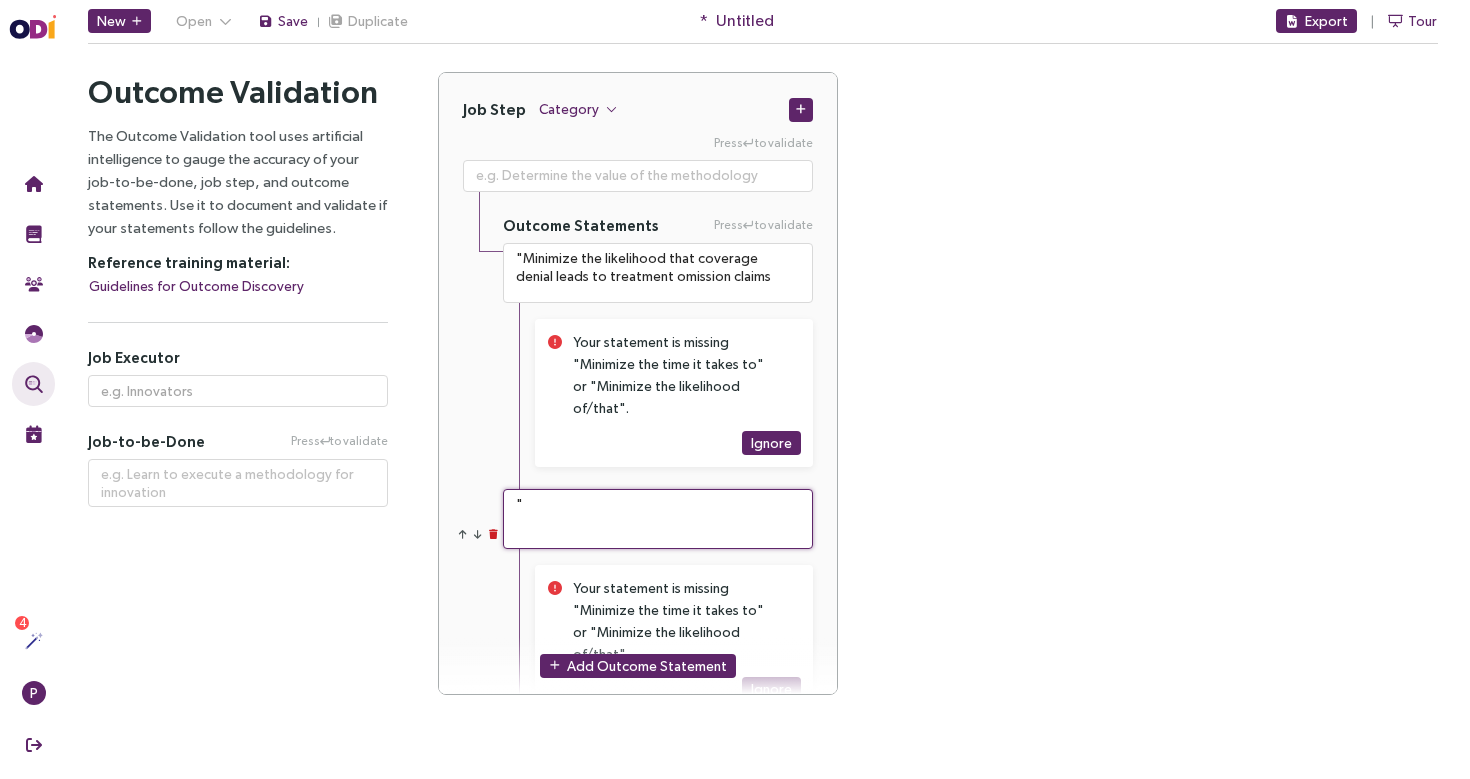 click on """ at bounding box center [658, 519] 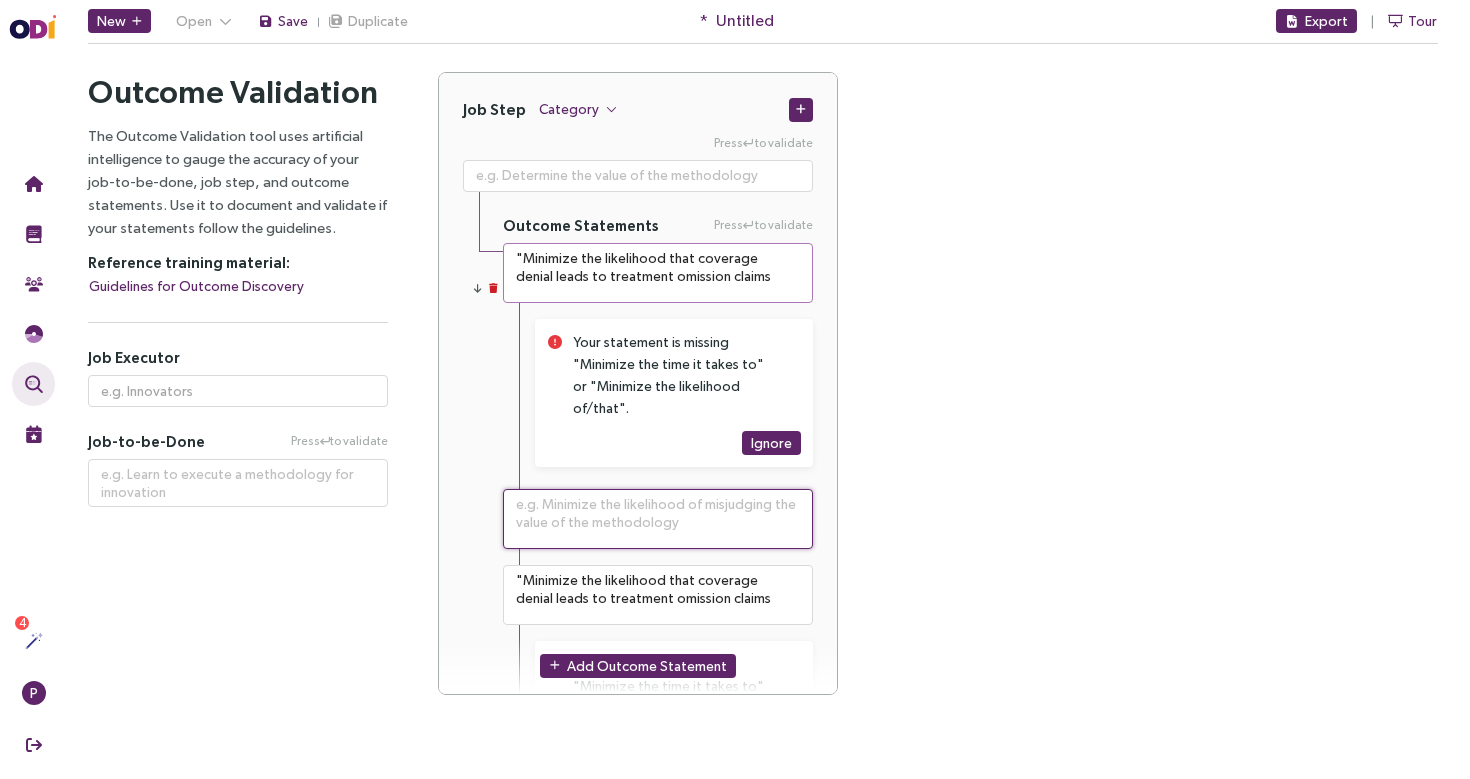 type 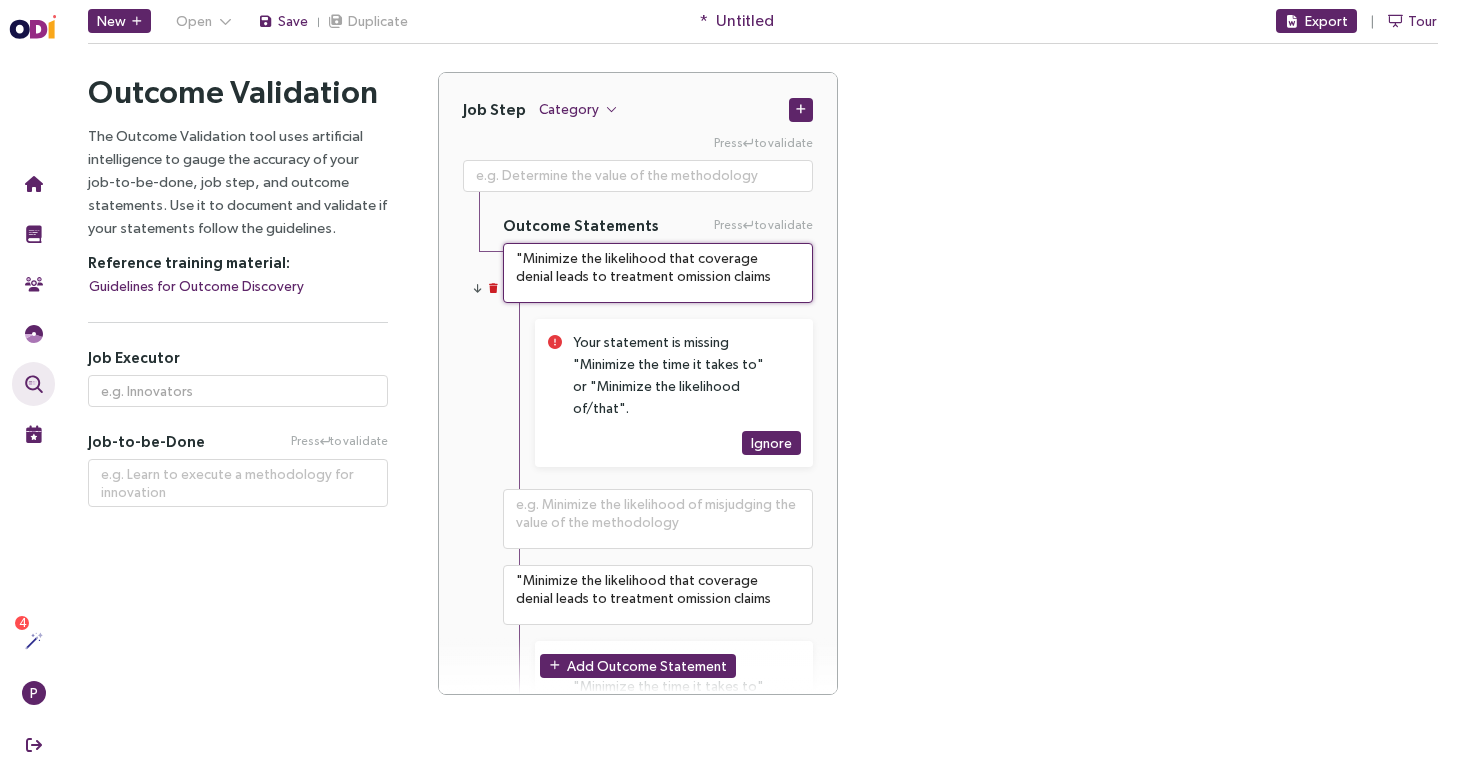 click on ""Minimize the likelihood that coverage denial leads to treatment omission claims" at bounding box center (658, 273) 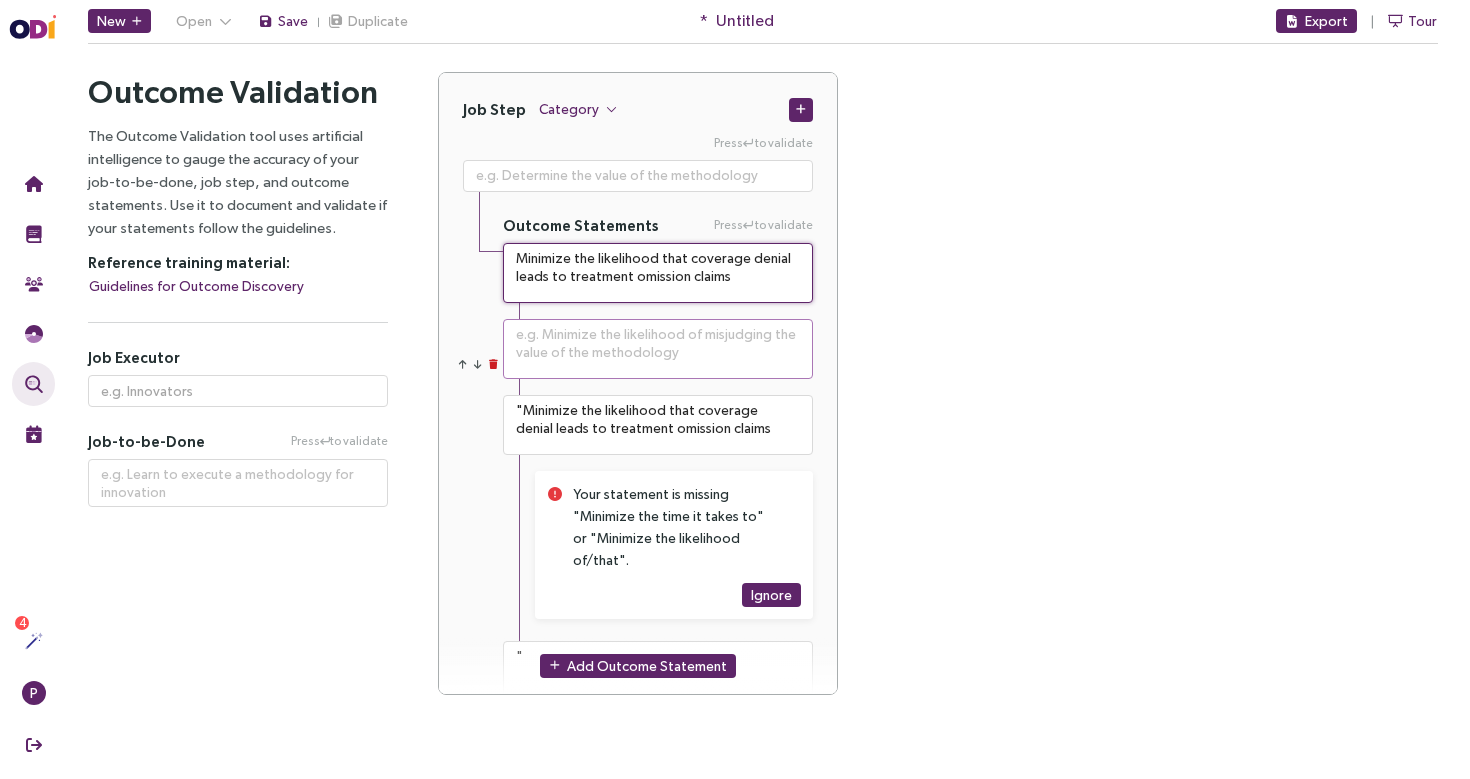 type on "Minimize the likelihood that coverage denial leads to treatment omission claims" 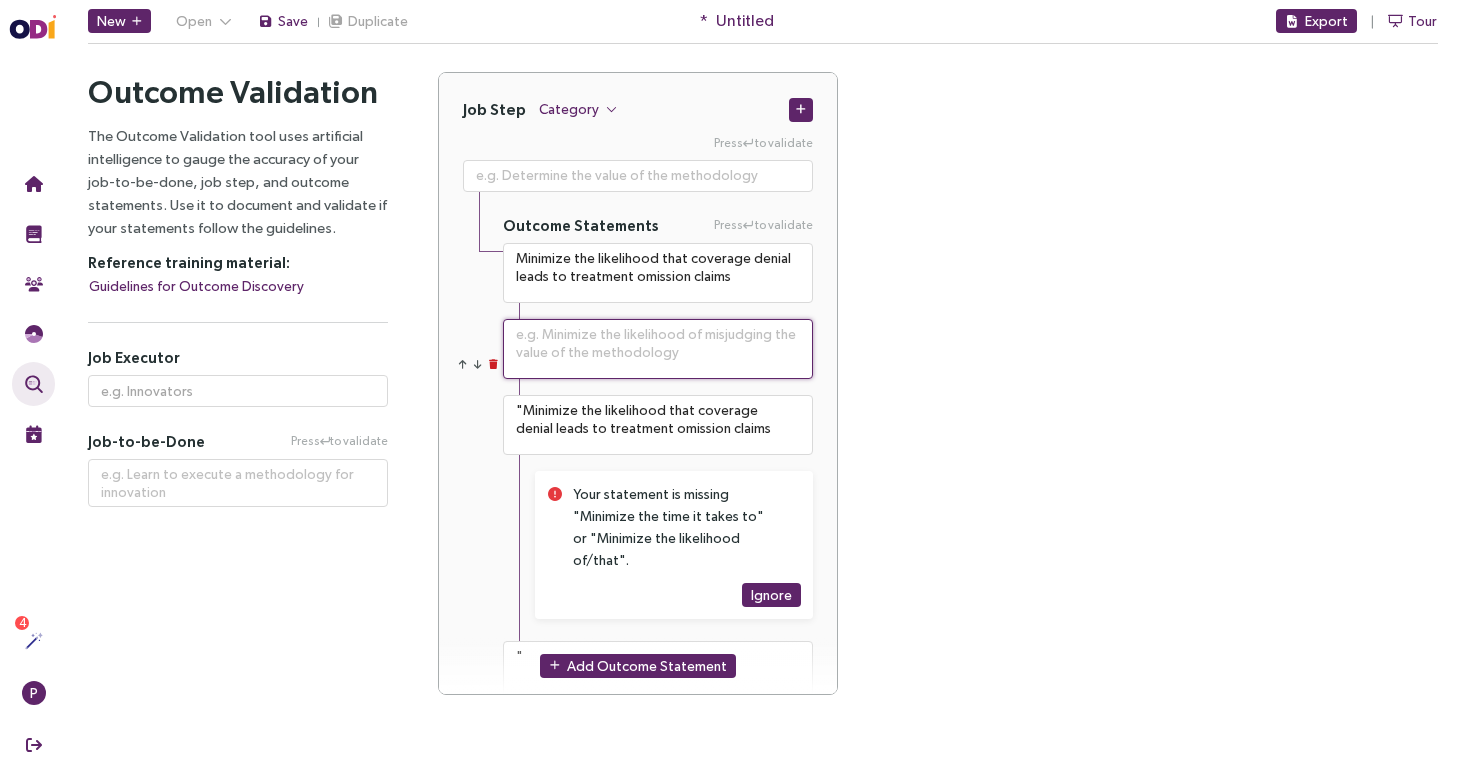 click at bounding box center (658, 349) 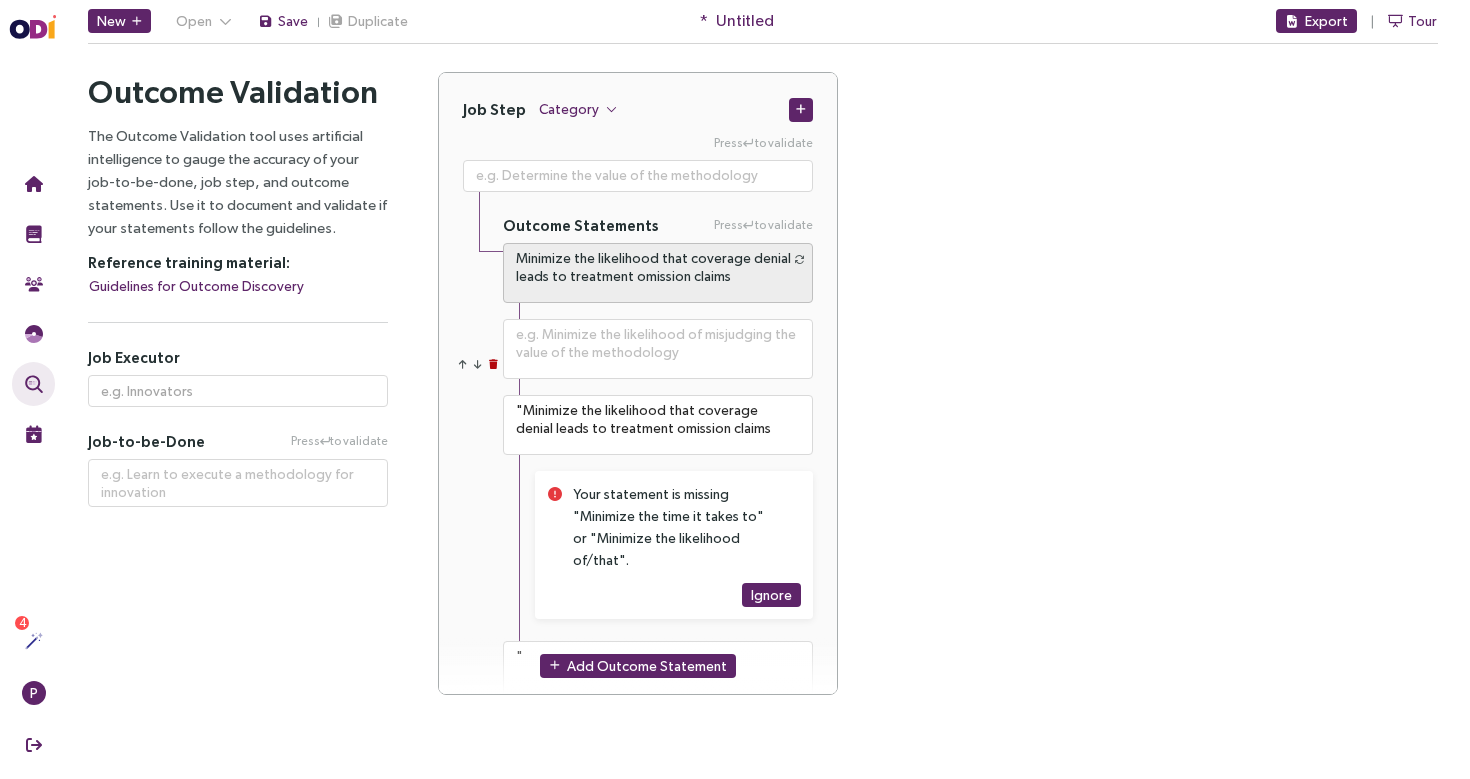 click at bounding box center [493, 364] 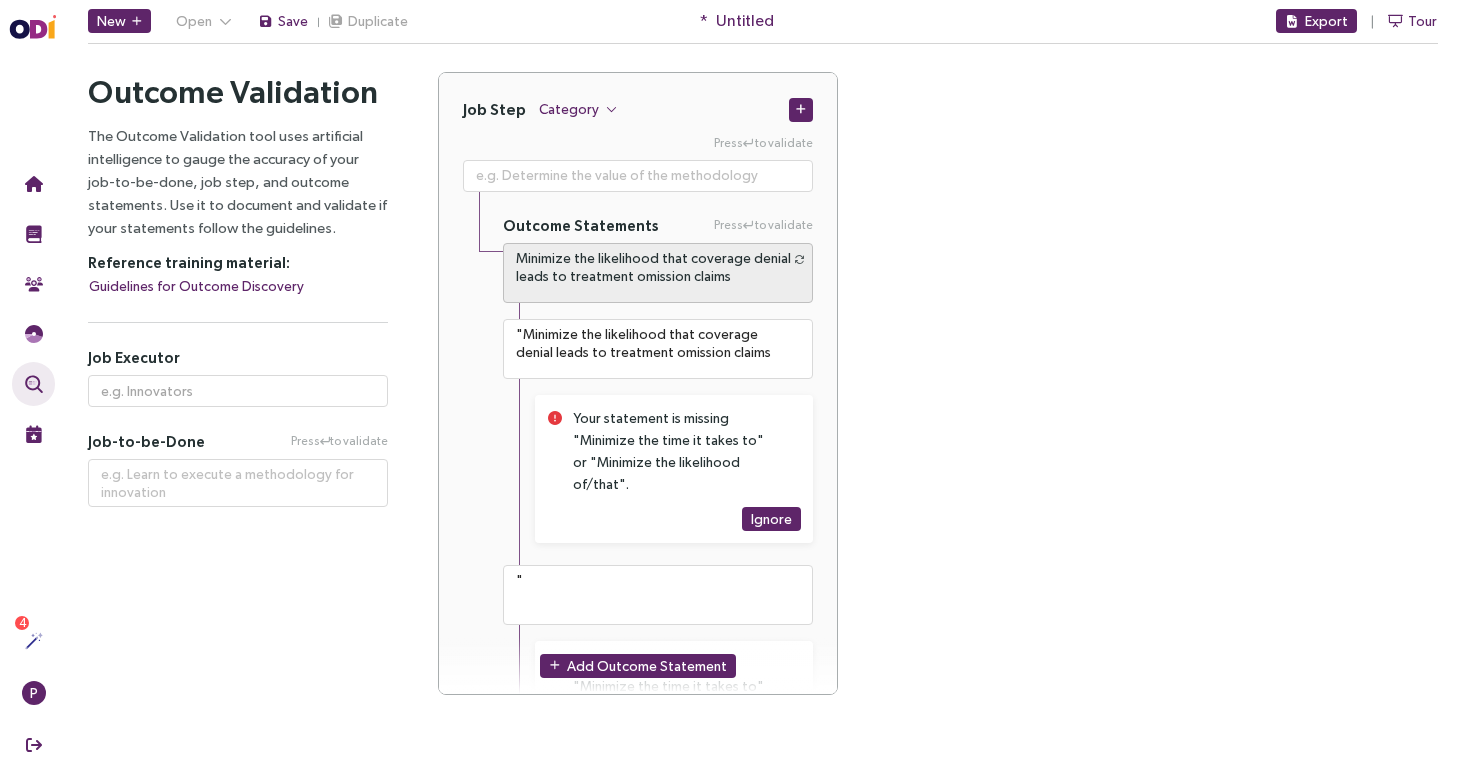 click at bounding box center (493, 364) 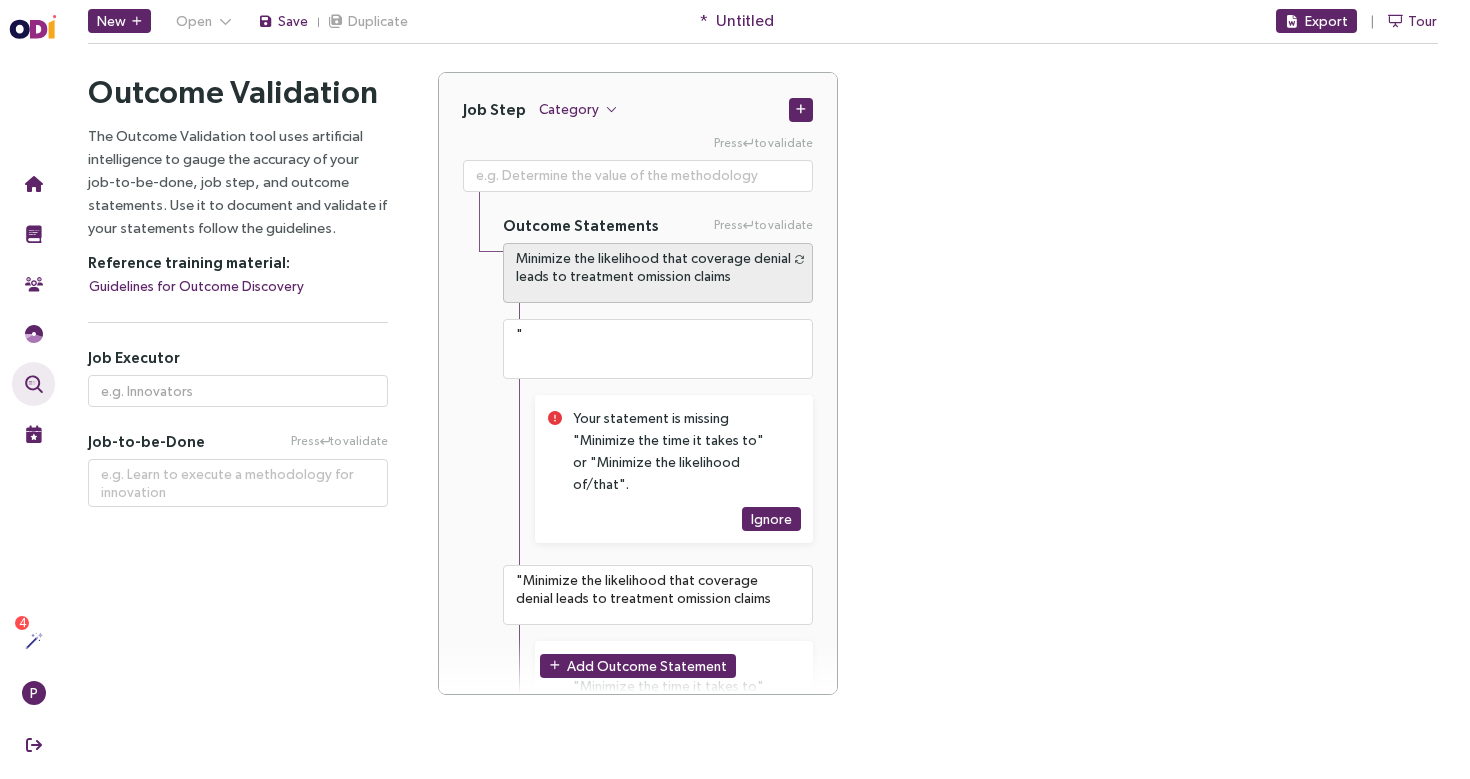 click at bounding box center (493, 364) 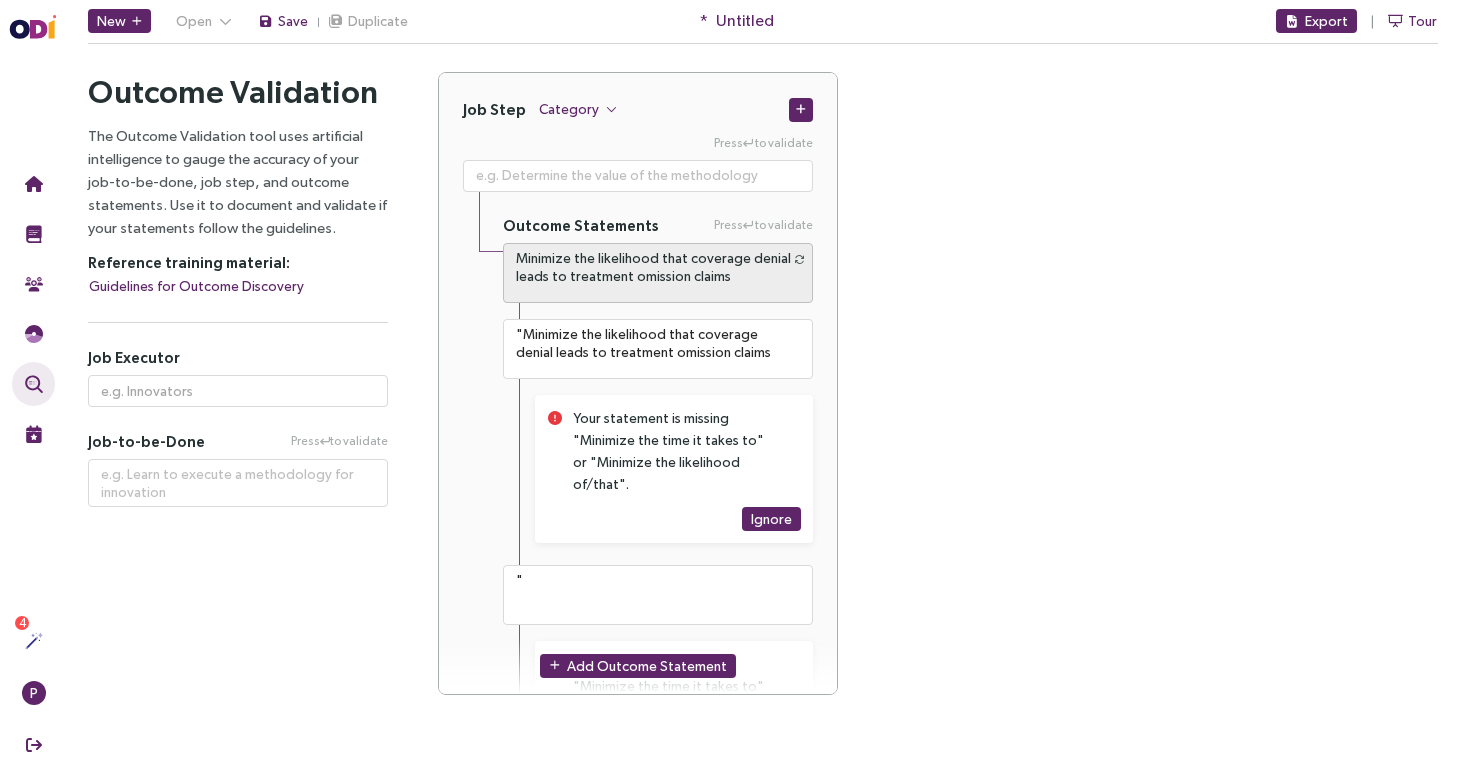 click at bounding box center [493, 364] 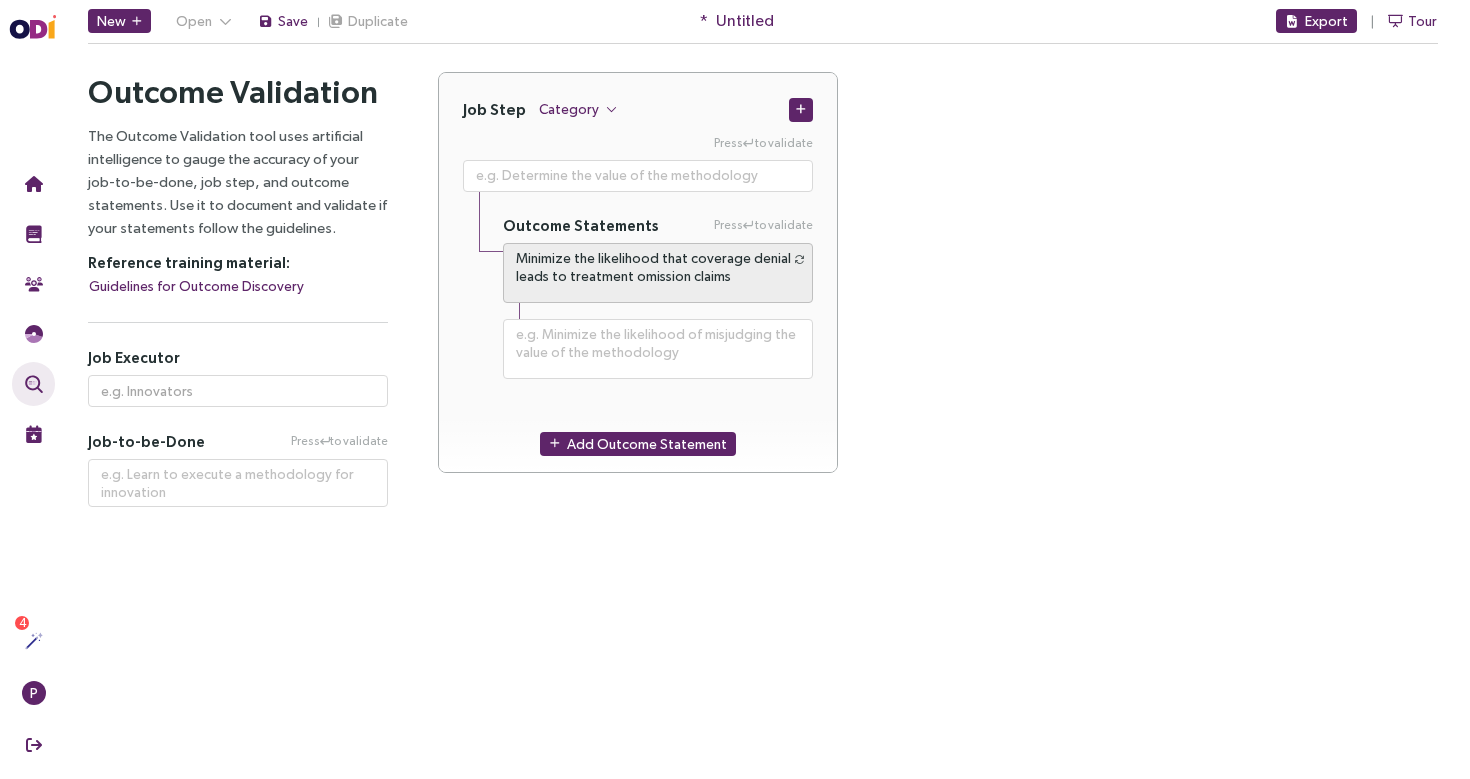 click at bounding box center (493, 364) 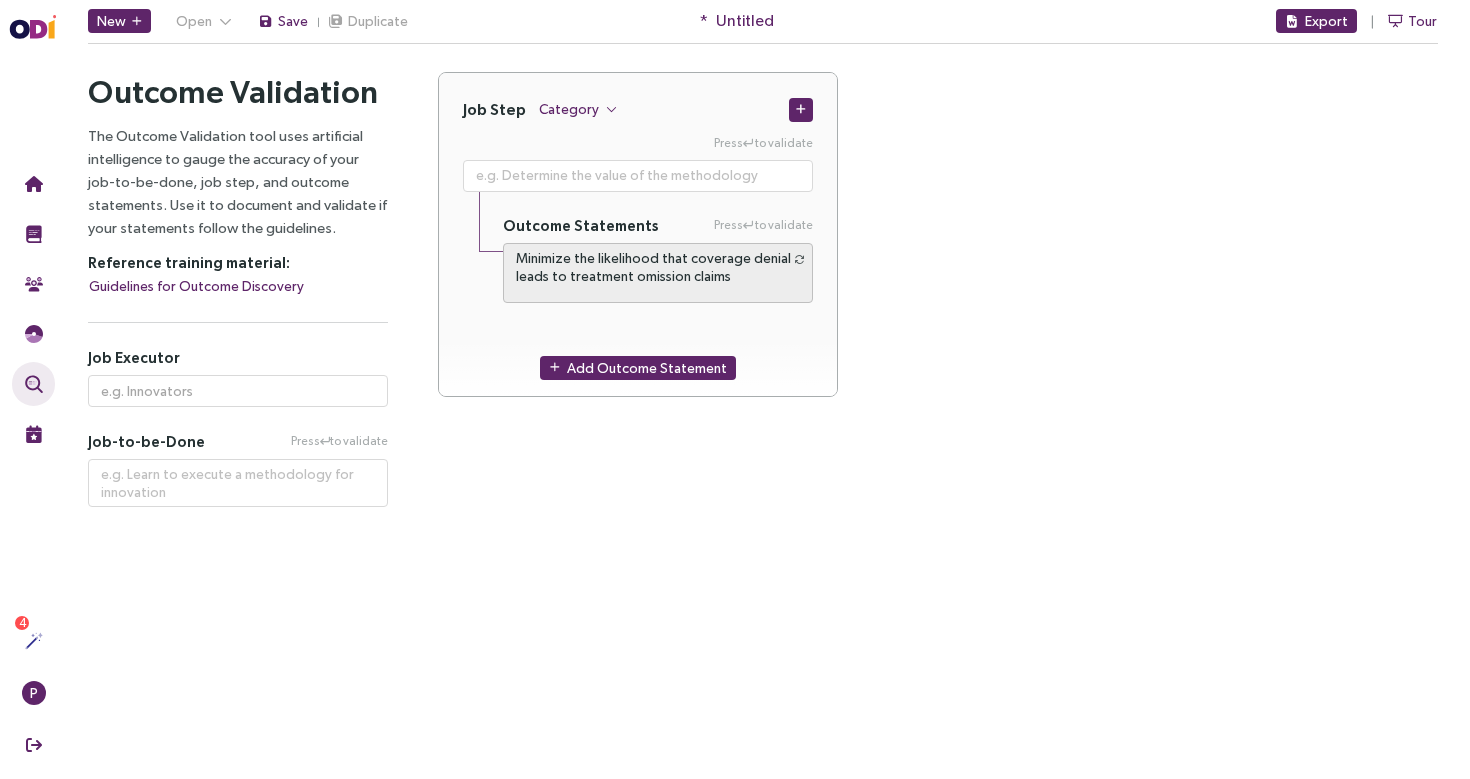 click on "Add Outcome Statement" at bounding box center [638, 367] 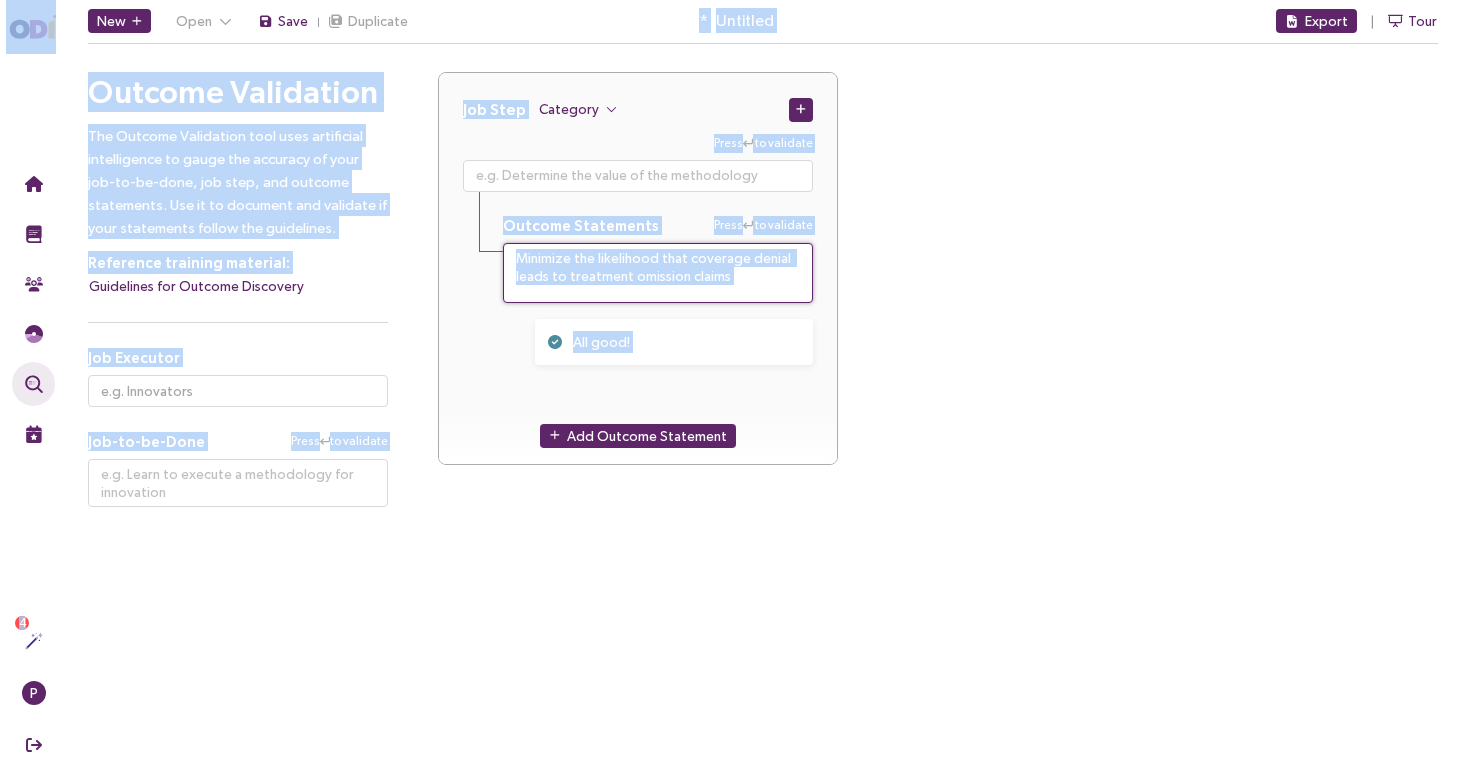 click on "Minimize the likelihood that coverage denial leads to treatment omission claims" at bounding box center (658, 273) 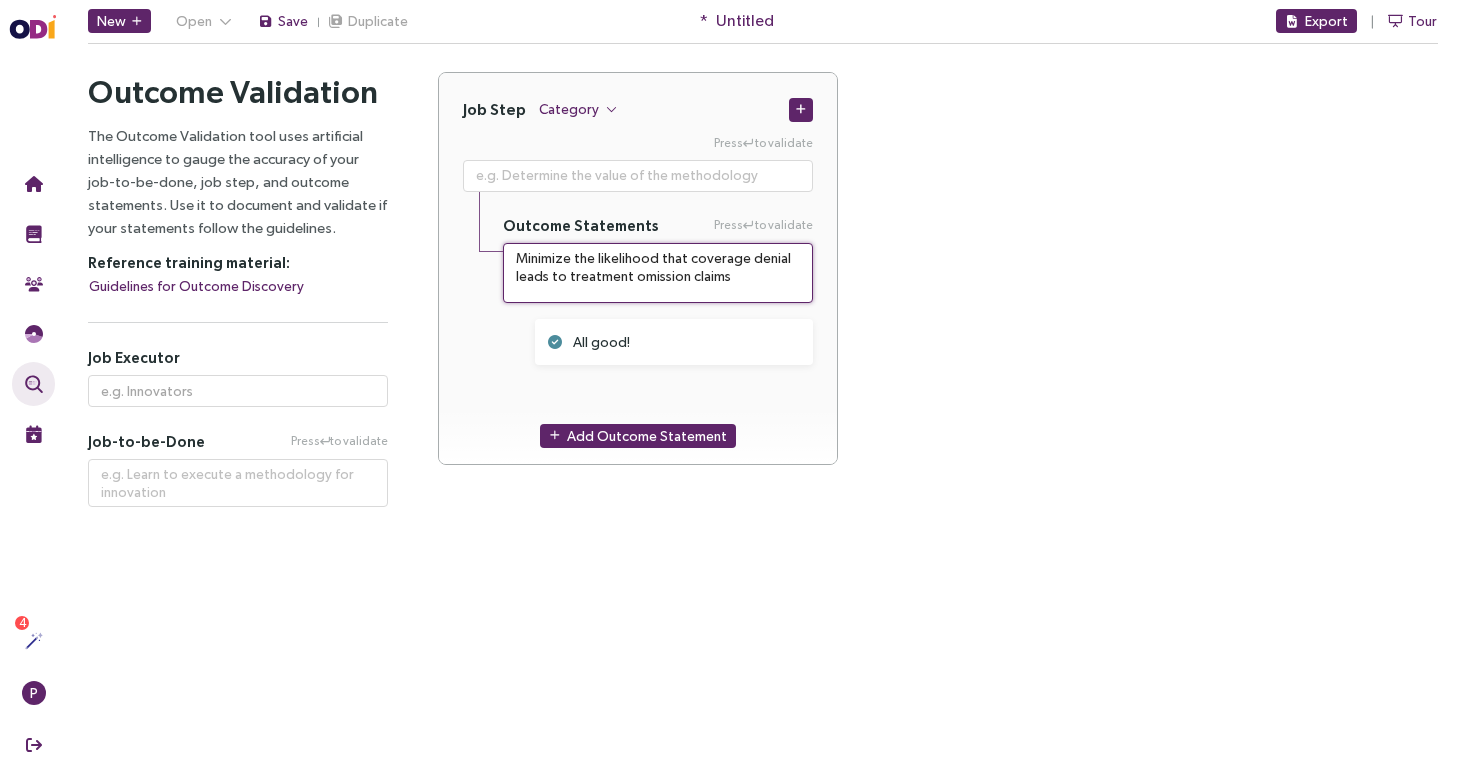 click on "Minimize the likelihood that coverage denial leads to treatment omission claims" at bounding box center [658, 273] 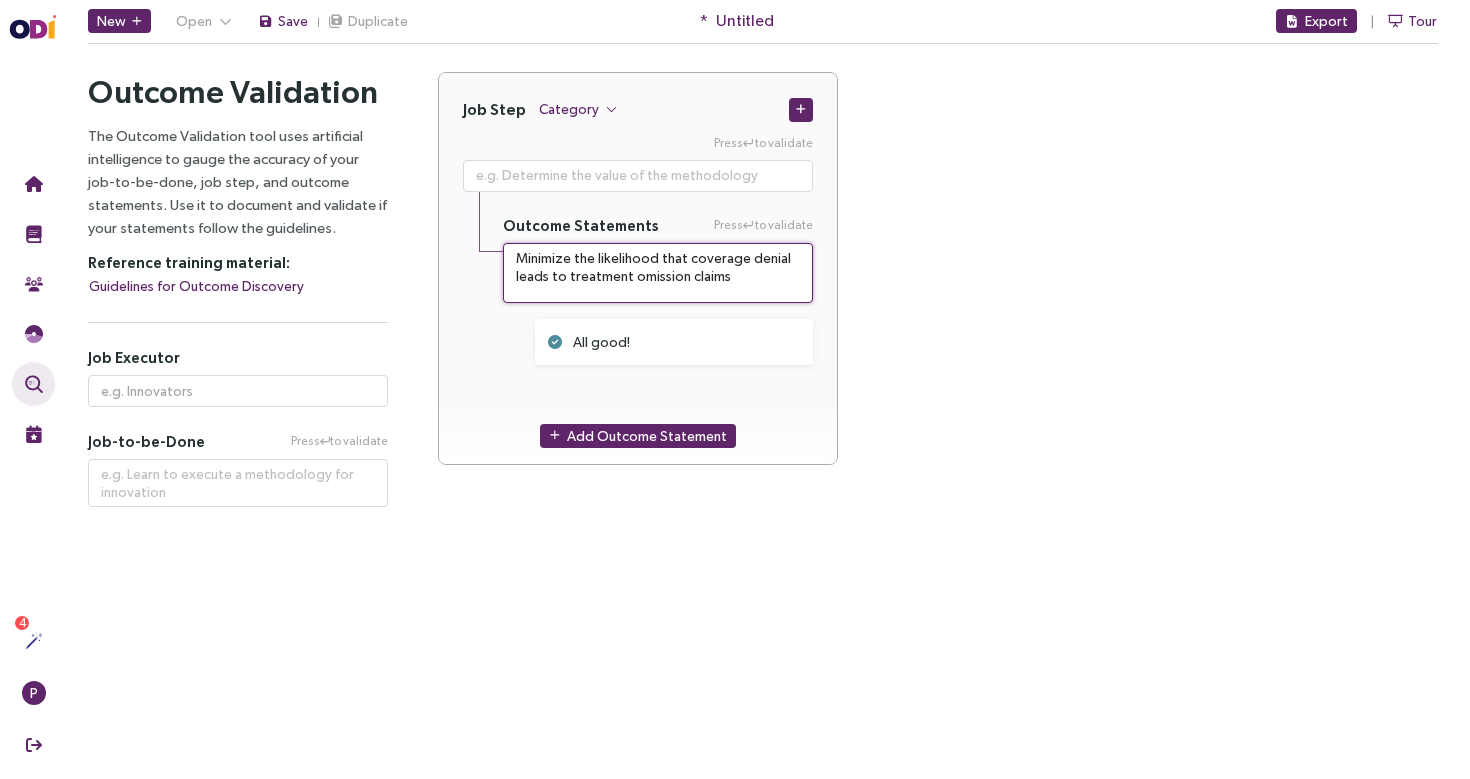 click on "Minimize the likelihood that coverage denial leads to treatment omission claims" at bounding box center (658, 273) 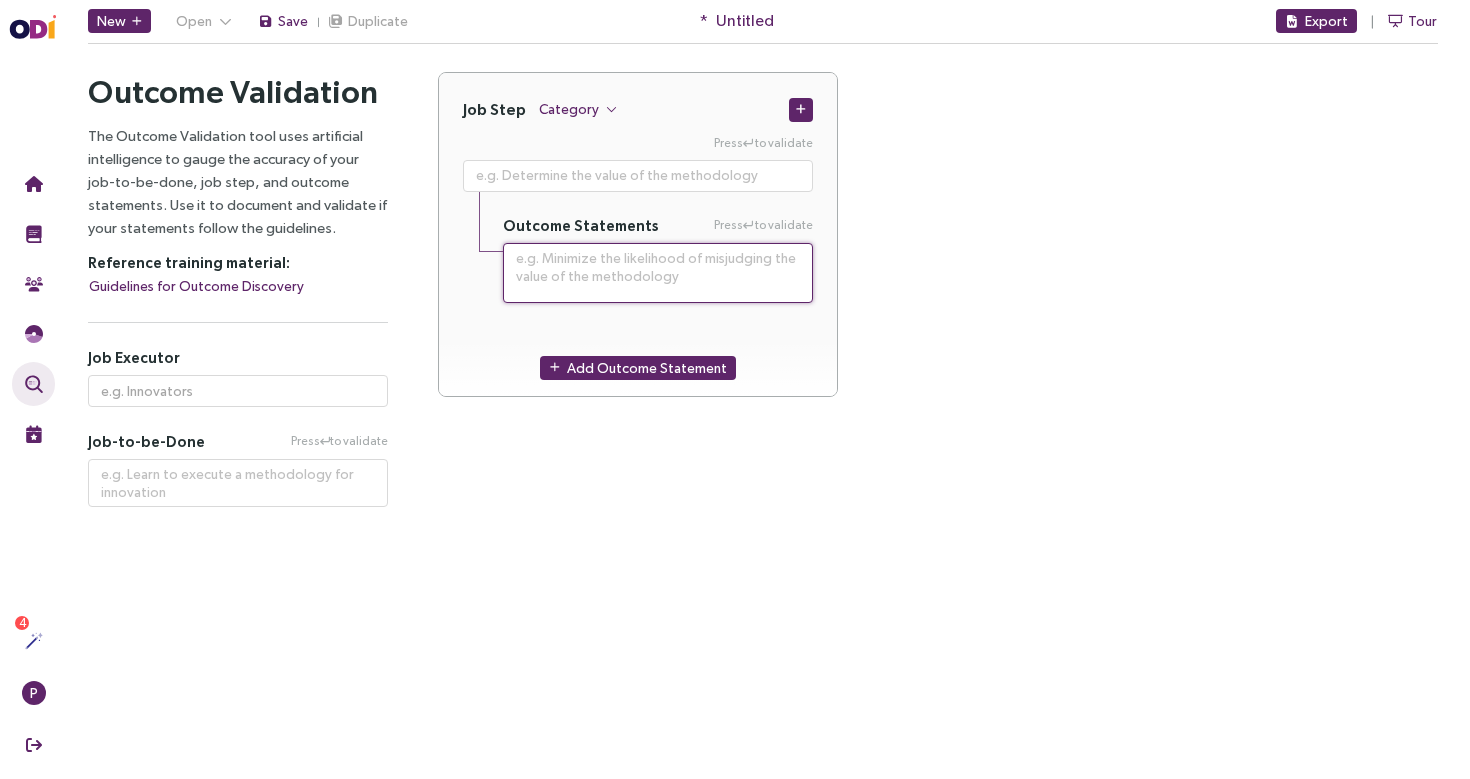 paste on "Minimize the time it takes to obtain patient reimbursement for protective measures." 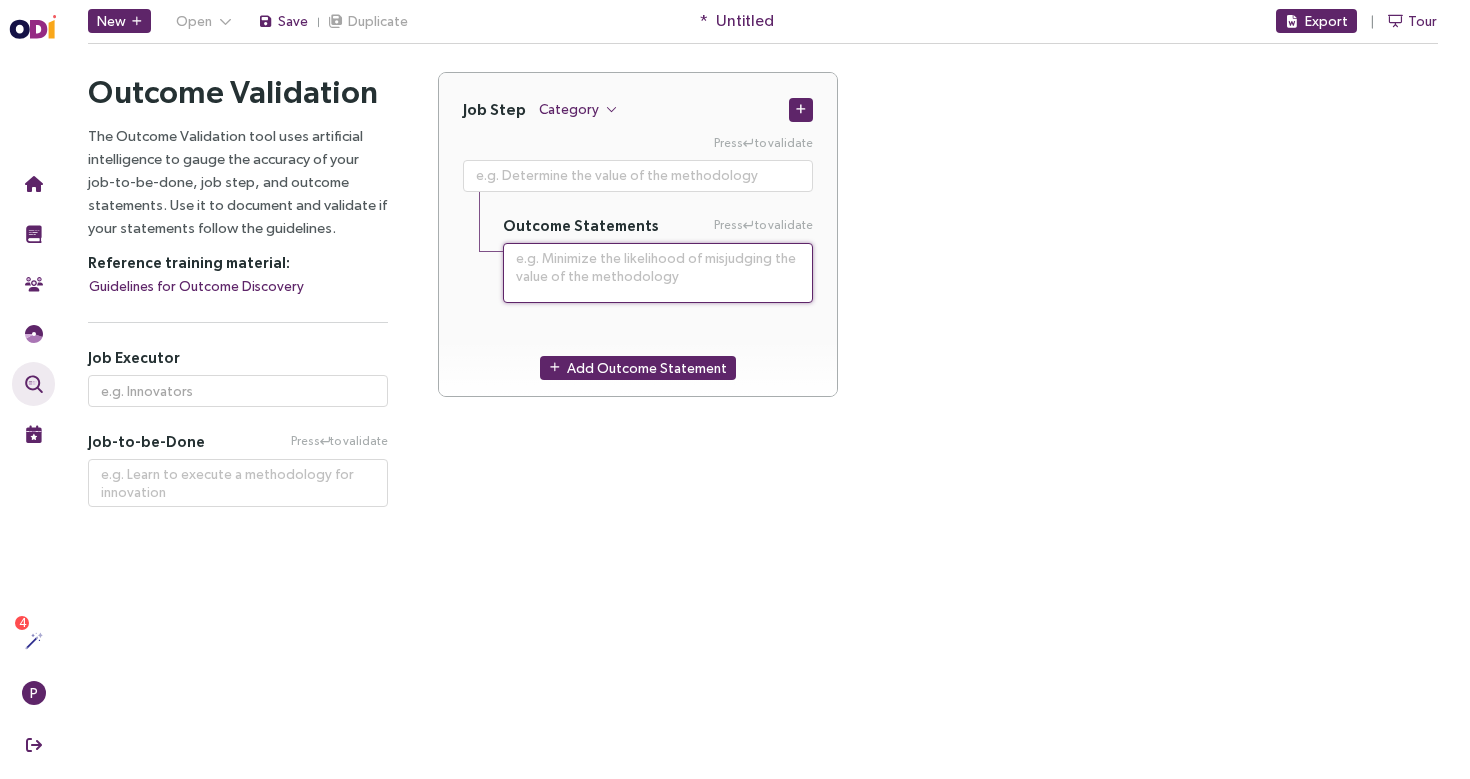 type on "**********" 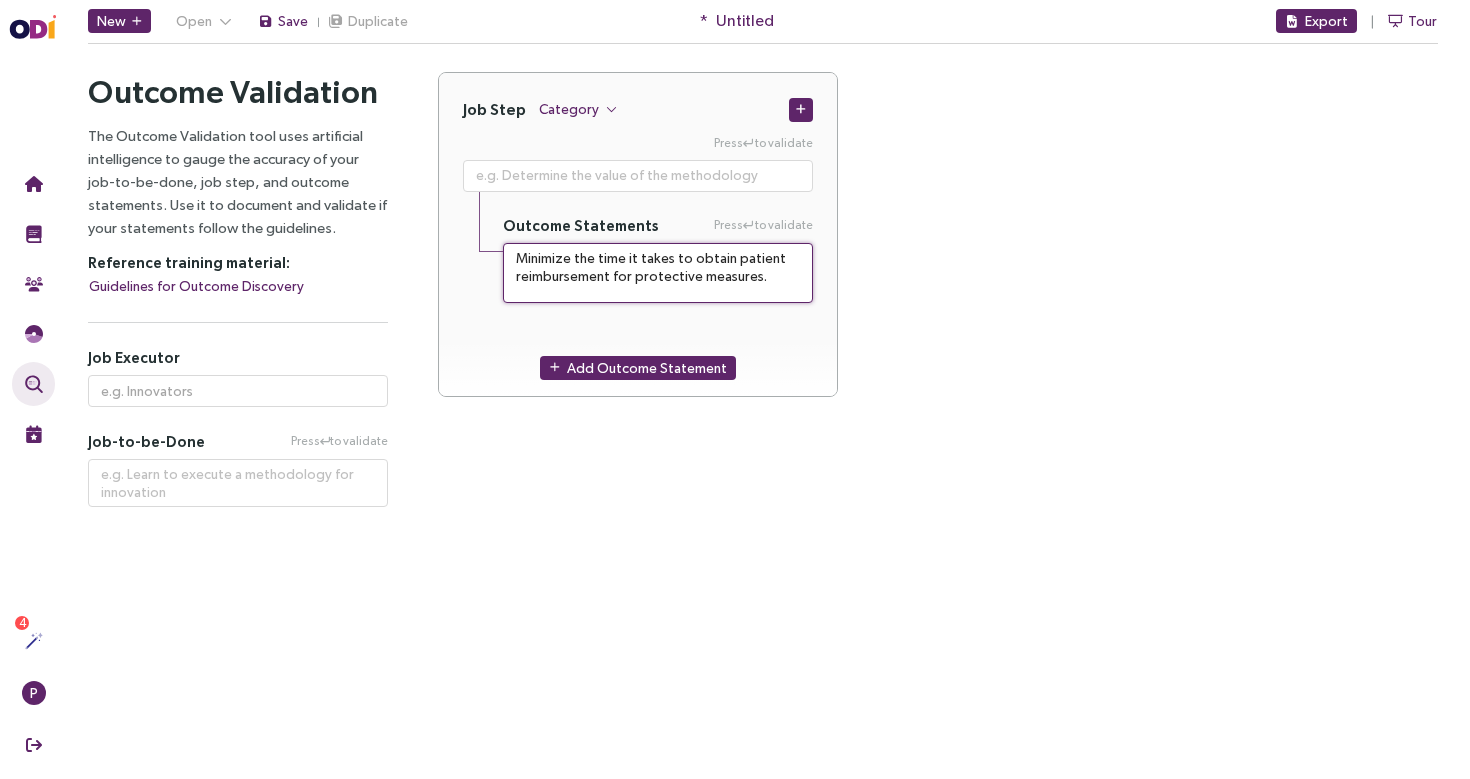 type on "Minimize the time it takes to obtain patient reimbursement for protective measures." 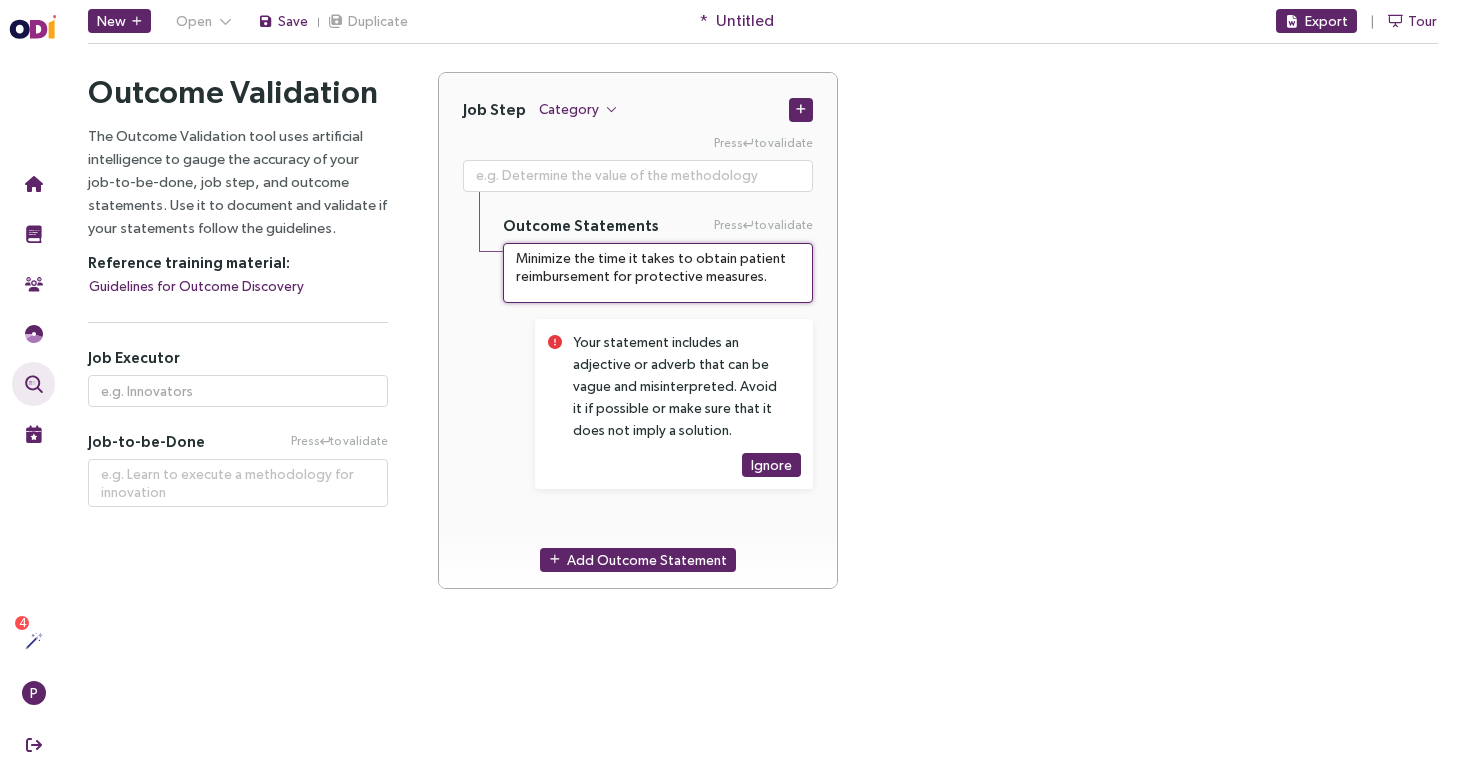 click on "Minimize the time it takes to obtain patient reimbursement for protective measures." at bounding box center [658, 273] 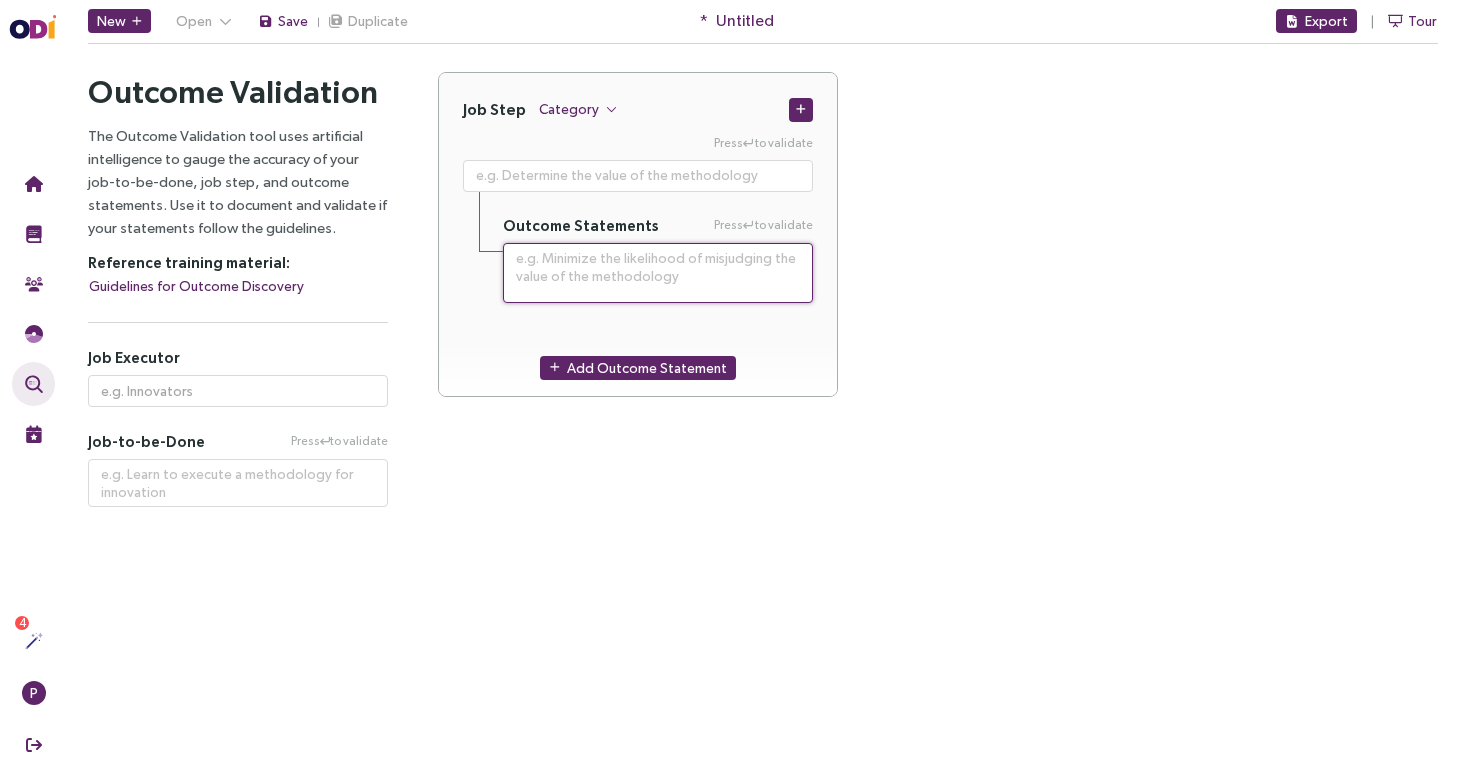 paste 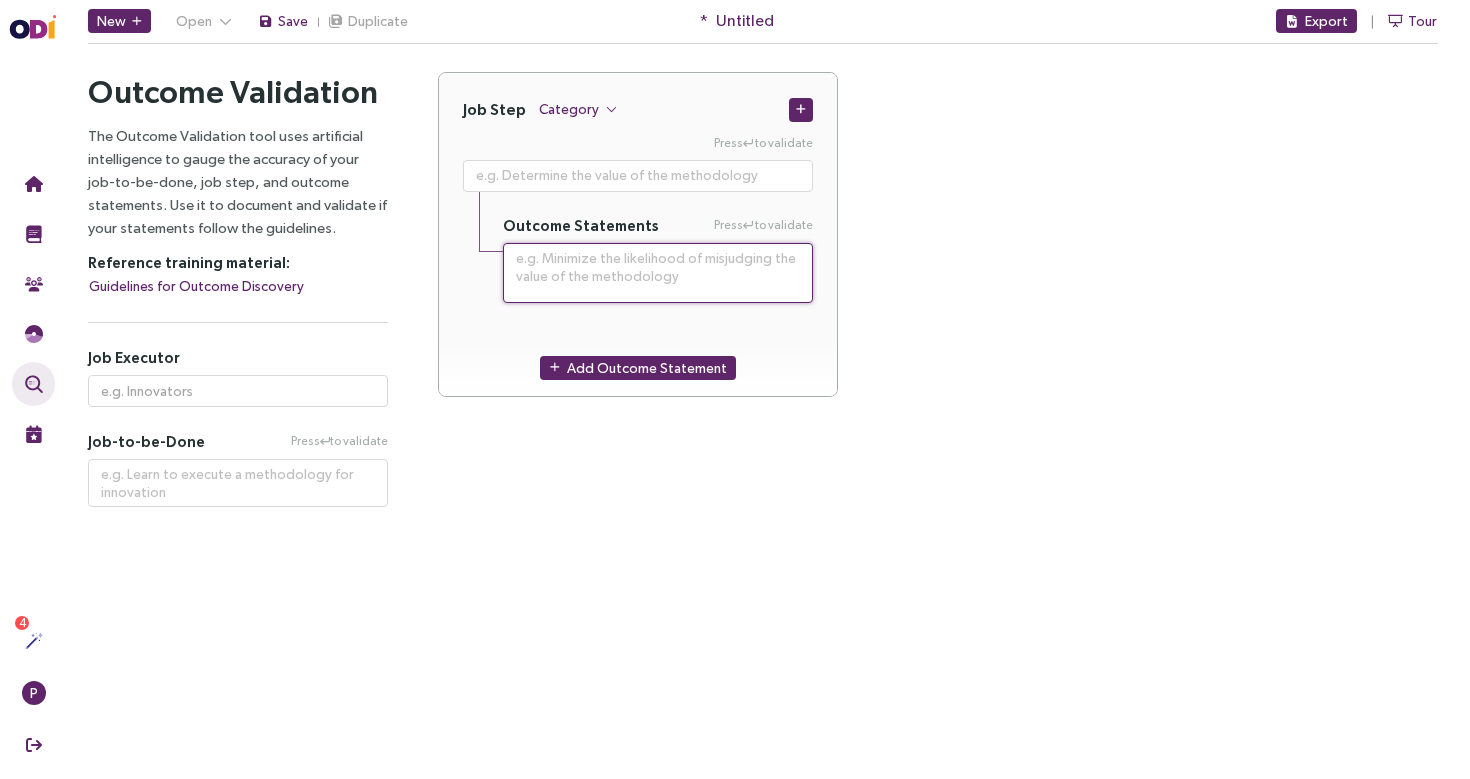 type on "**********" 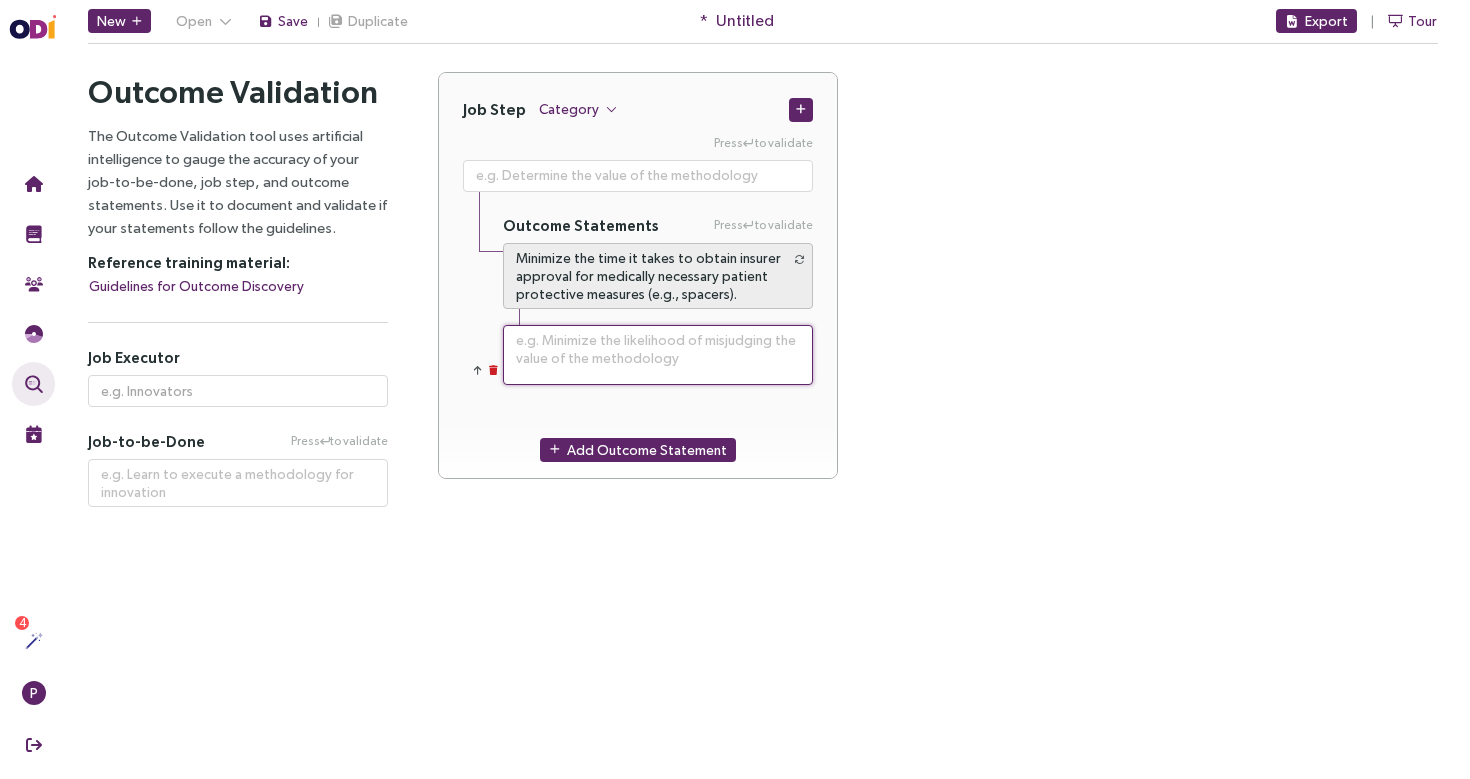 type on "**********" 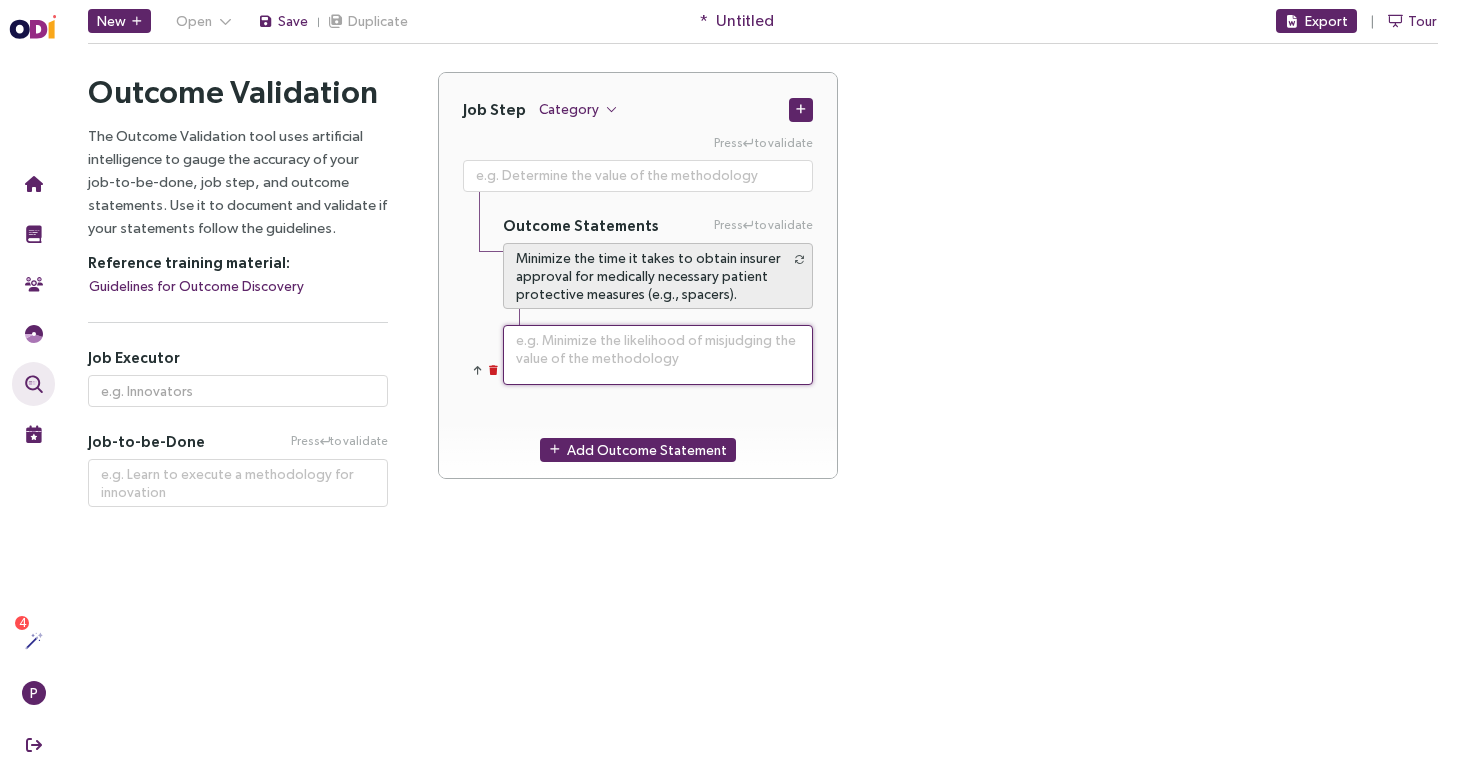 type on "Minimize the time it takes to obtain insurer approval for medically necessary patient protective measures (e.g., spacers)." 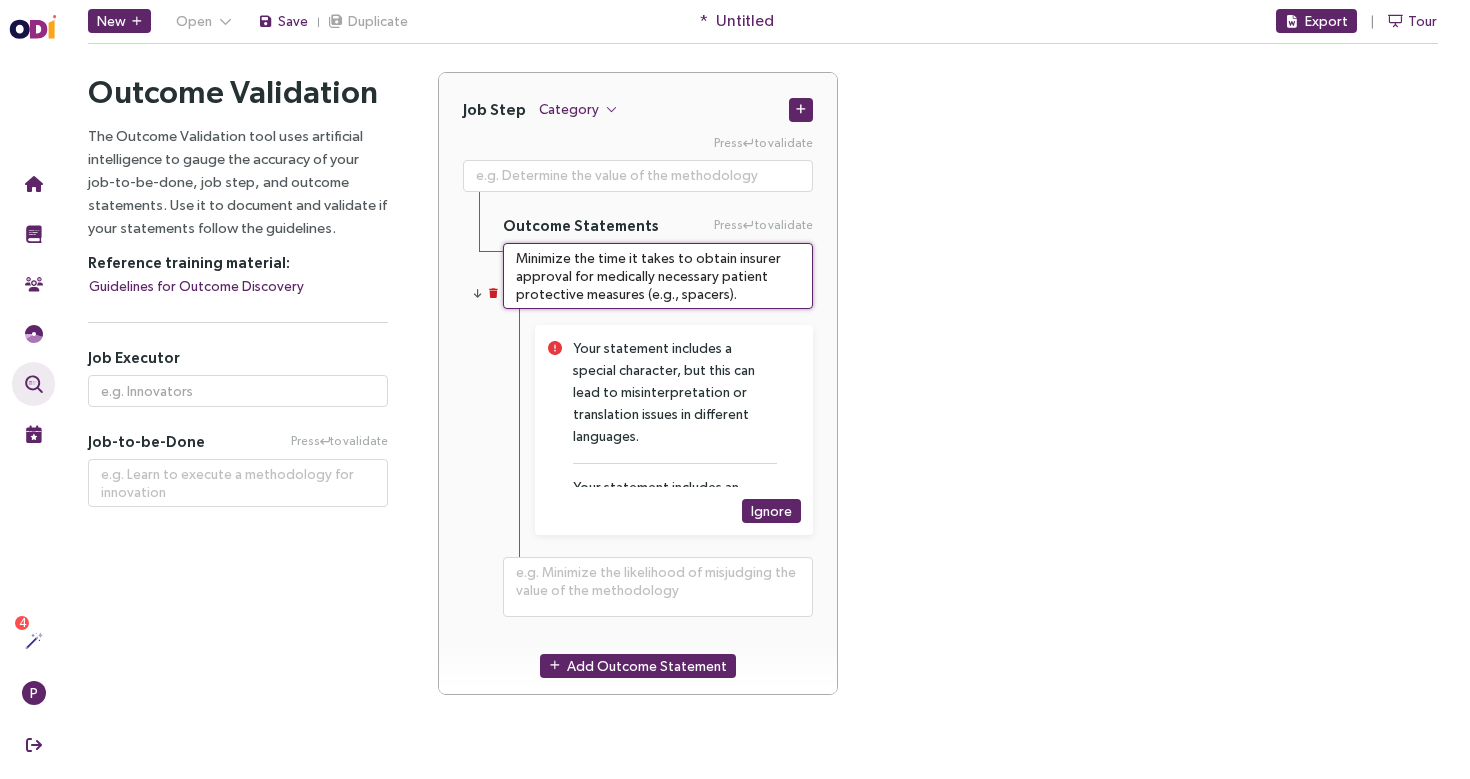 drag, startPoint x: 638, startPoint y: 289, endPoint x: 724, endPoint y: 289, distance: 86 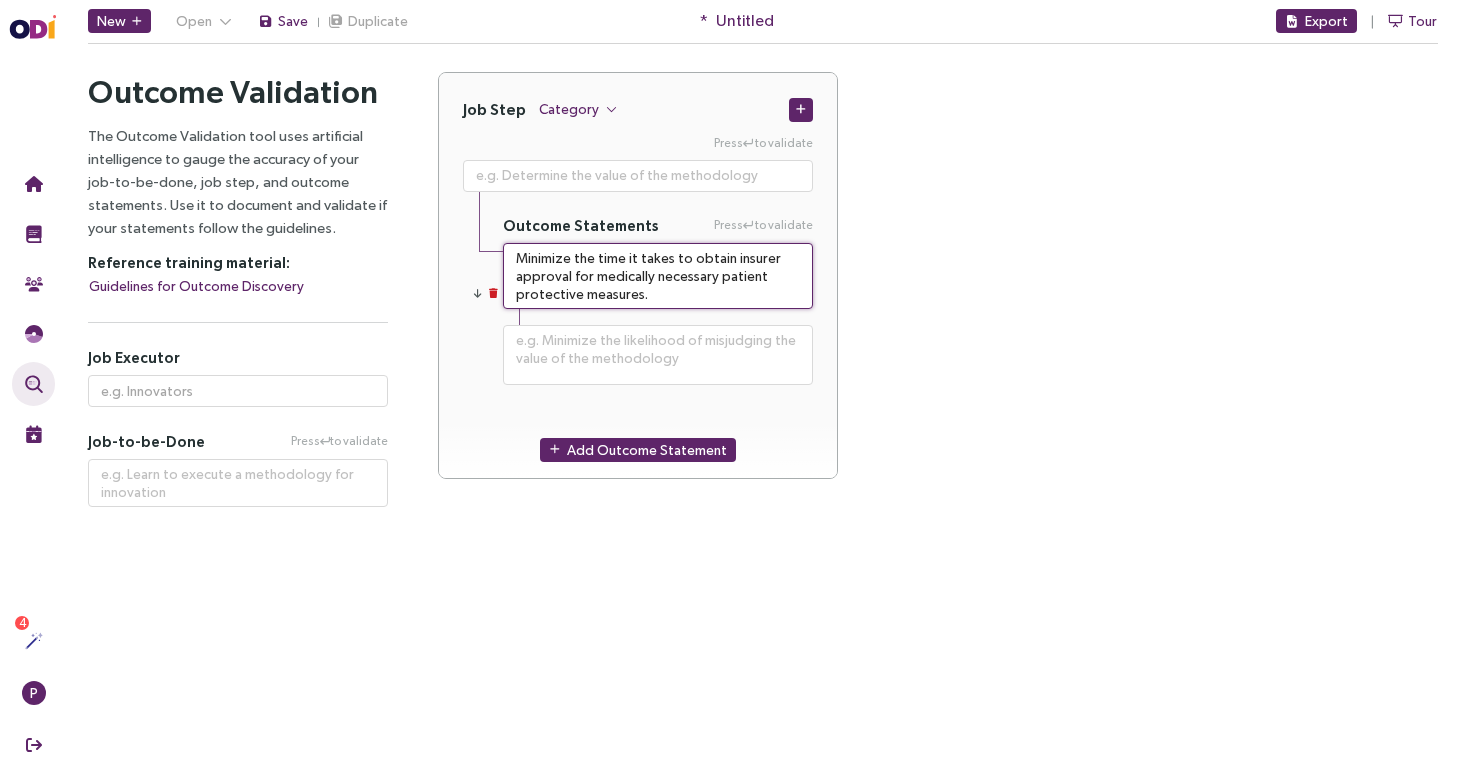 click on "Minimize the time it takes to obtain insurer approval for medically necessary patient protective measures." at bounding box center [658, 276] 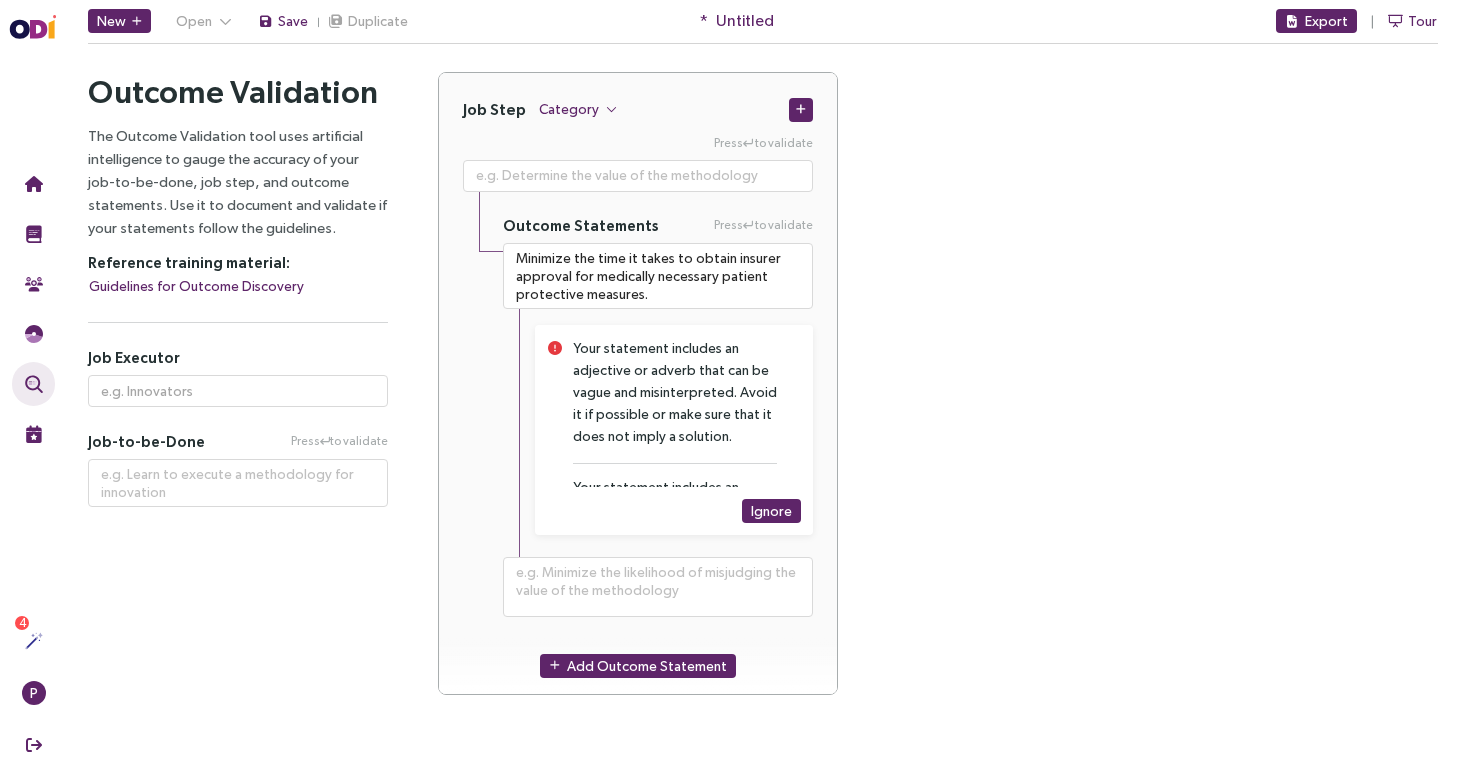 click on "Press    to validate Outcome Statements Press    to validate Minimize the time it takes to obtain insurer approval for medically necessary patient protective measures. Your statement includes an adjective or adverb that can be vague and misinterpreted. Avoid it if possible or make sure that it does not imply a solution. Your statement includes an adjective or adverb that can be vague and misinterpreted. Avoid it if possible or make sure that it does not imply a solution. Ignore" at bounding box center [638, 388] 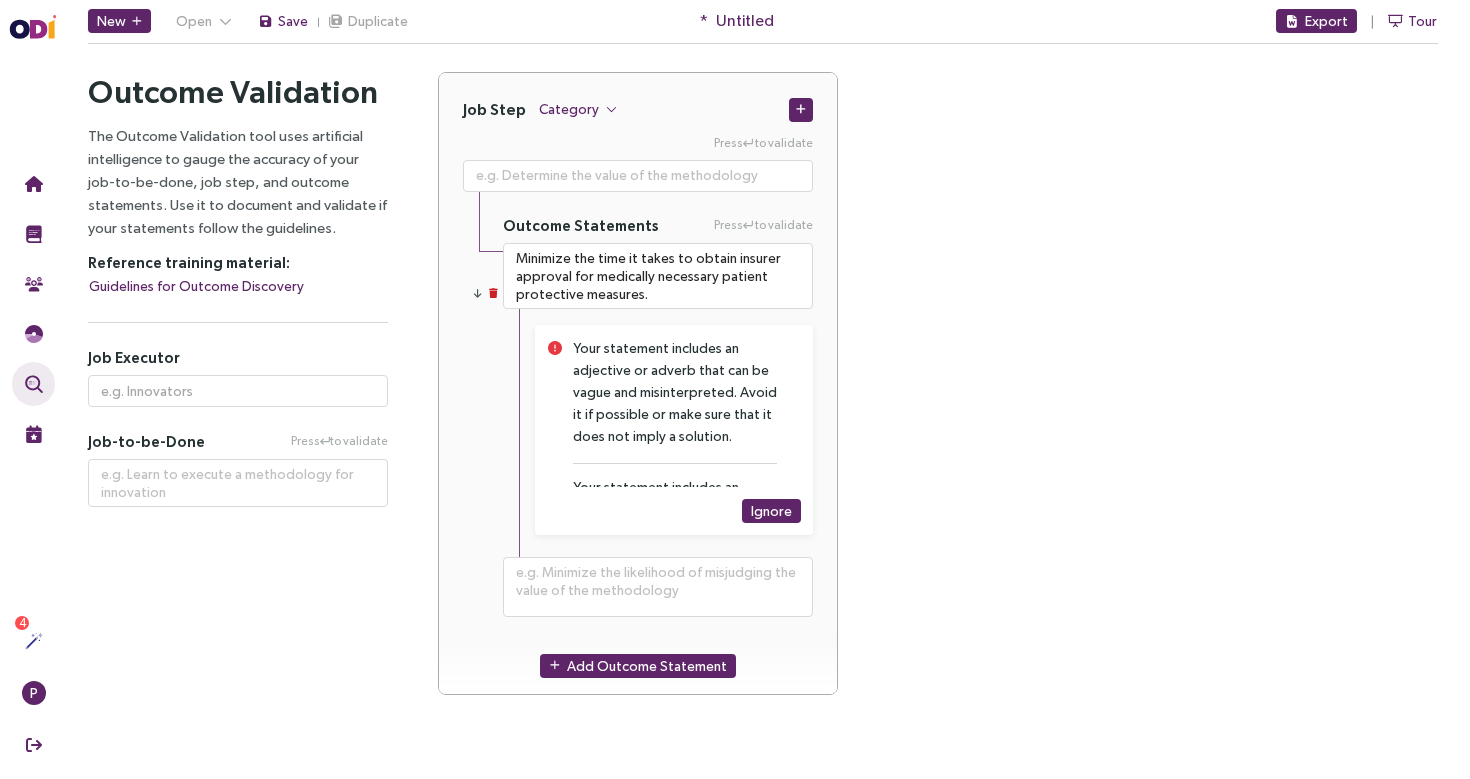 scroll, scrollTop: 0, scrollLeft: 0, axis: both 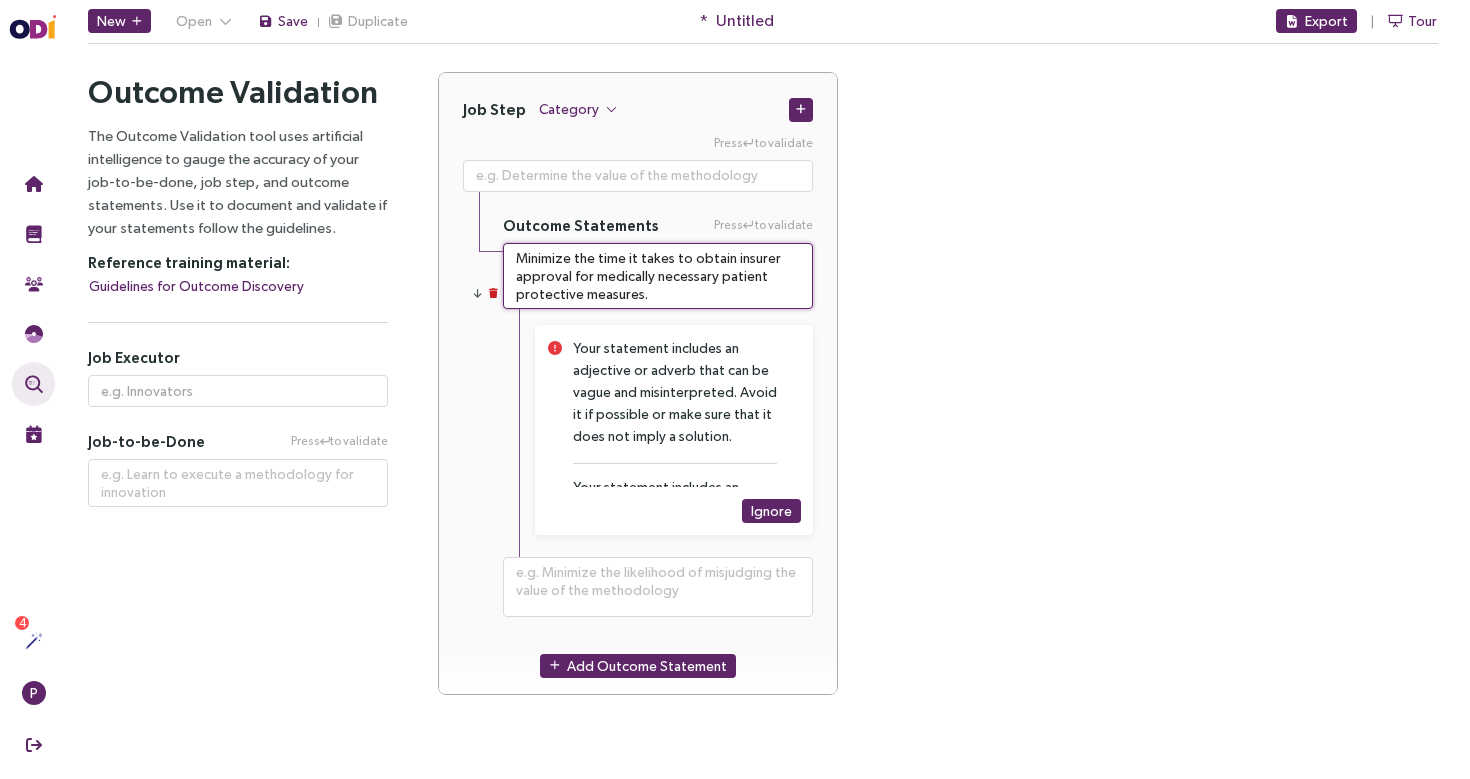 click on "Minimize the time it takes to obtain insurer approval for medically necessary patient protective measures." at bounding box center [658, 276] 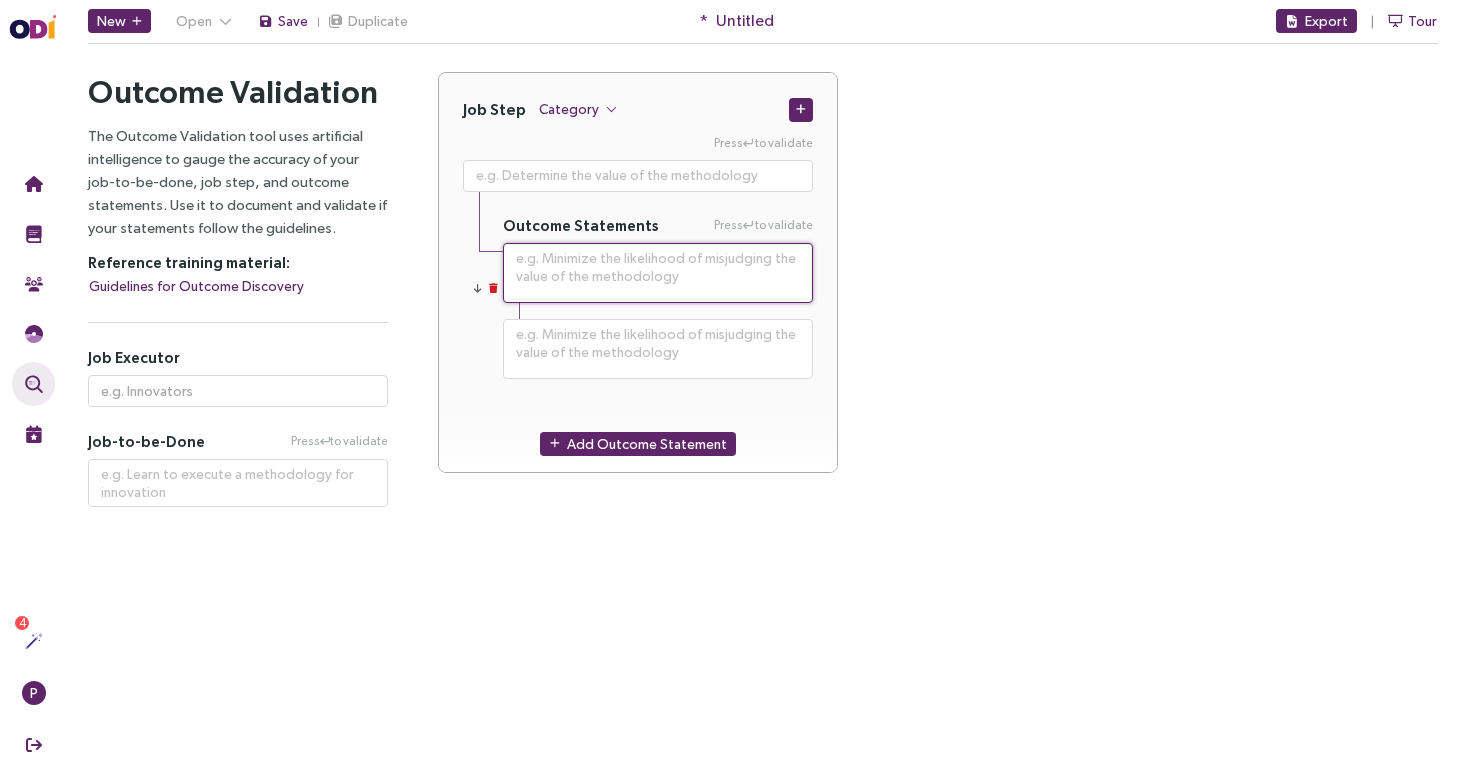 paste on "Minimize the time it takes to secure reimbursement for protective measures when assisting patients." 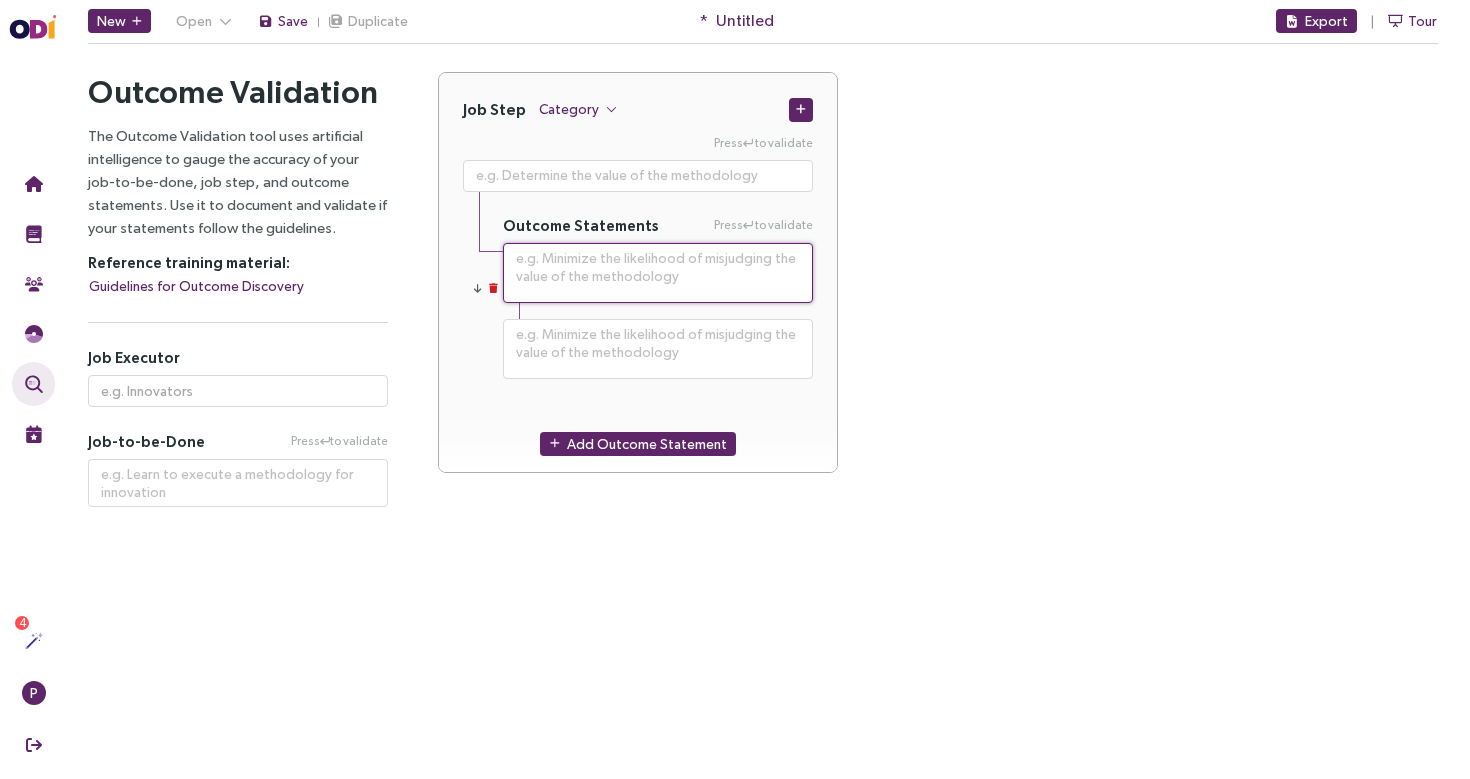 type on "**********" 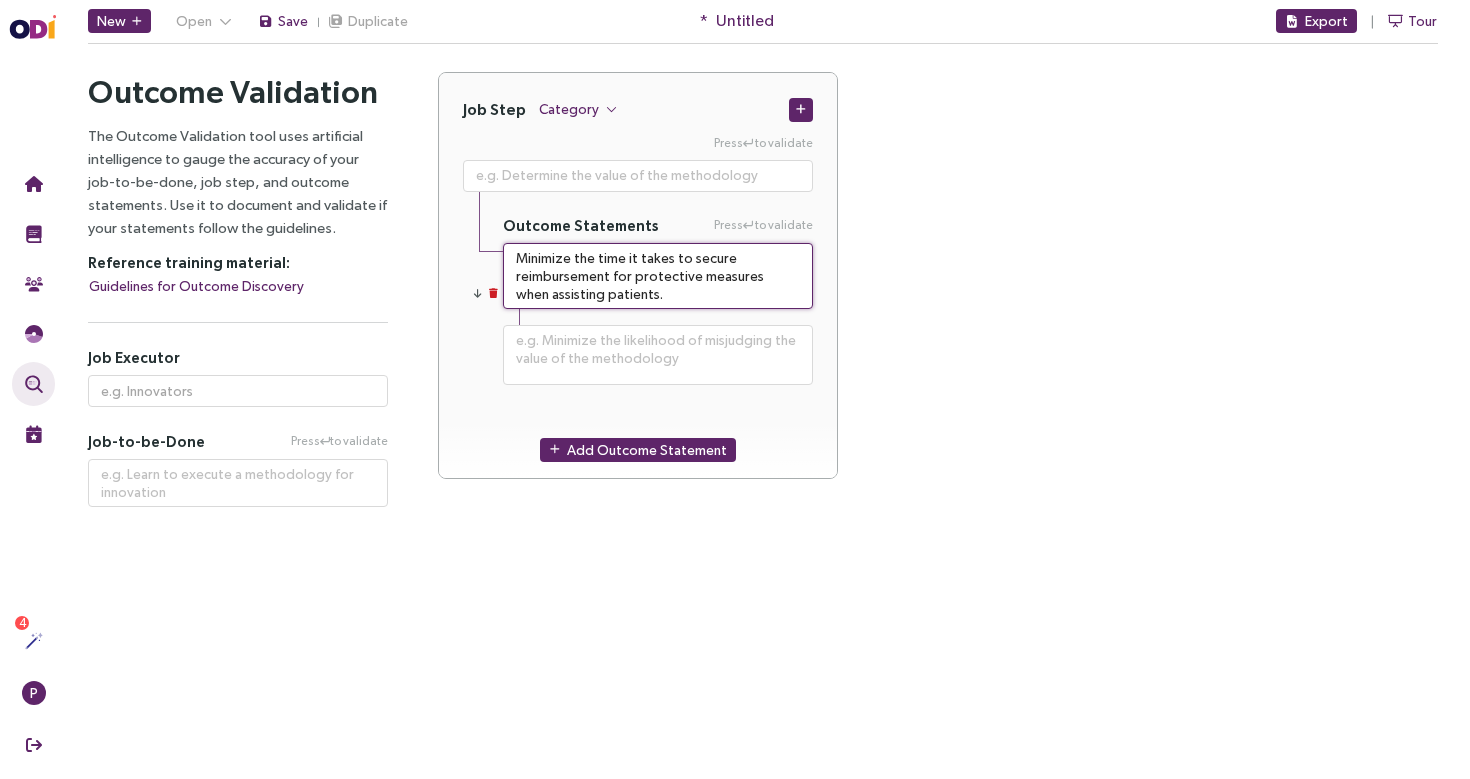 type on "Minimize the time it takes to secure reimbursement for protective measures when assisting patients." 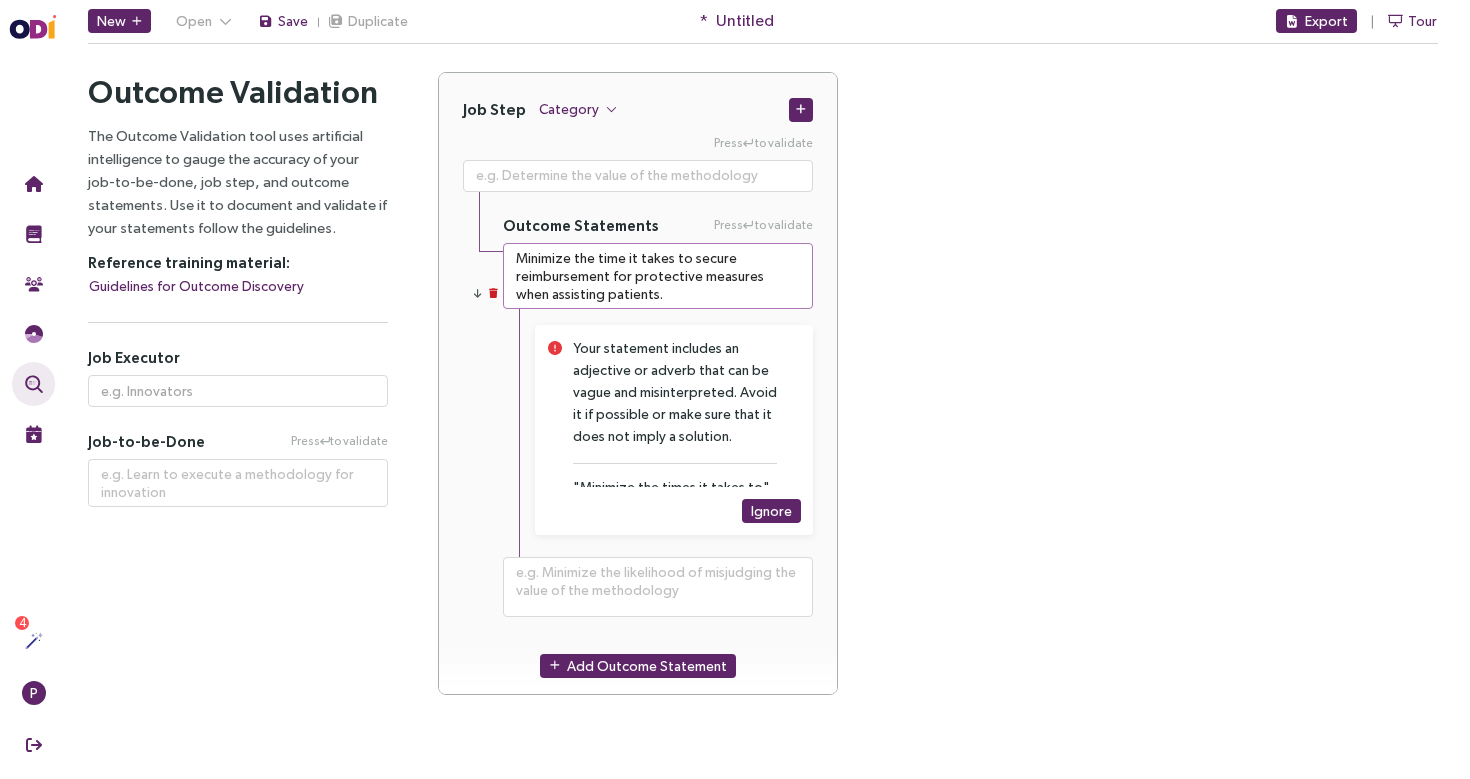 scroll, scrollTop: 0, scrollLeft: 0, axis: both 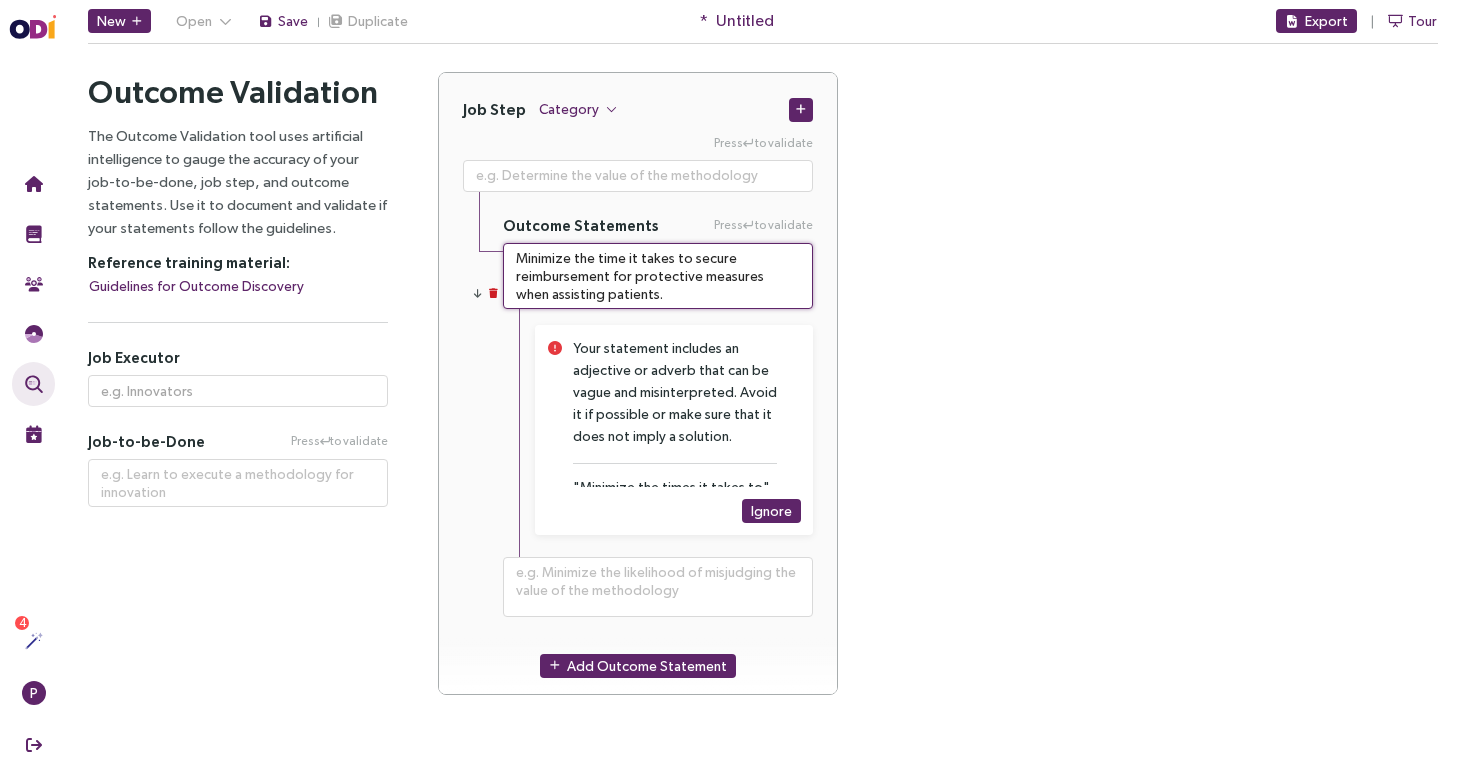 click on "Minimize the time it takes to secure reimbursement for protective measures when assisting patients." at bounding box center (658, 276) 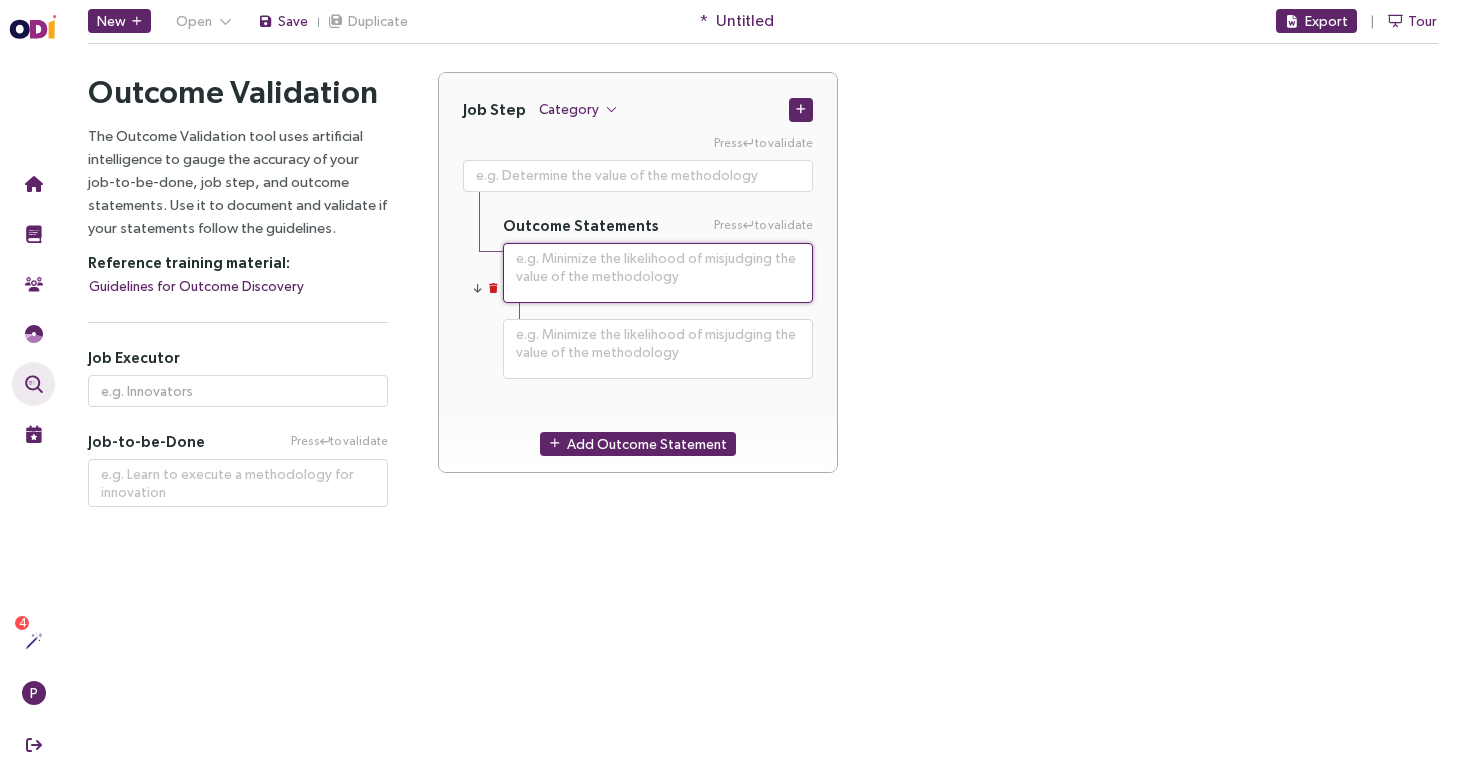 paste 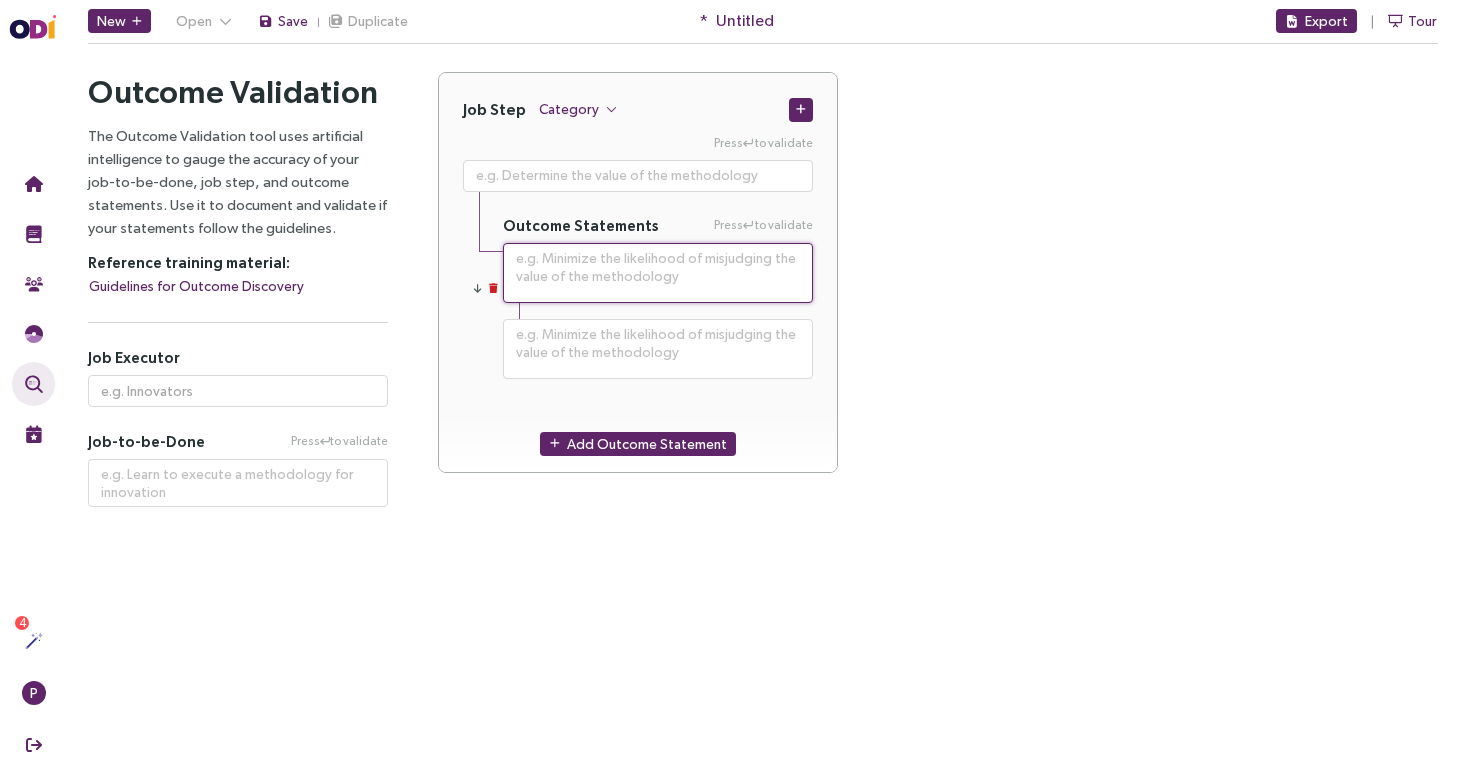 type on "*" 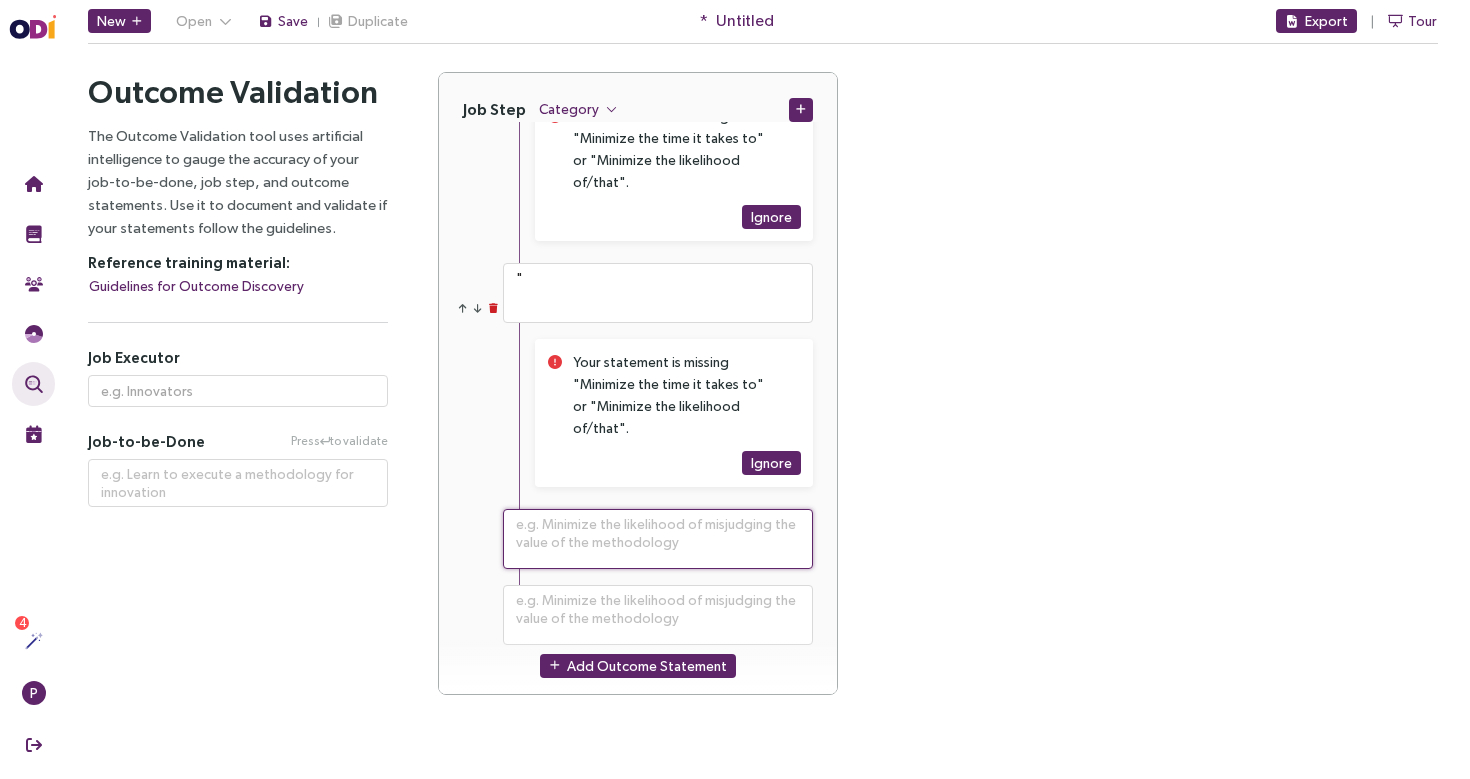 scroll, scrollTop: 198, scrollLeft: 0, axis: vertical 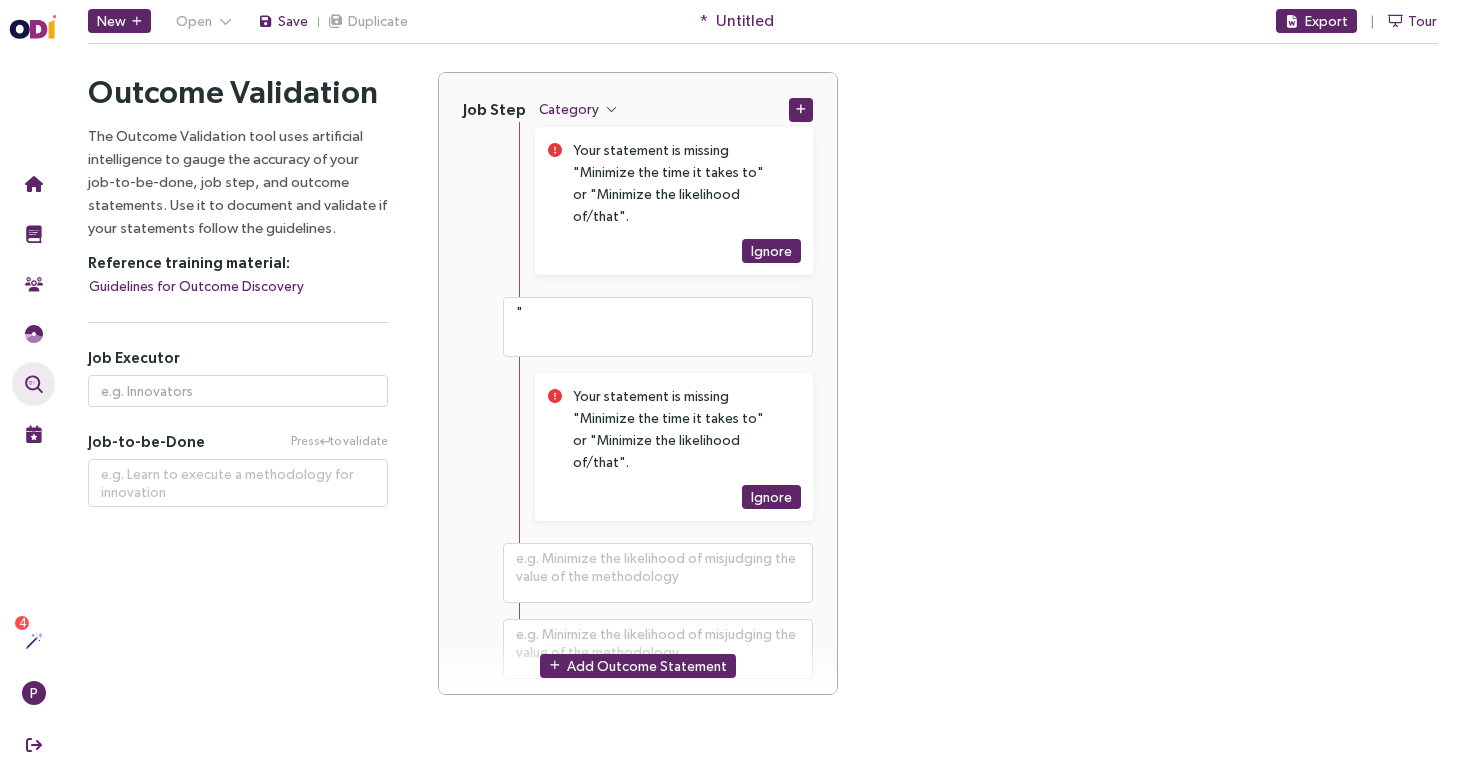 click on "Press    to validate Outcome Statements Press    to validate "Minimize the time it takes to determine patient eligibility for reimbursement of protective measures Your statement is missing "Minimize the time it takes to" or "Minimize the likelihood of/that". Ignore " Your statement is missing "Minimize the time it takes to" or "Minimize the likelihood of/that". Ignore" at bounding box center (638, 320) 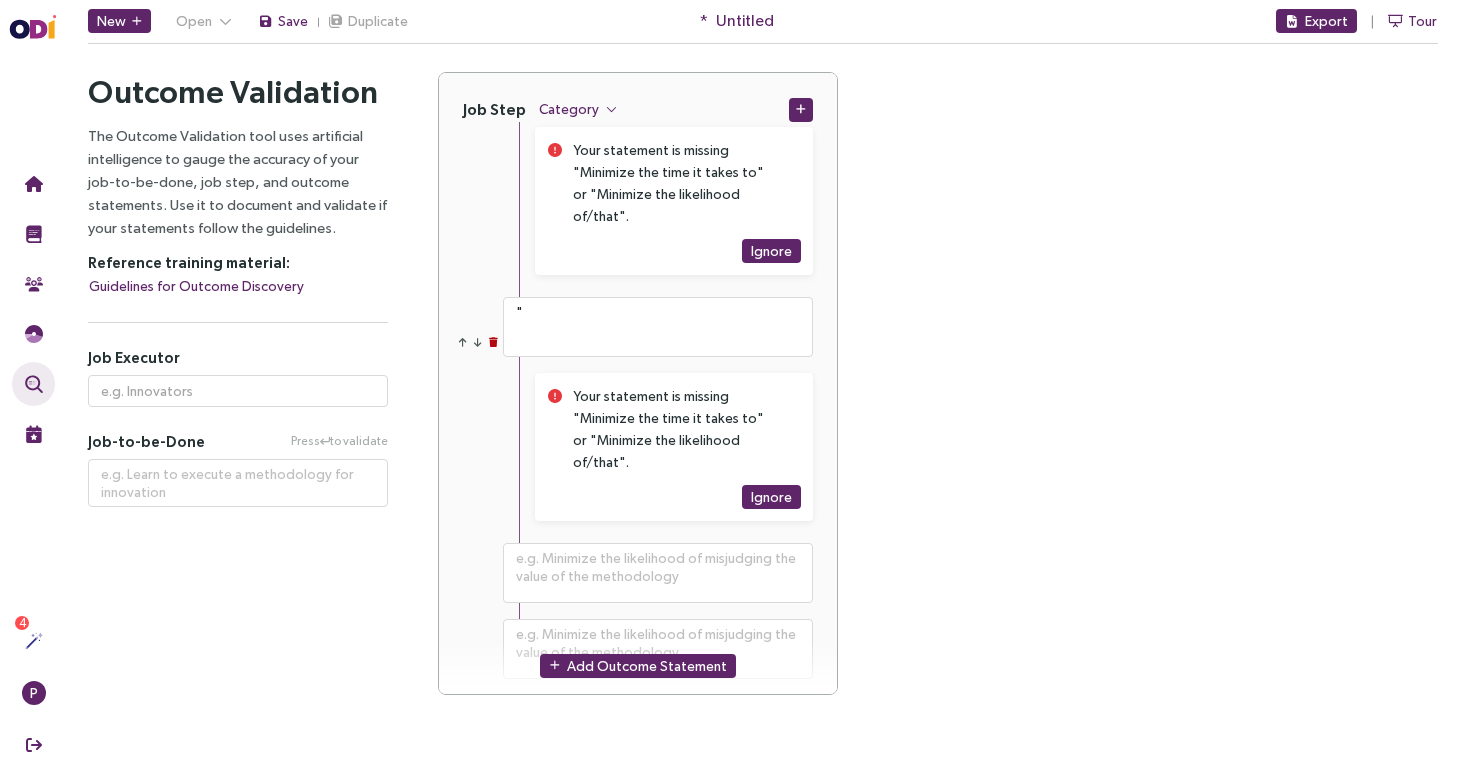 click at bounding box center (493, 342) 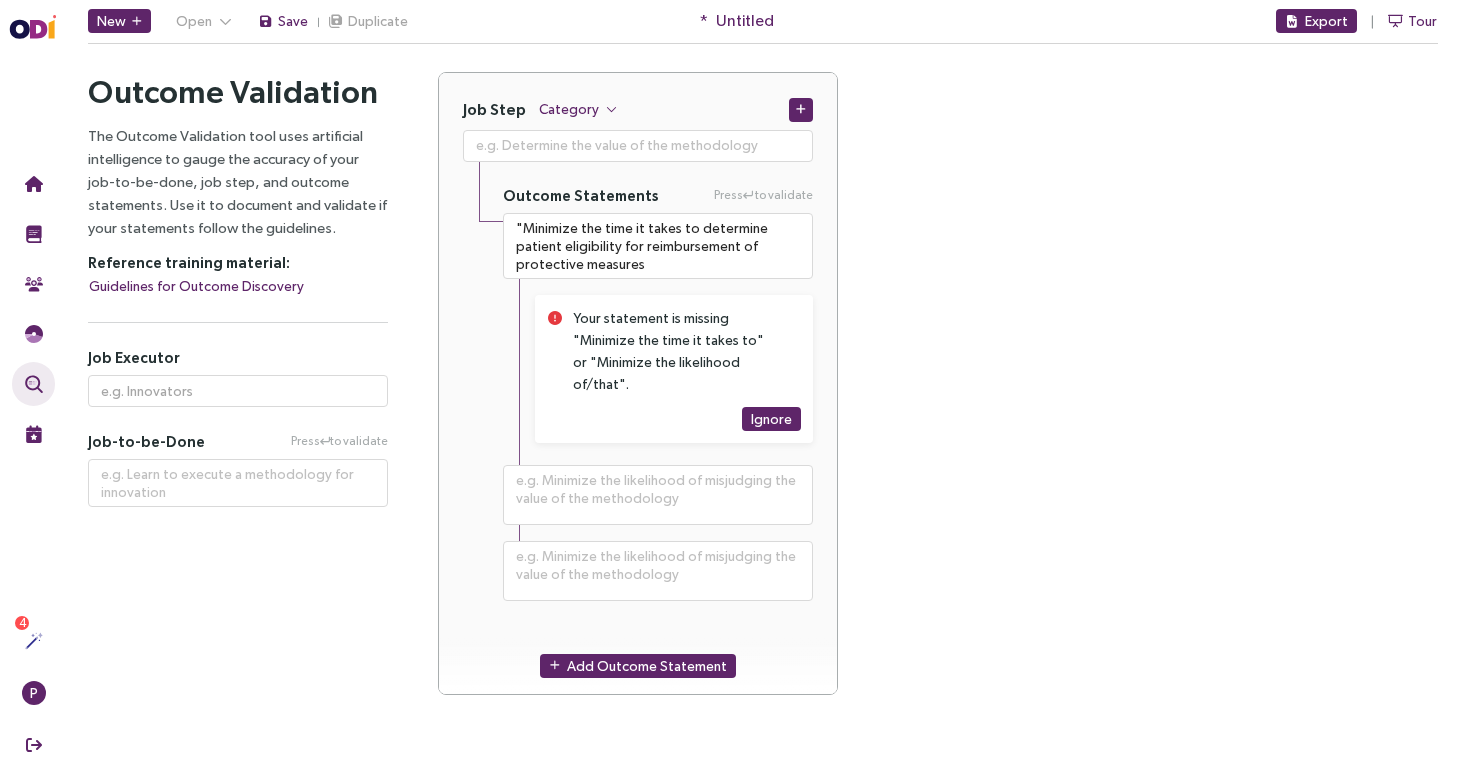 scroll, scrollTop: 8, scrollLeft: 0, axis: vertical 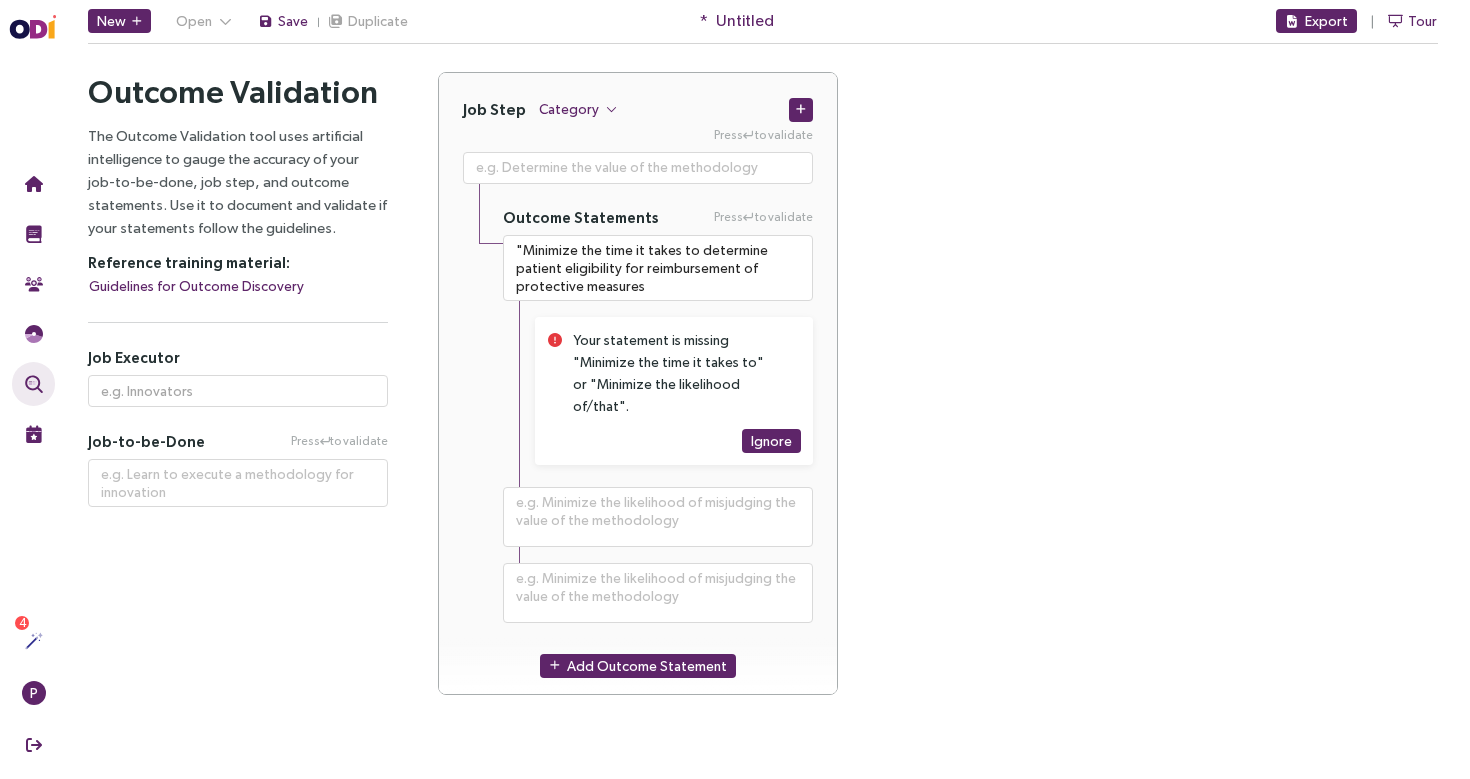 click on "Press    to validate Outcome Statements Press    to validate "Minimize the time it takes to determine patient eligibility for reimbursement of protective measures Your statement is missing "Minimize the time it takes to" or "Minimize the likelihood of/that". Ignore" at bounding box center [638, 387] 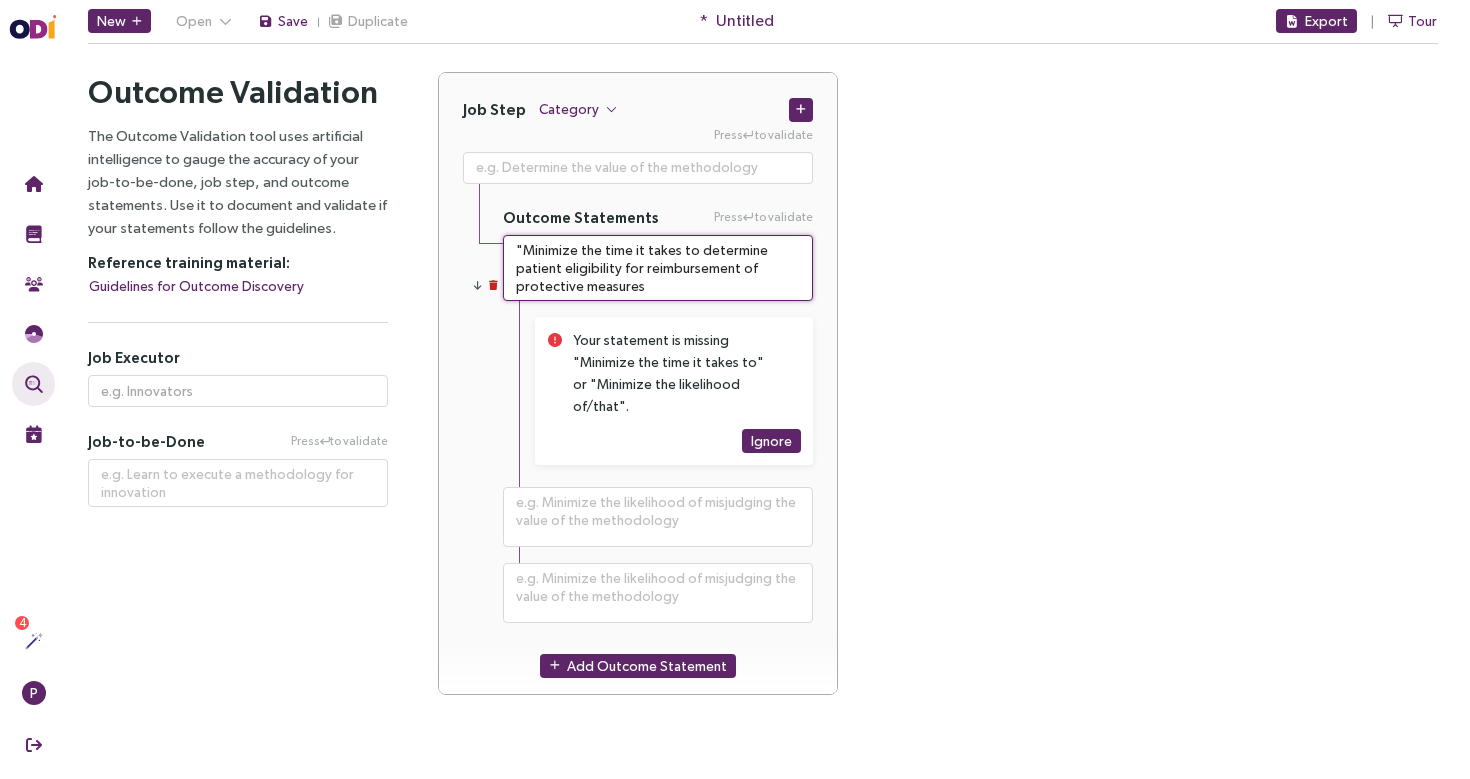 click on ""Minimize the time it takes to determine patient eligibility for reimbursement of protective measures" at bounding box center [658, 268] 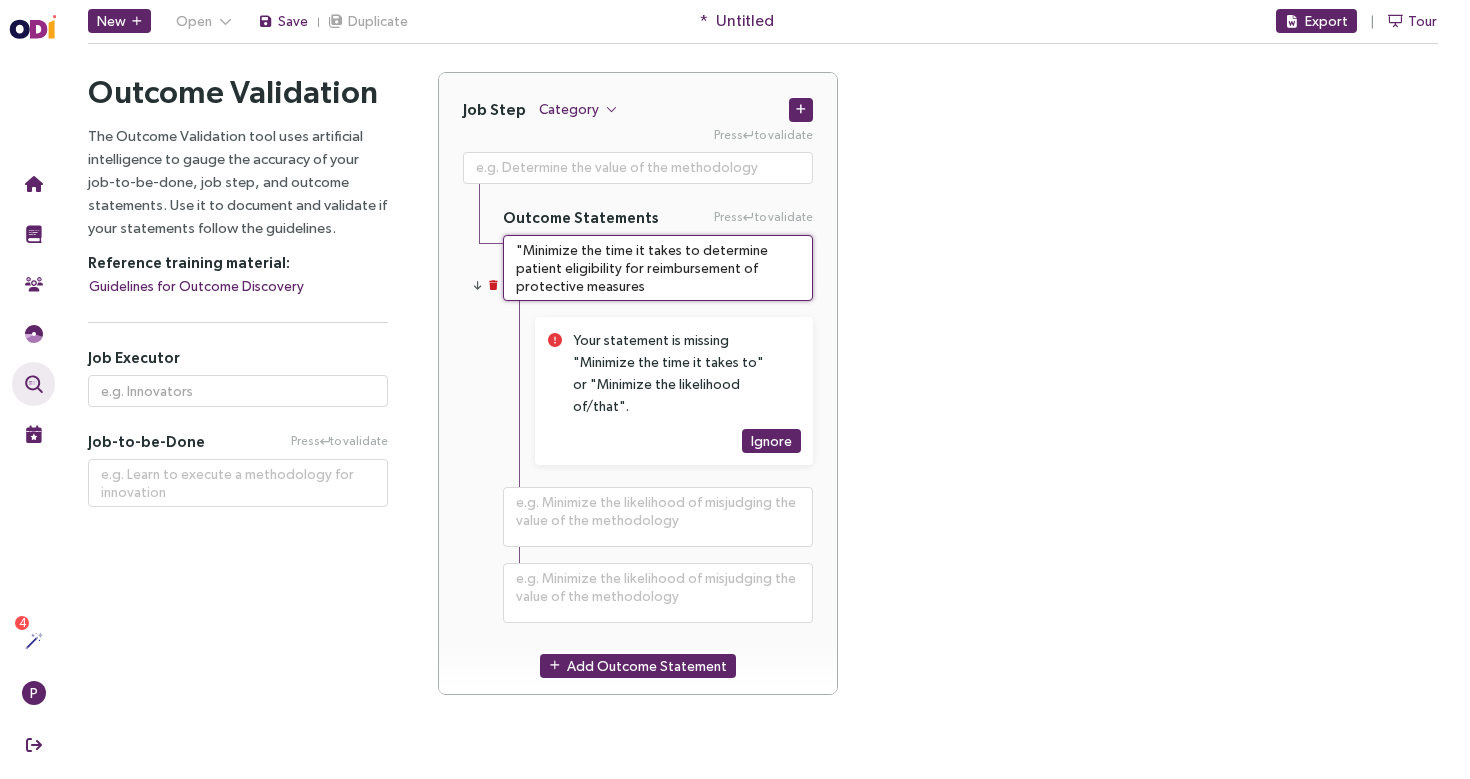 type on "**********" 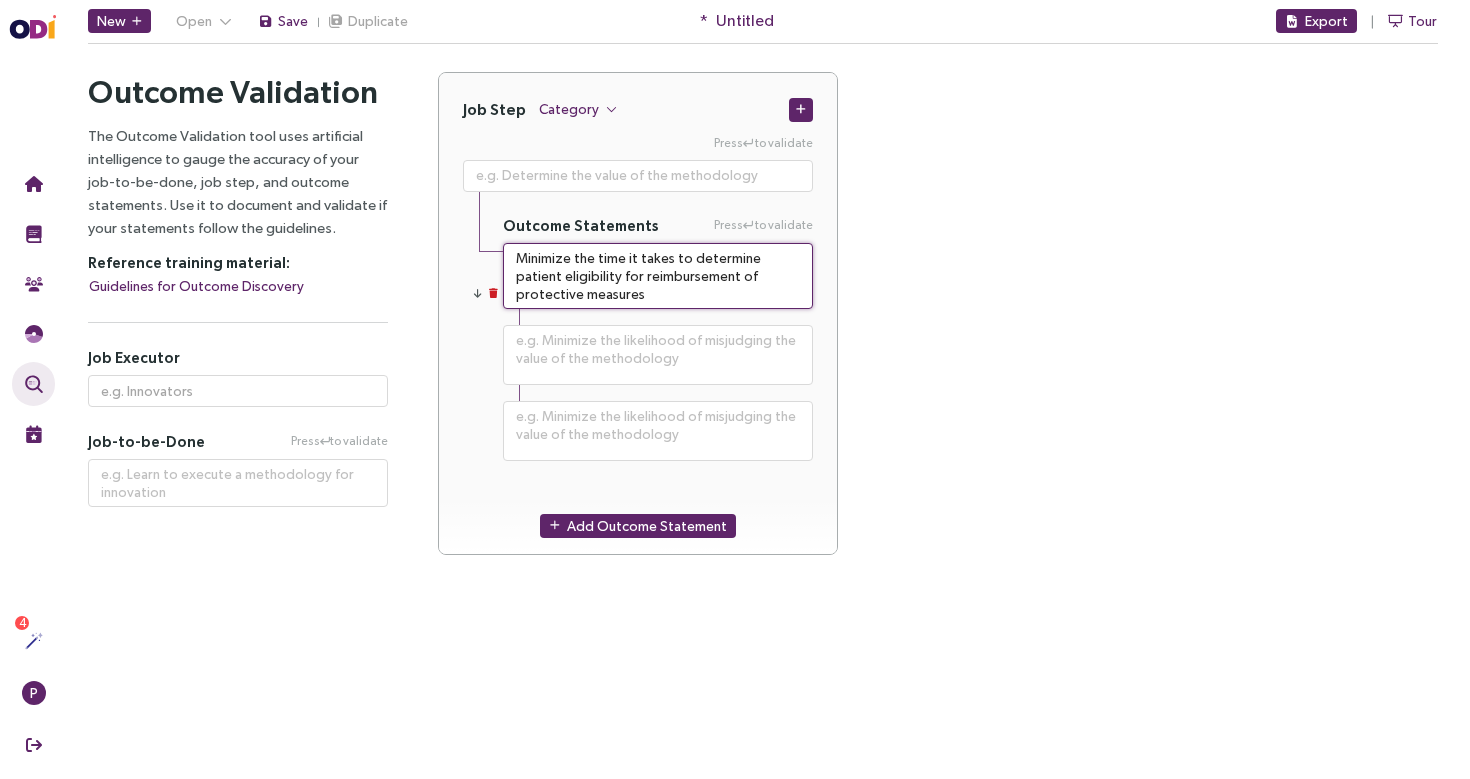 scroll, scrollTop: 0, scrollLeft: 0, axis: both 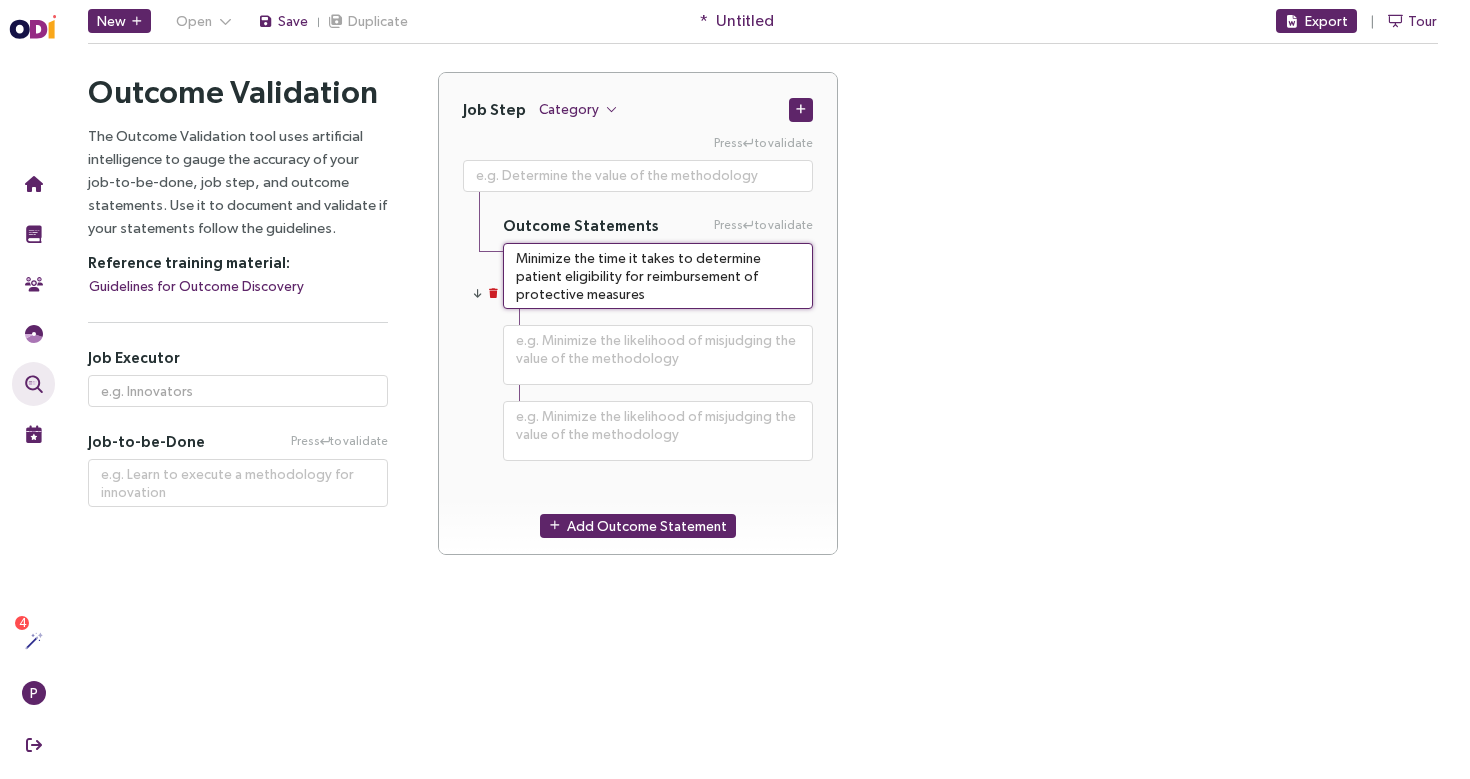 type on "Minimize the time it takes to determine patient eligibility for reimbursement of protective measures" 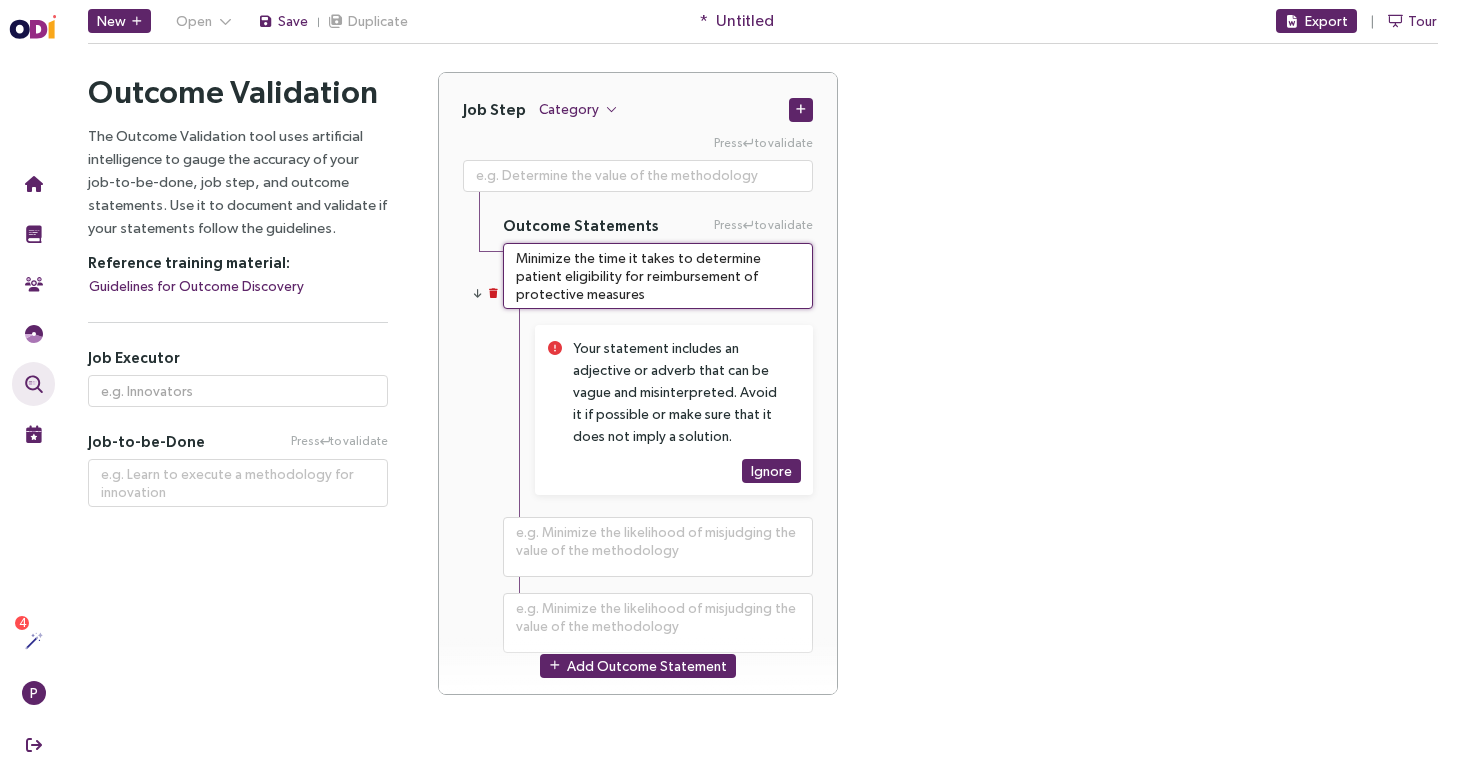 drag, startPoint x: 701, startPoint y: 274, endPoint x: 763, endPoint y: 277, distance: 62.072536 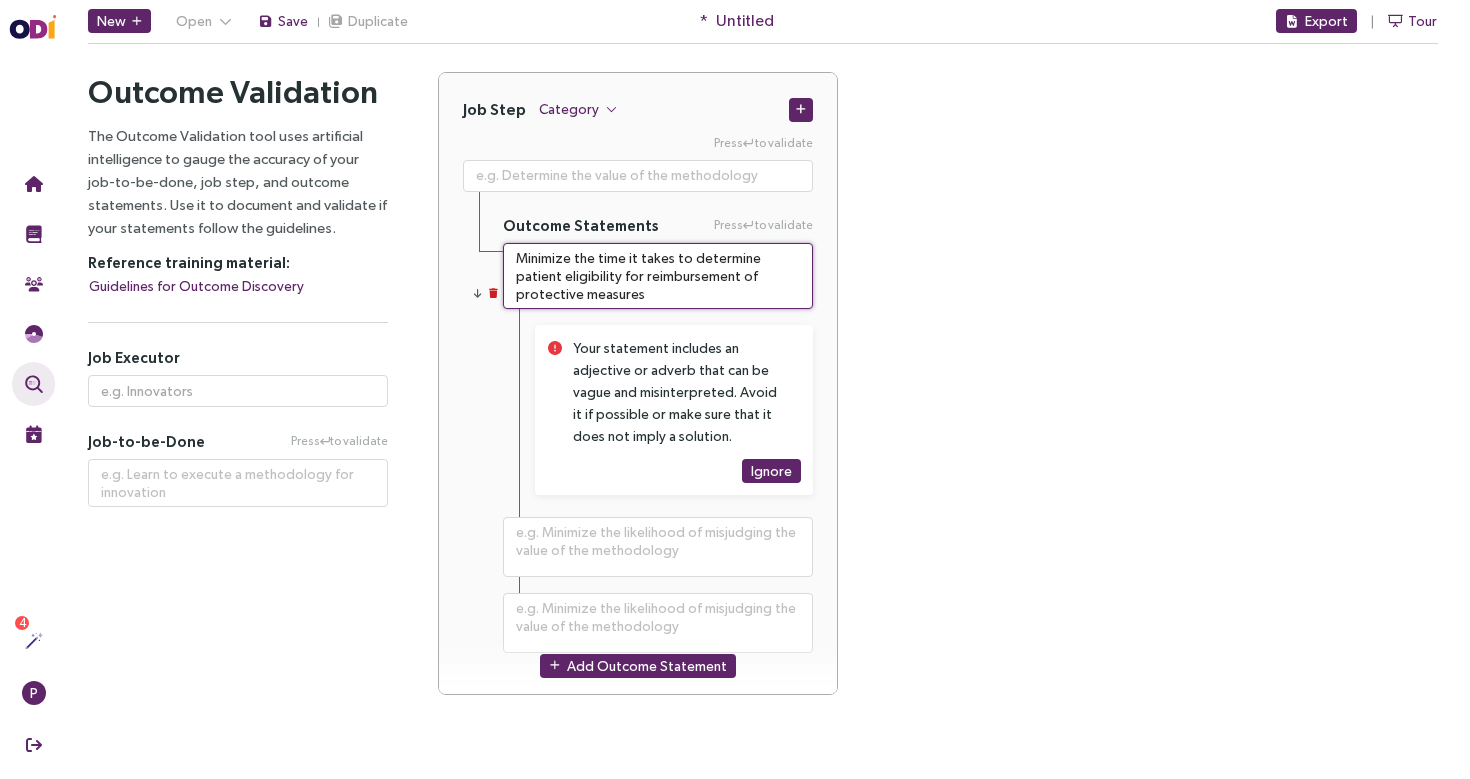 type on "**********" 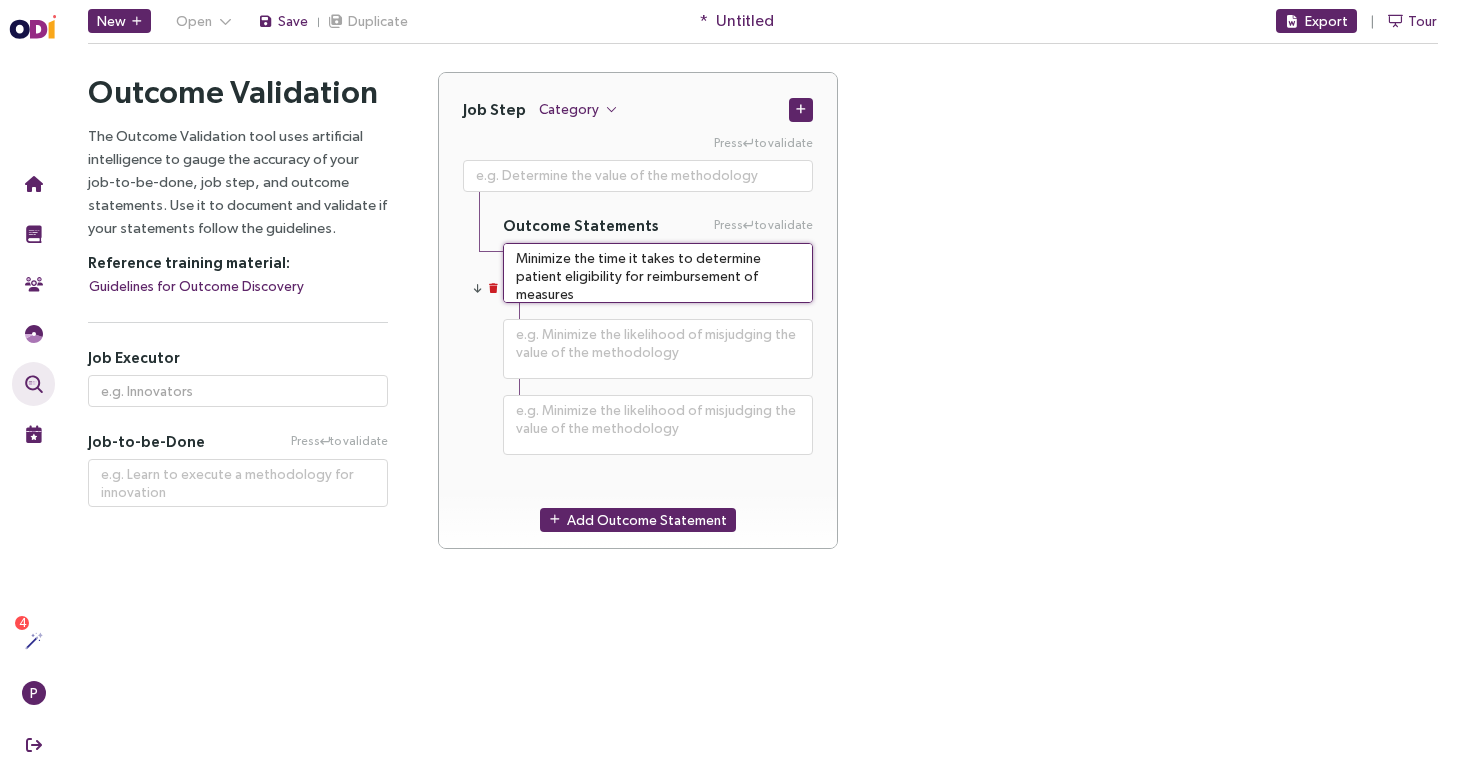 click on "Minimize the time it takes to determine patient eligibility for reimbursement of  measures" at bounding box center [658, 273] 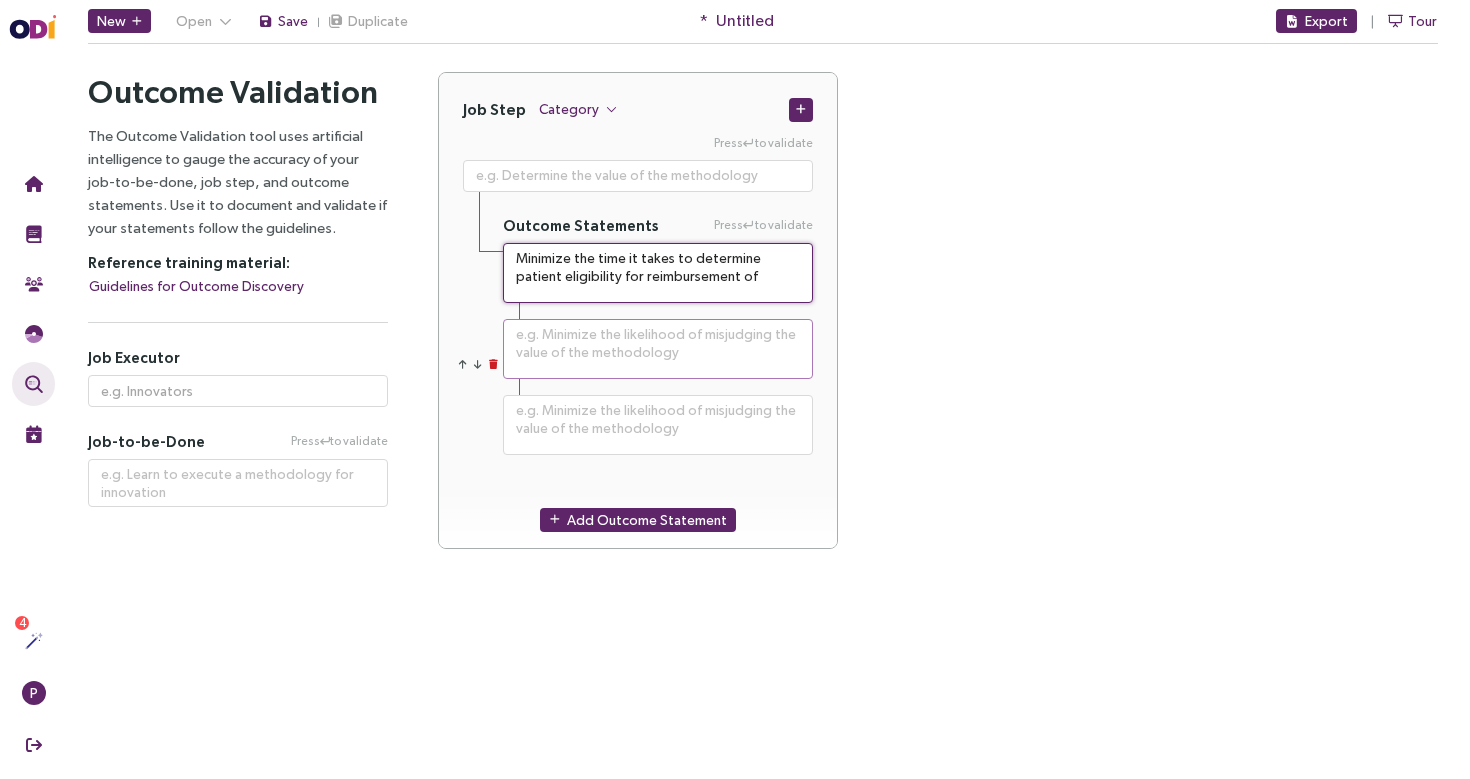 type on "**********" 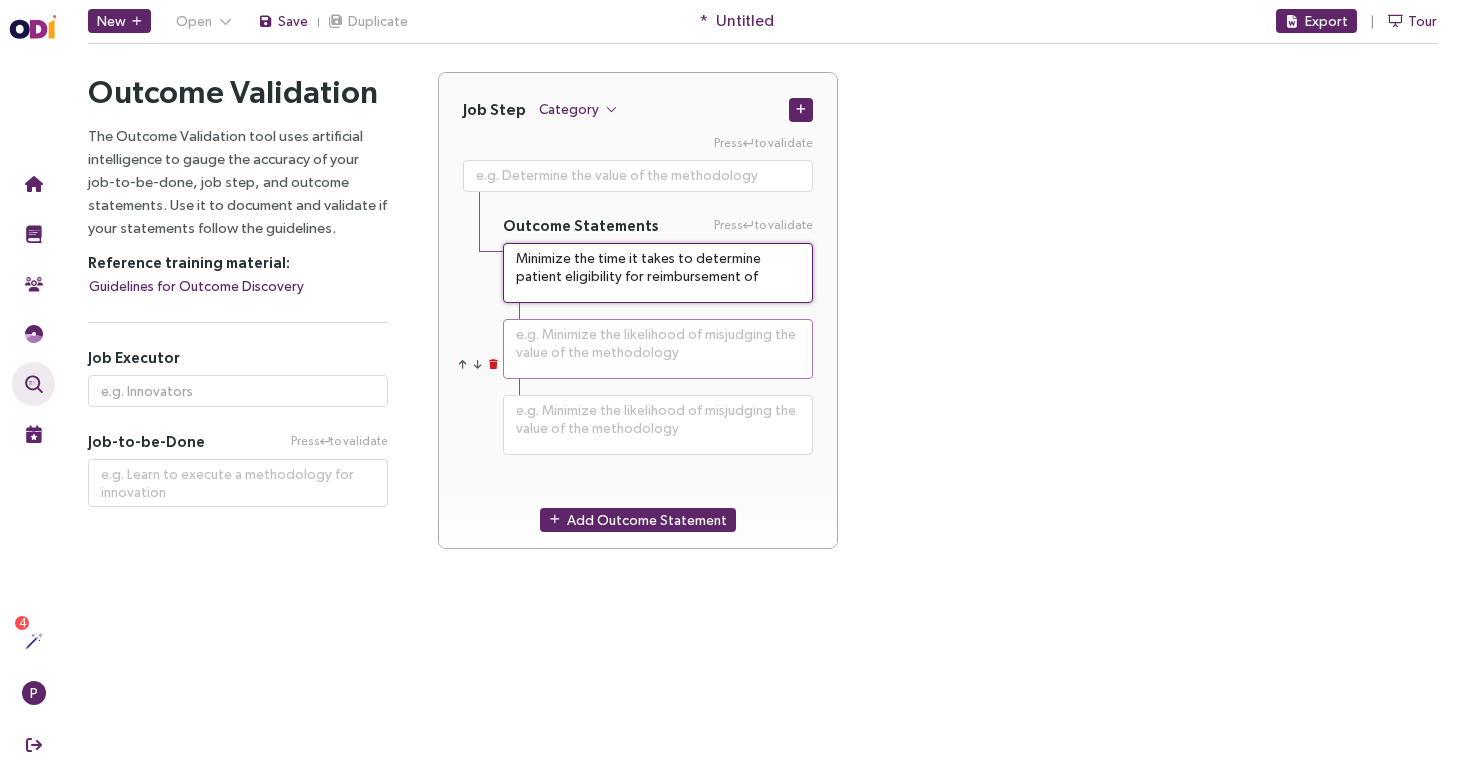 type on "Minimize the time it takes to determine patient eligibility for reimbursement of m" 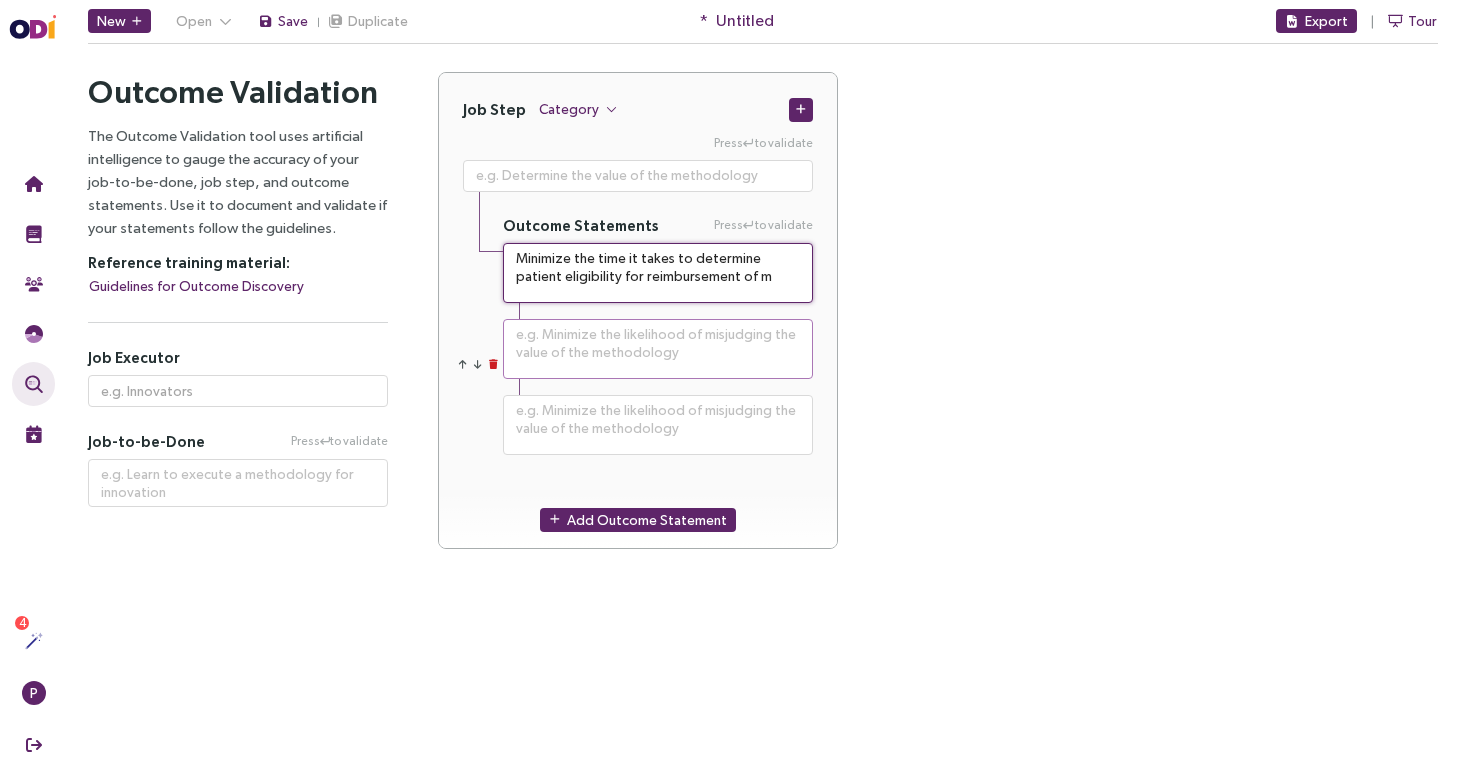type on "**********" 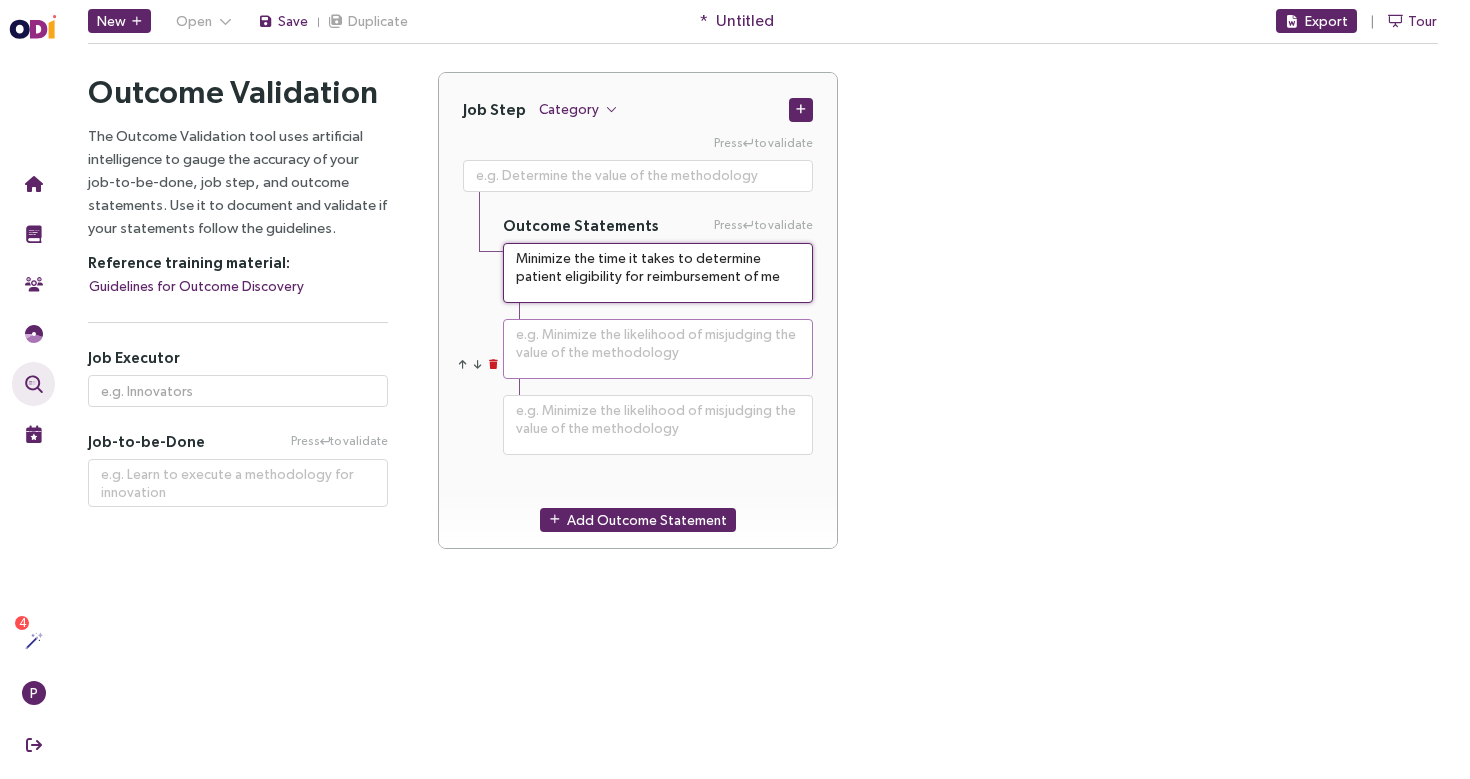 type on "**********" 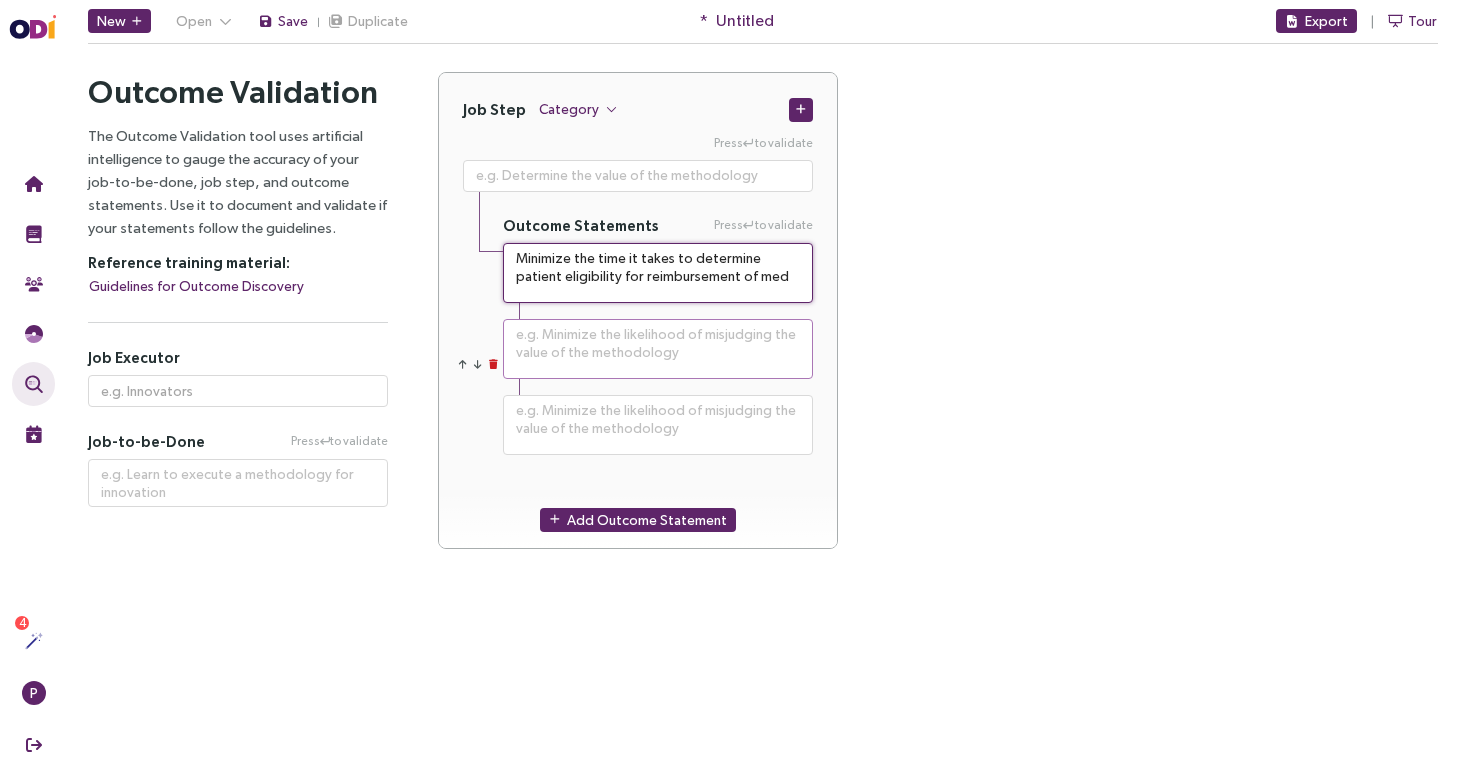 type on "**********" 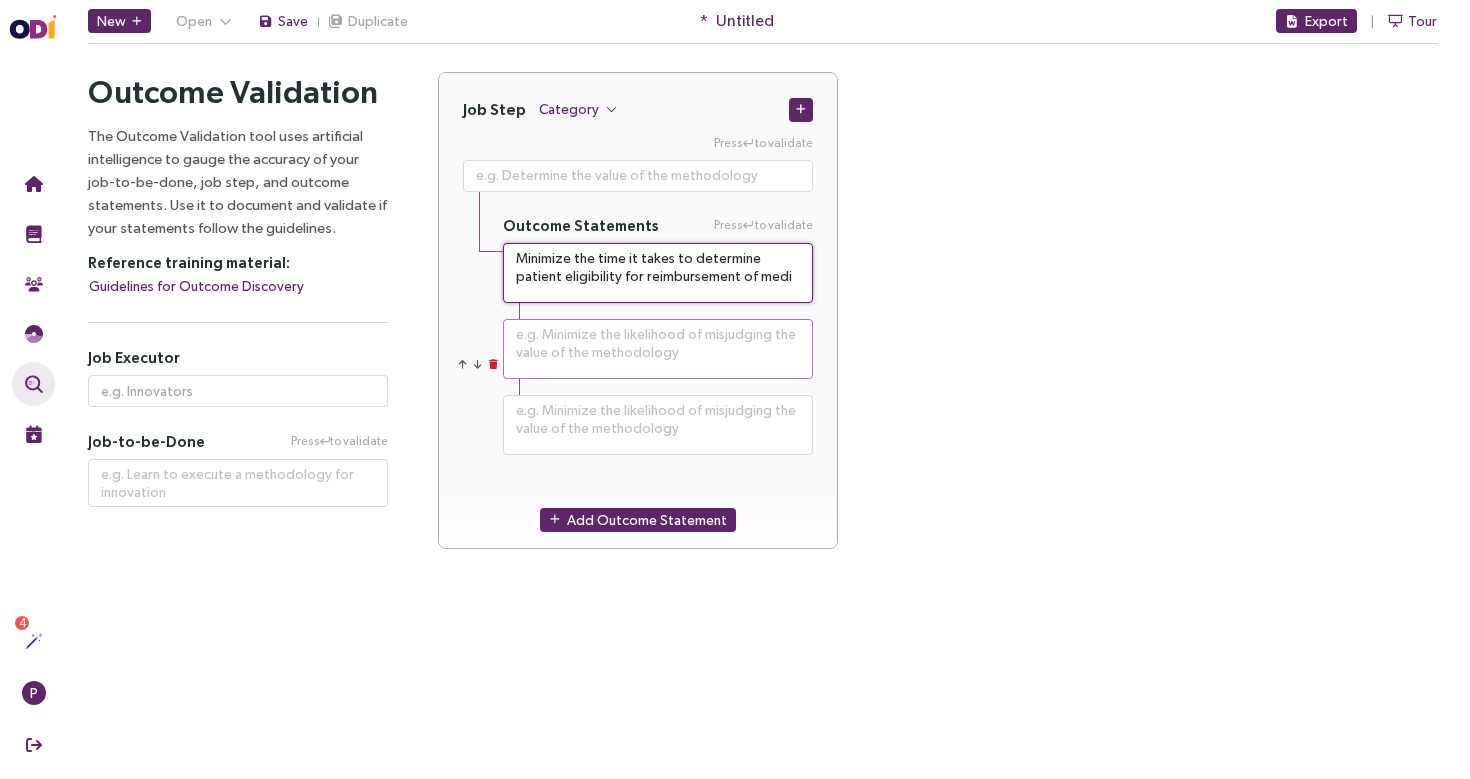 type on "**********" 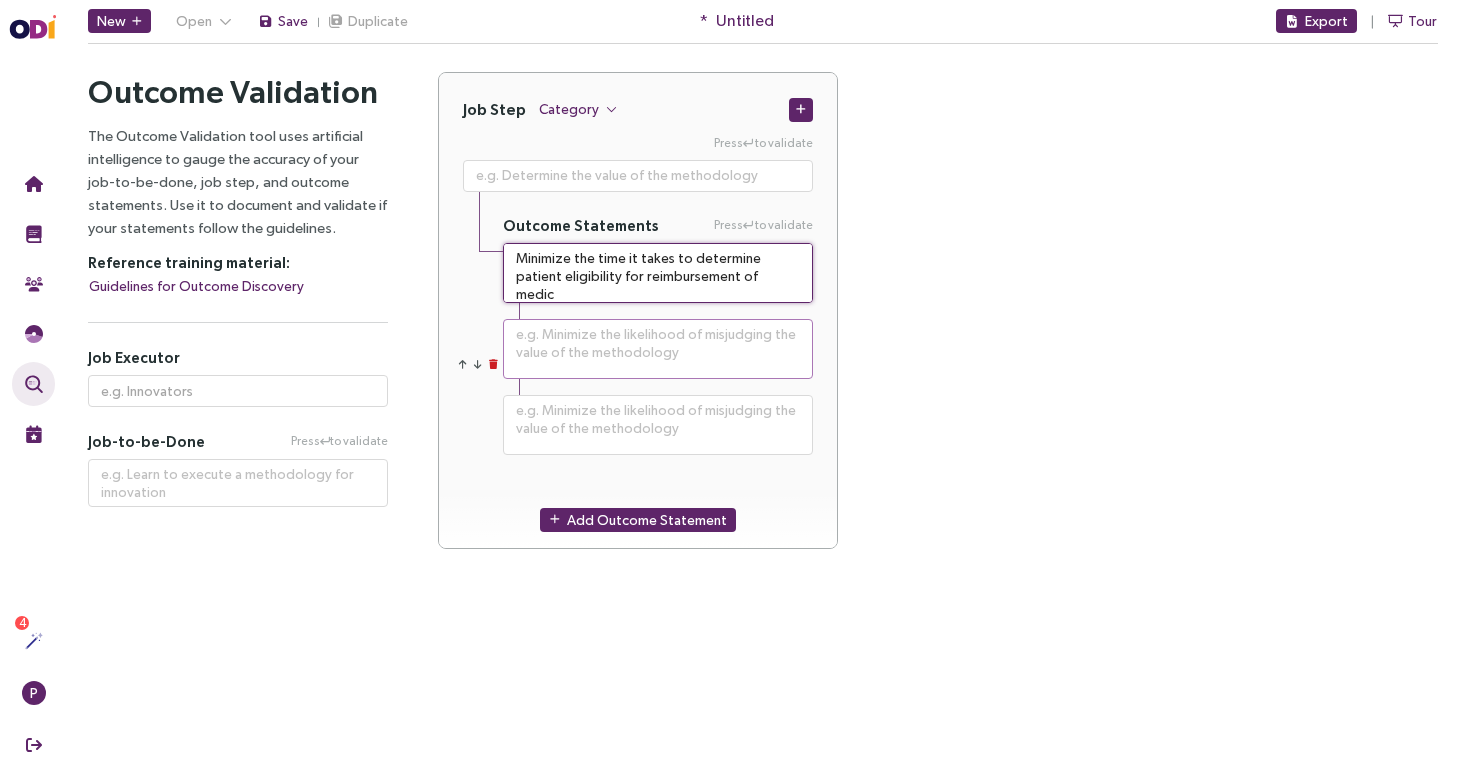 type on "**********" 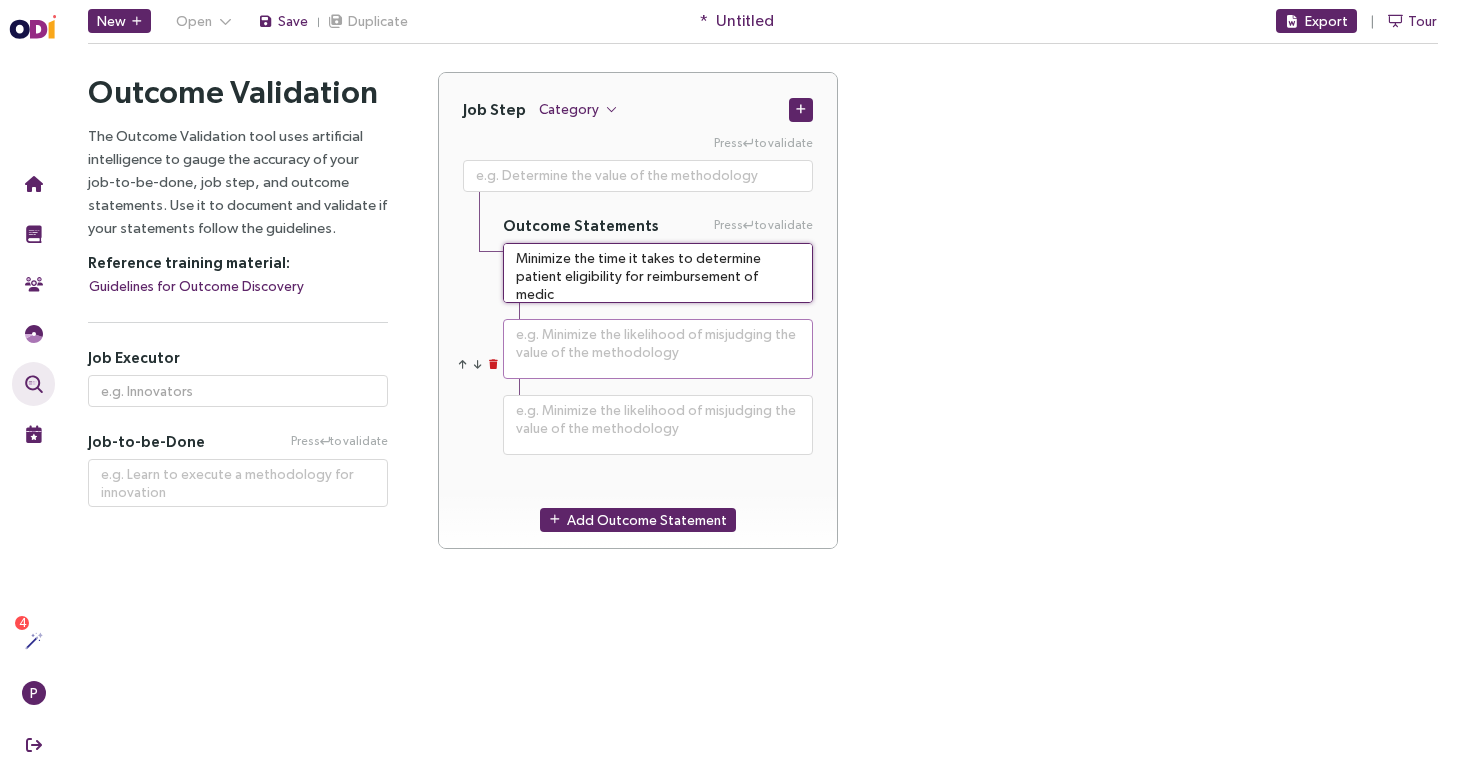 type on "Minimize the time it takes to determine patient eligibility for reimbursement of medica" 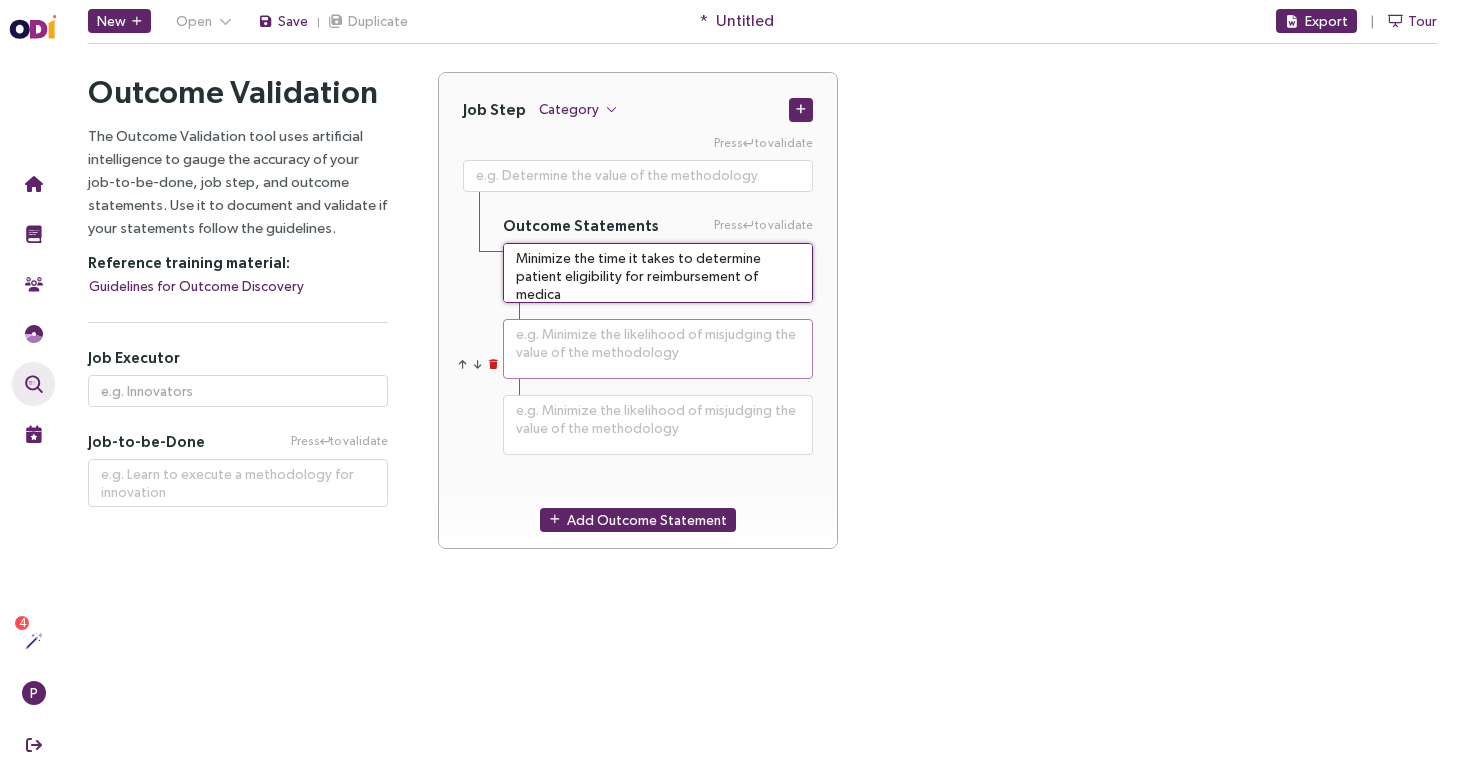 type on "**********" 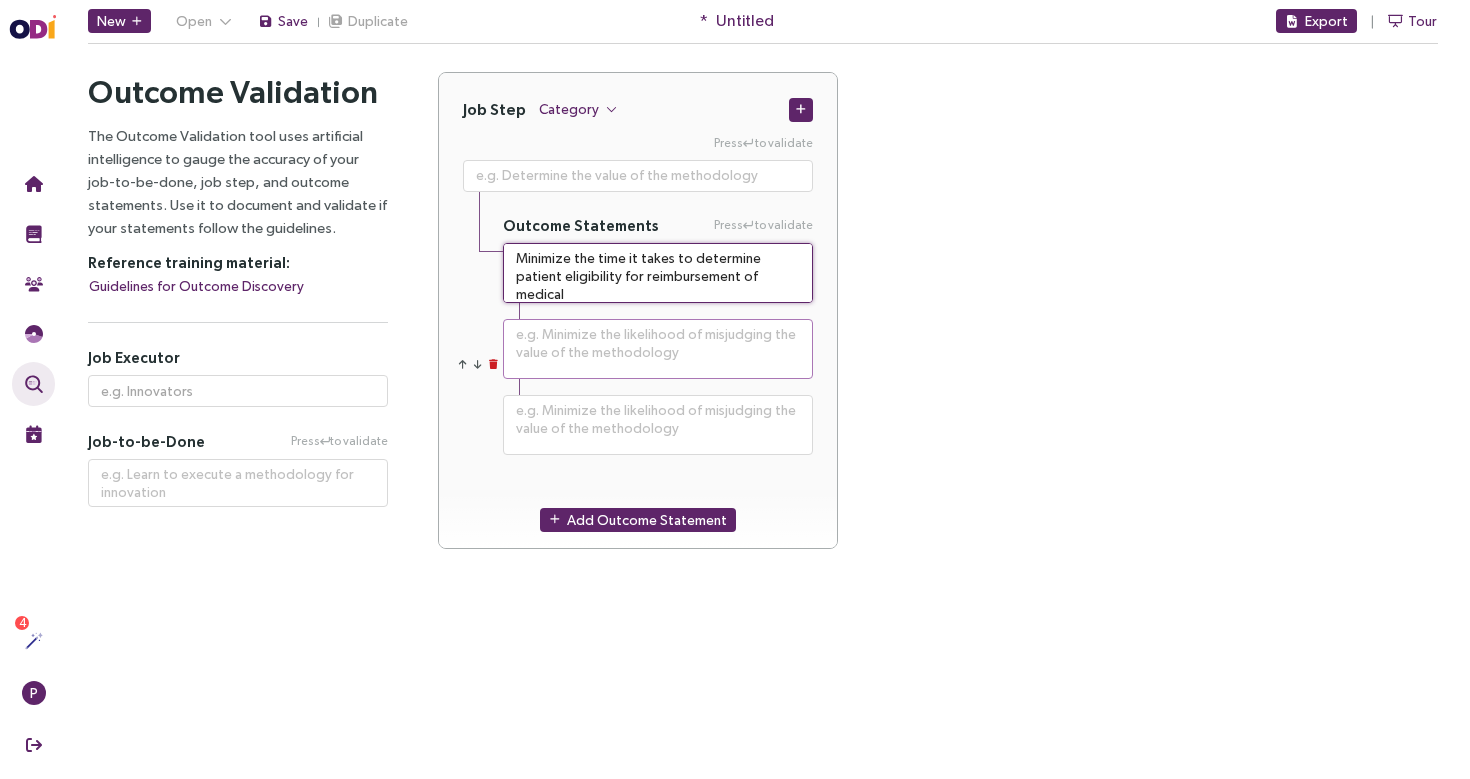 type on "**********" 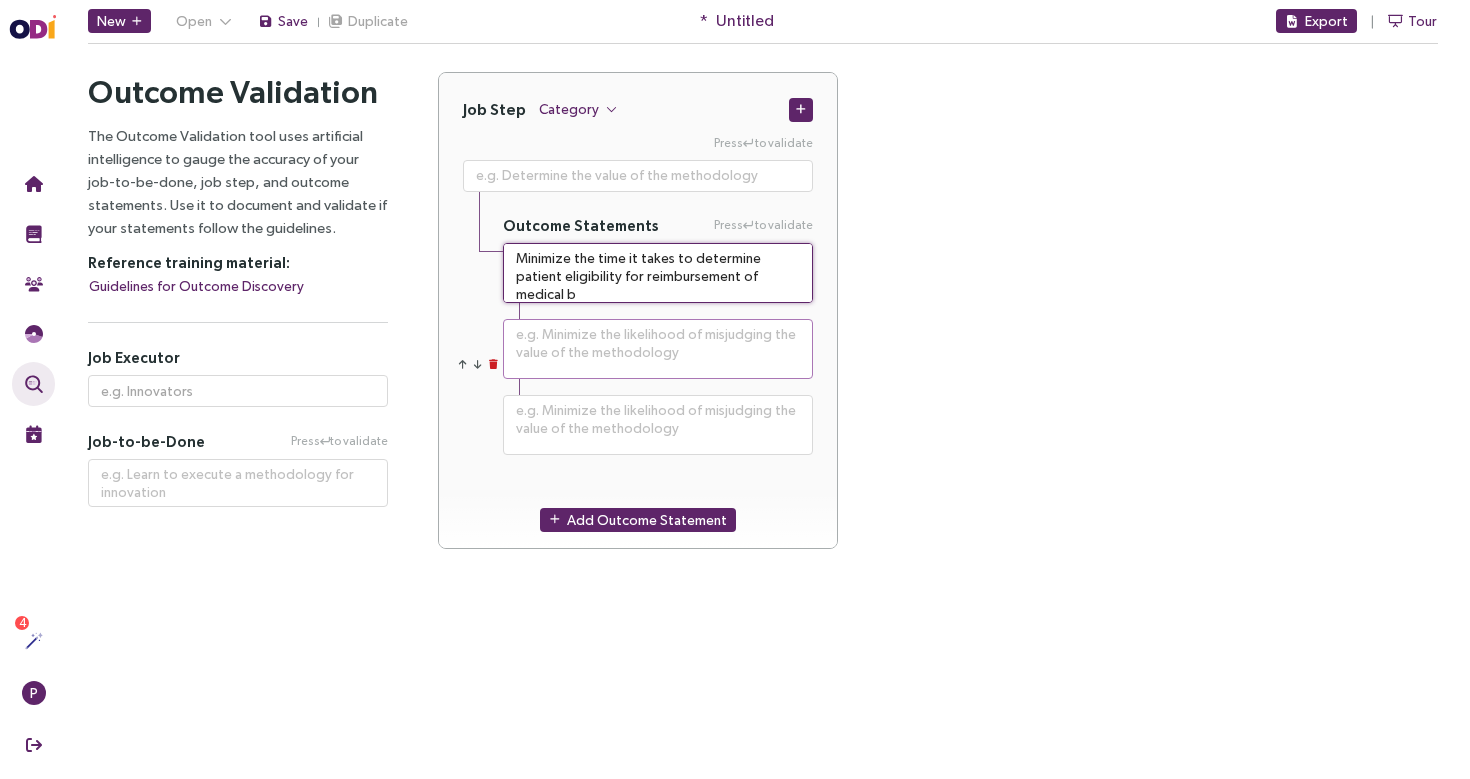 type on "**********" 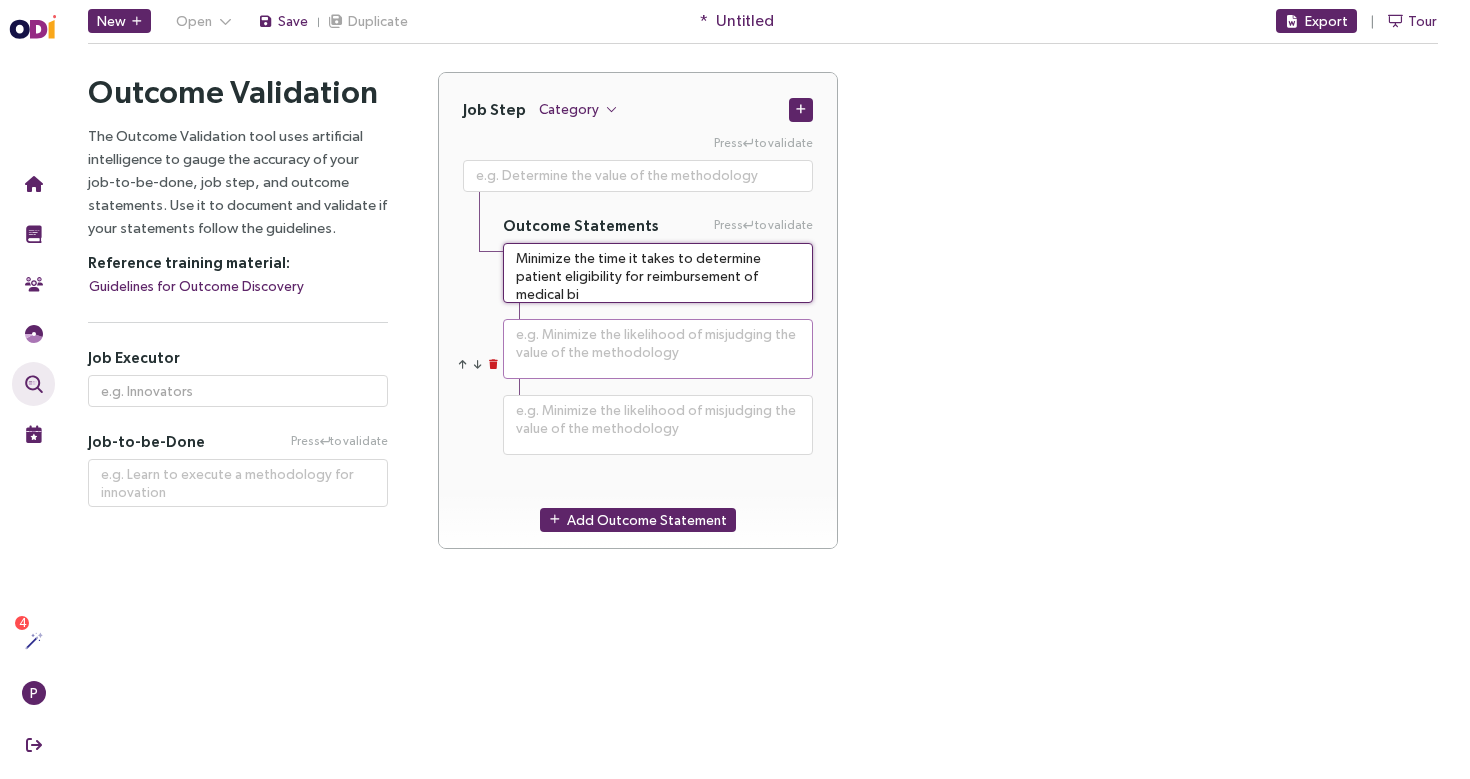 type on "**********" 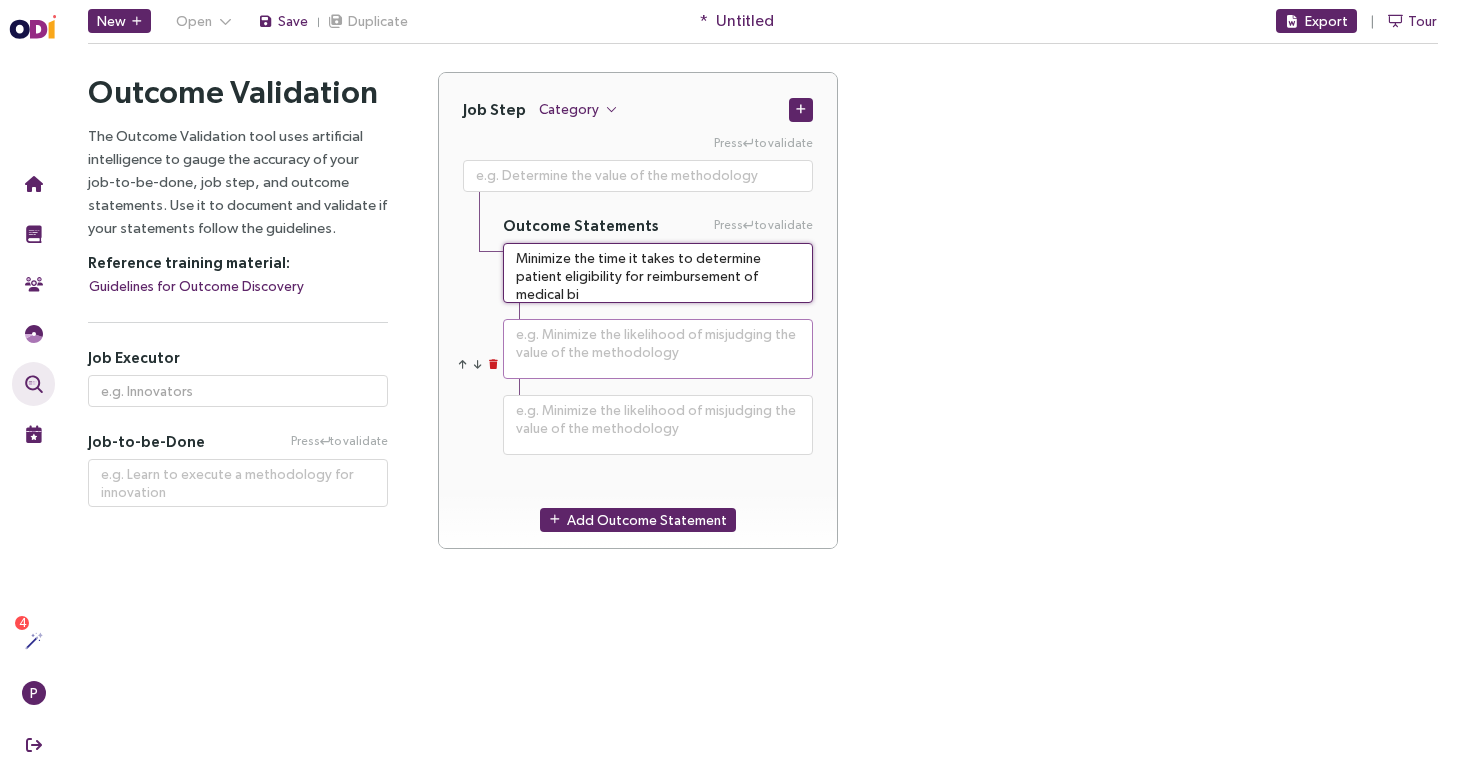type on "Minimize the time it takes to determine patient eligibility for reimbursement of medical bil" 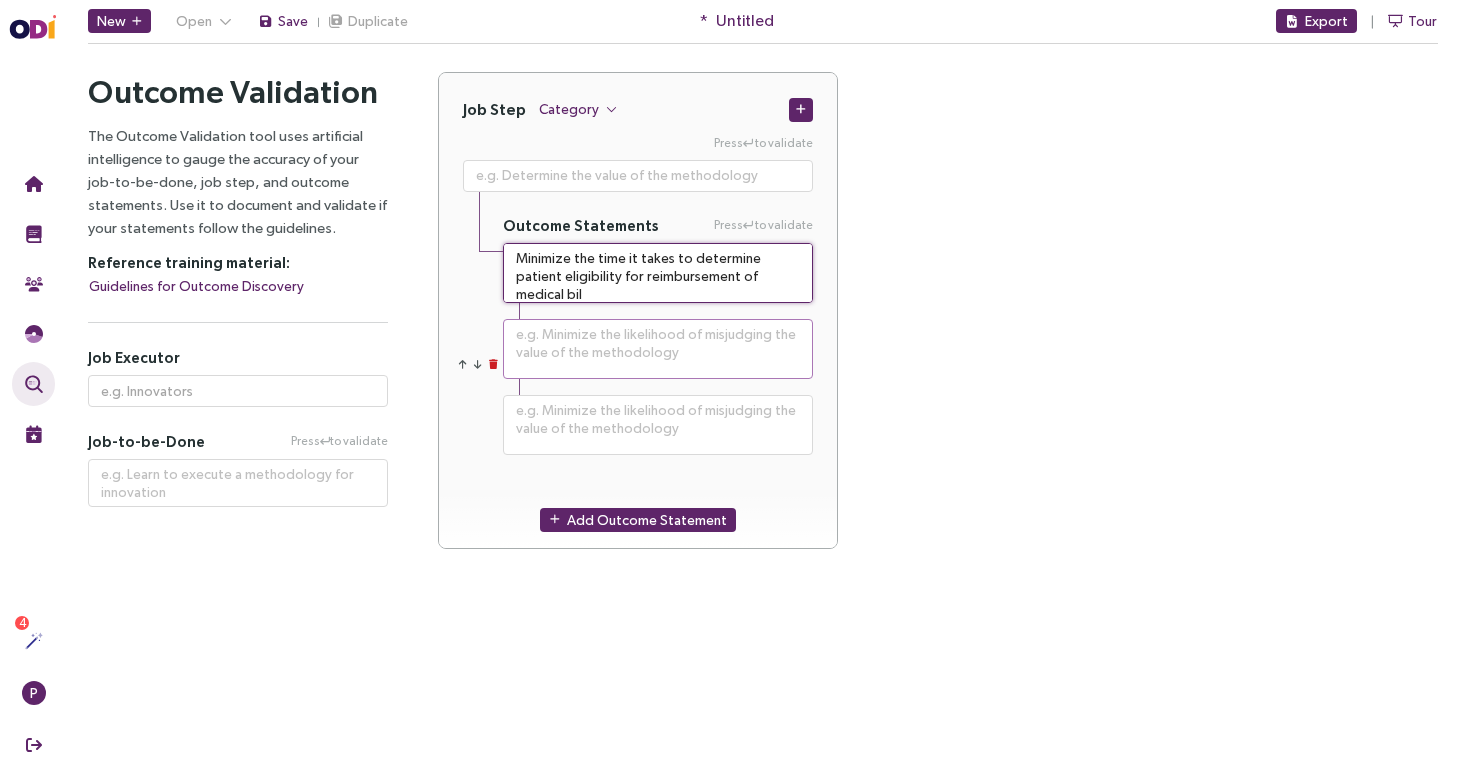 type on "**********" 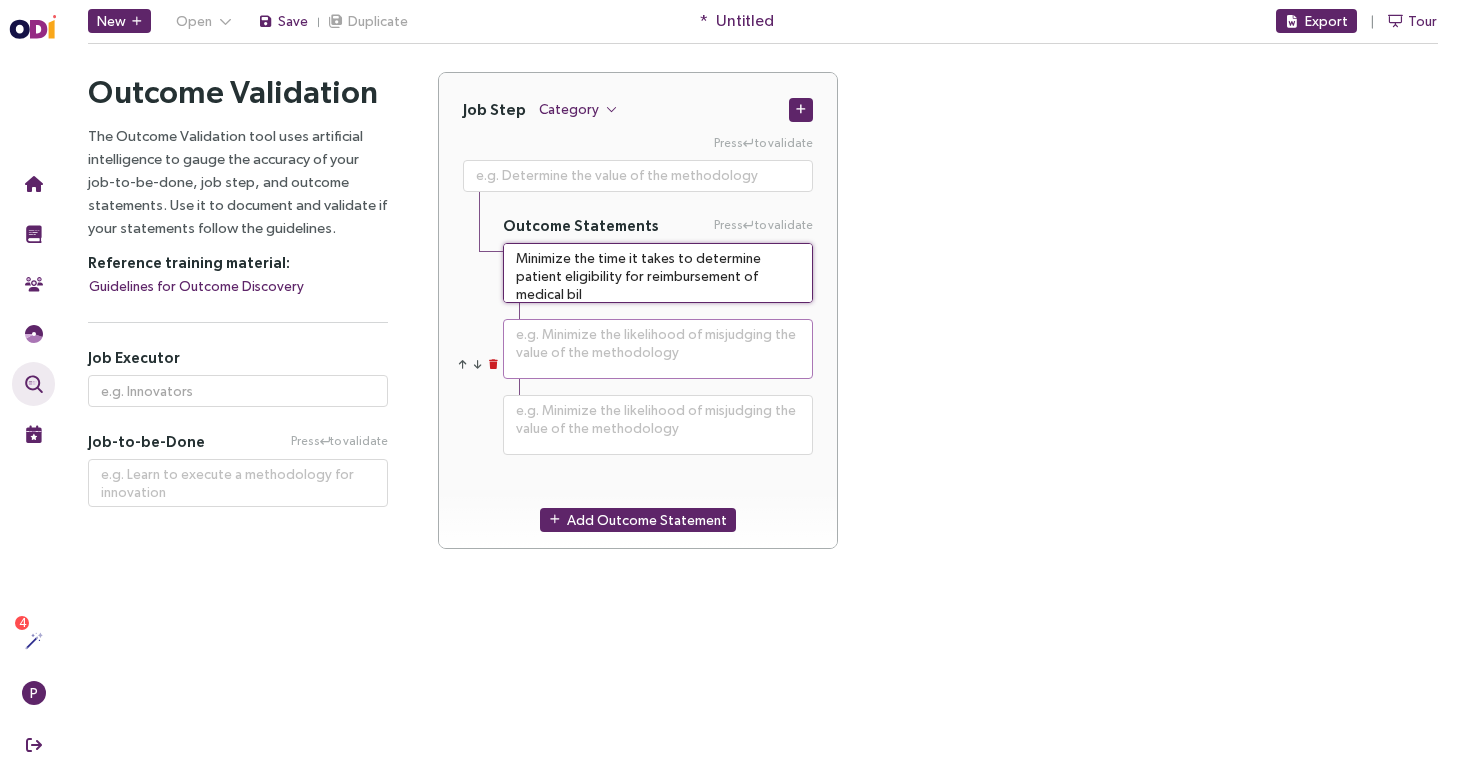 type on "Minimize the time it takes to determine patient eligibility for reimbursement of medical bill" 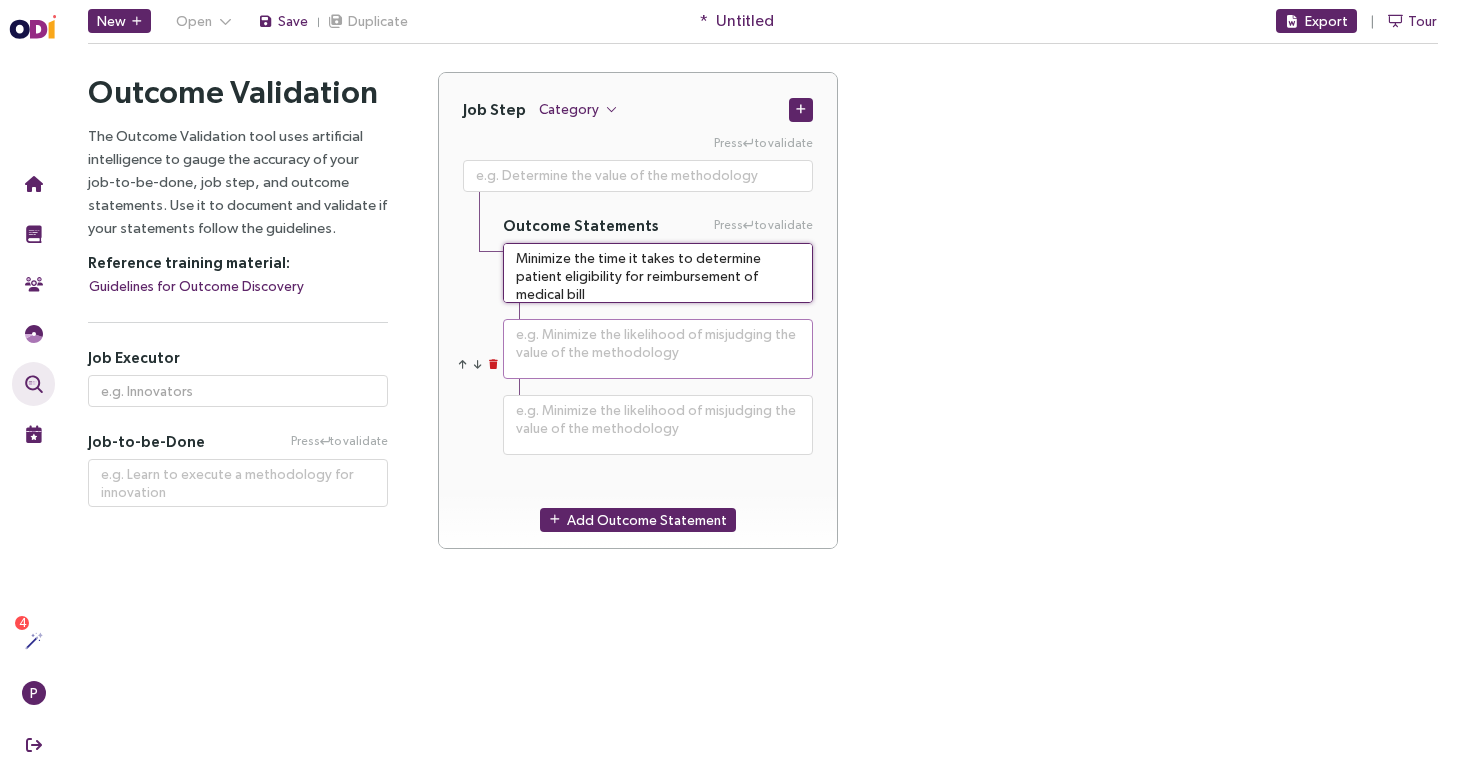 type on "**********" 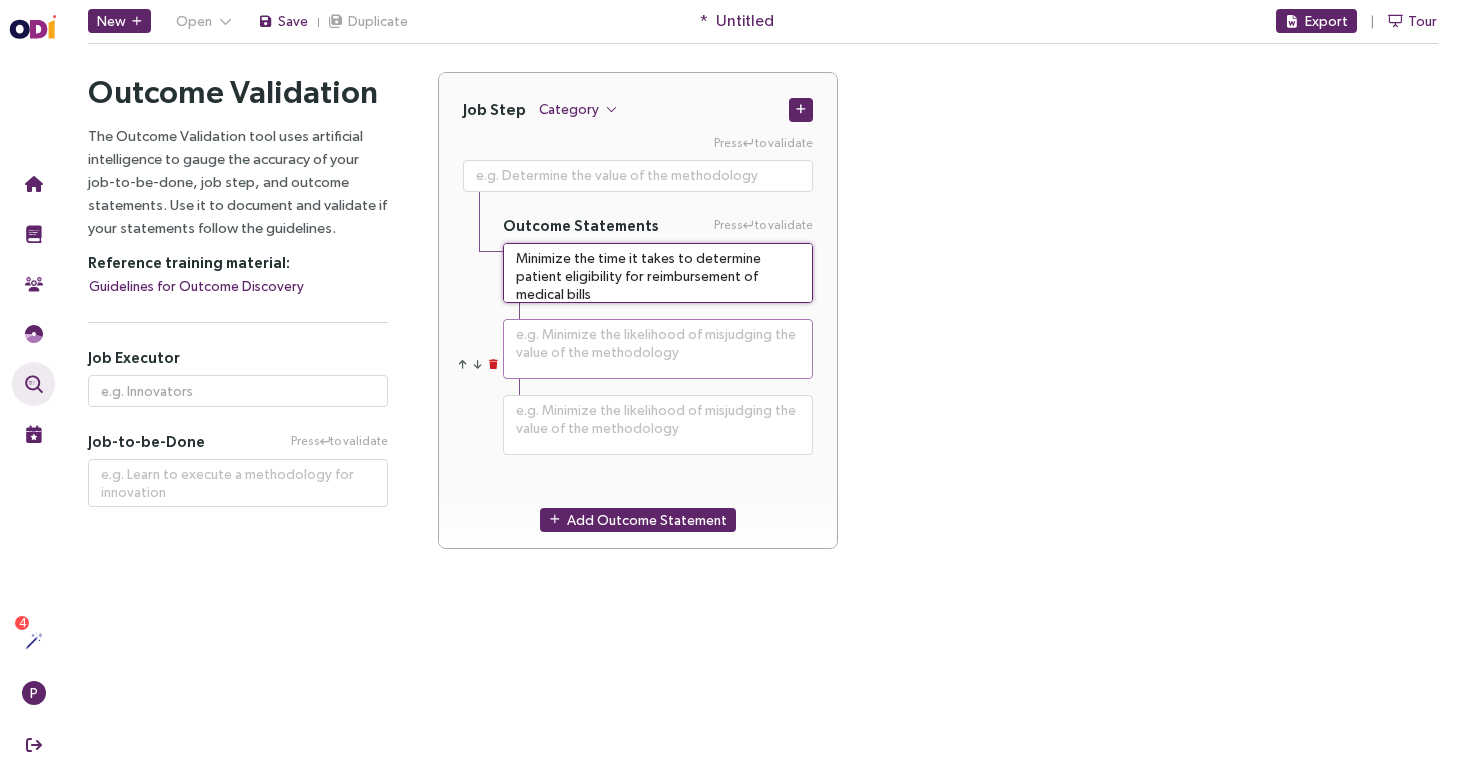 type on "Minimize the time it takes to determine patient eligibility for reimbursement of medical bills" 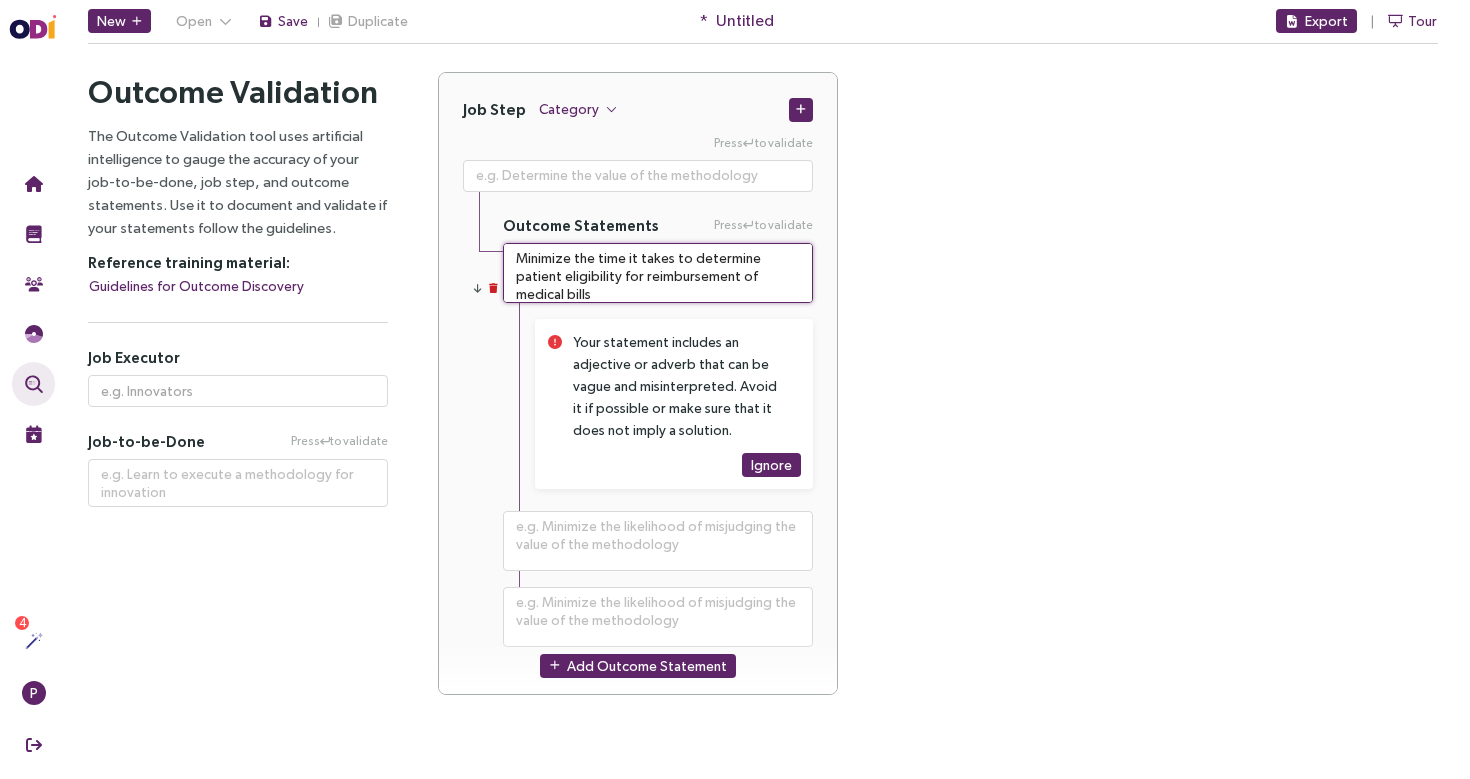drag, startPoint x: 685, startPoint y: 275, endPoint x: 773, endPoint y: 276, distance: 88.005684 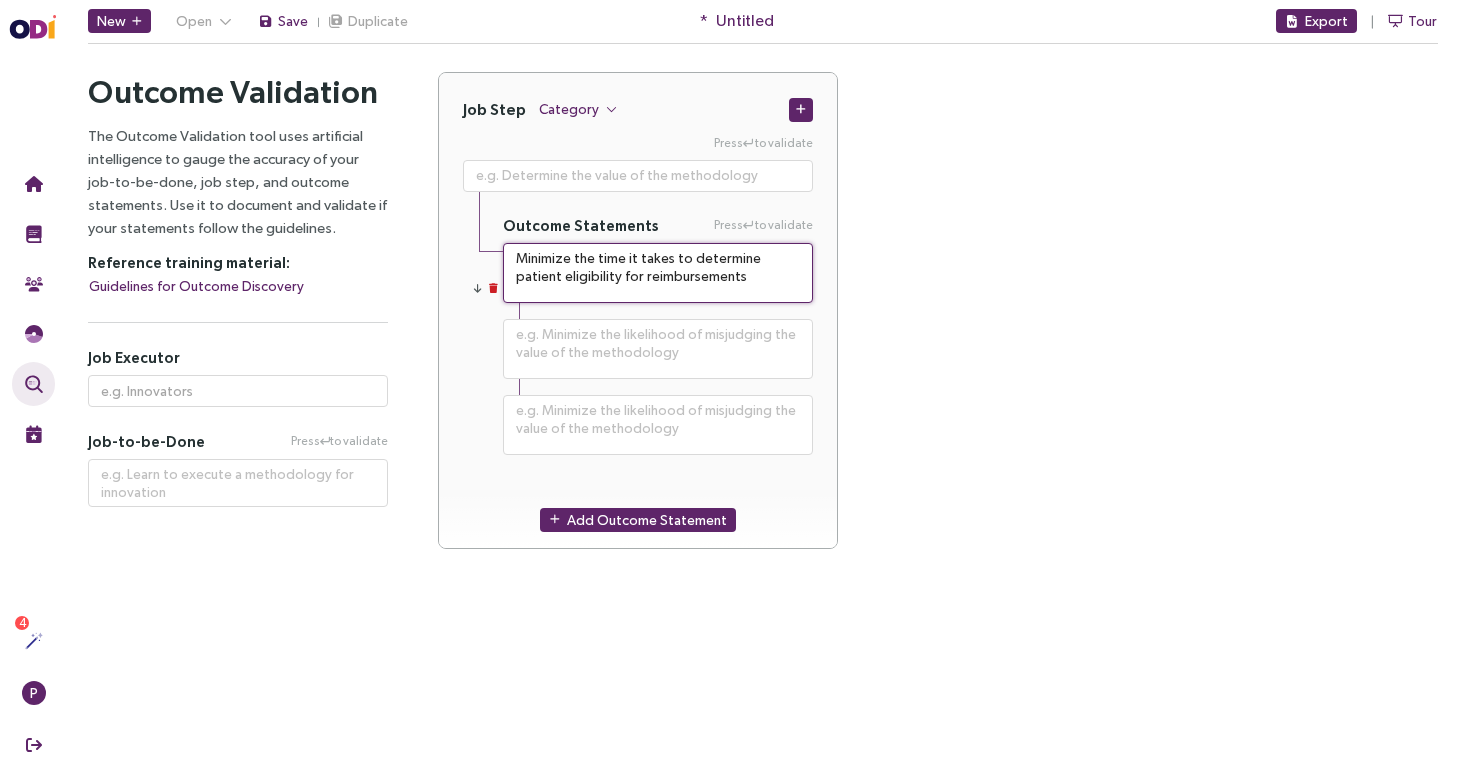 type on "**********" 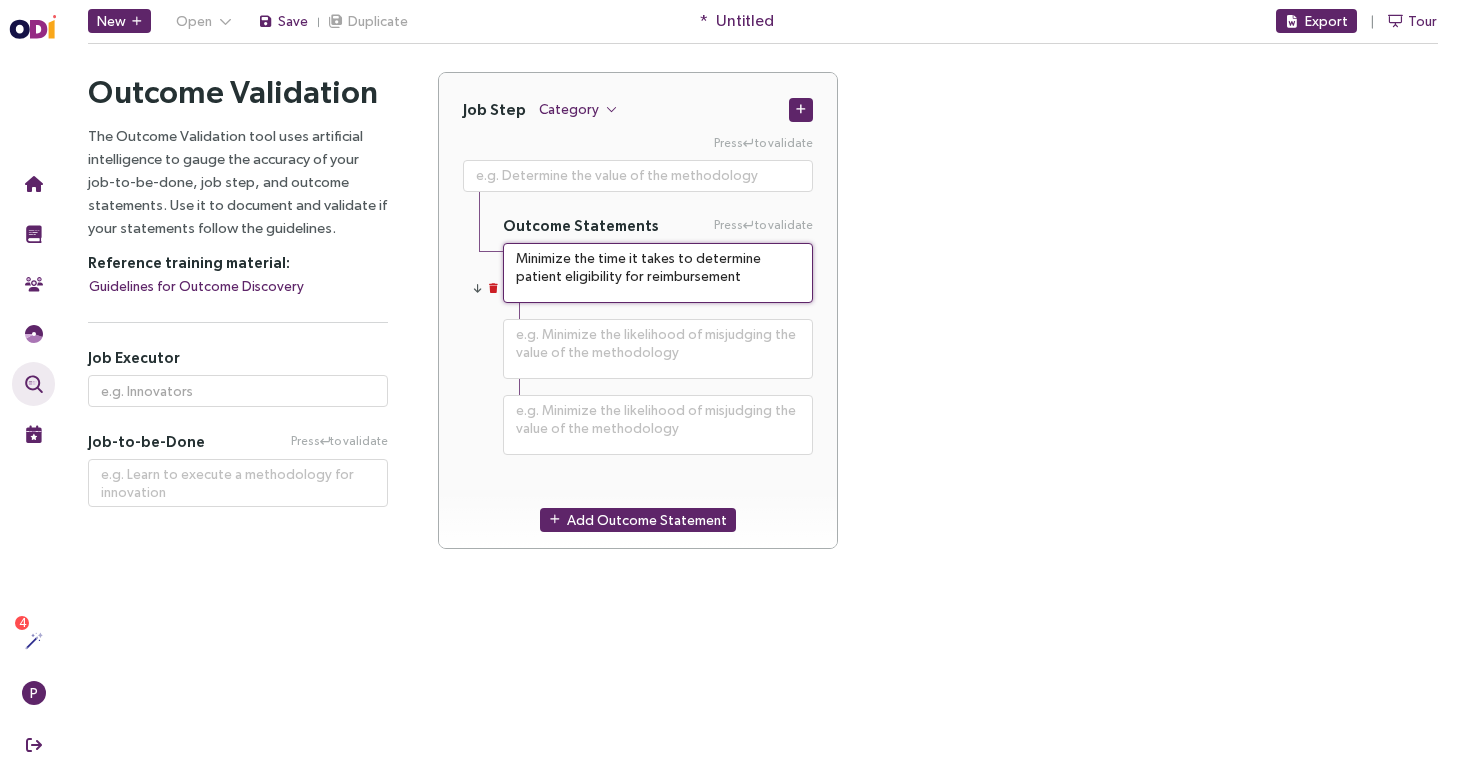 type on "Minimize the time it takes to determine patient eligibility for reimbursement" 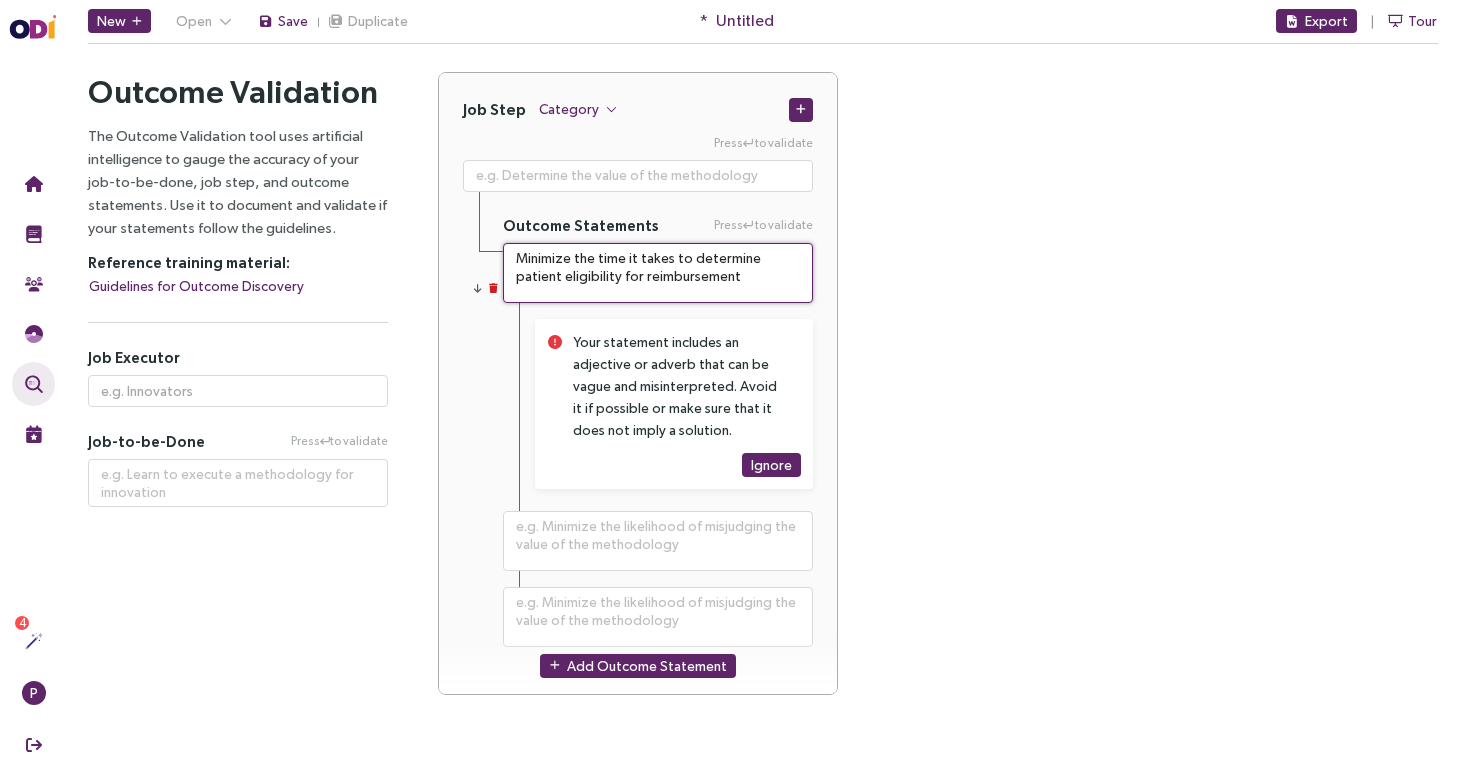 click on "Minimize the time it takes to determine patient eligibility for reimbursement" at bounding box center [658, 273] 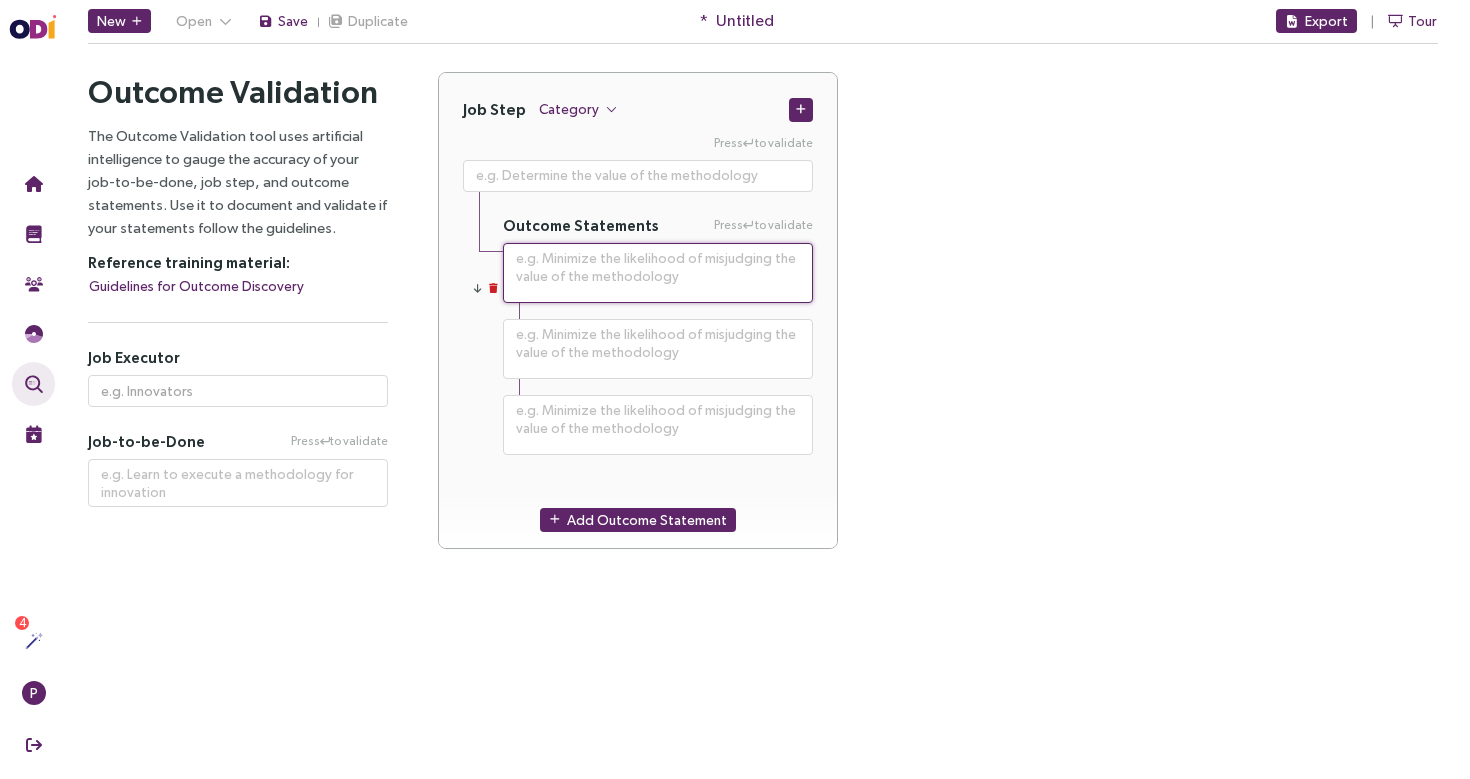 paste 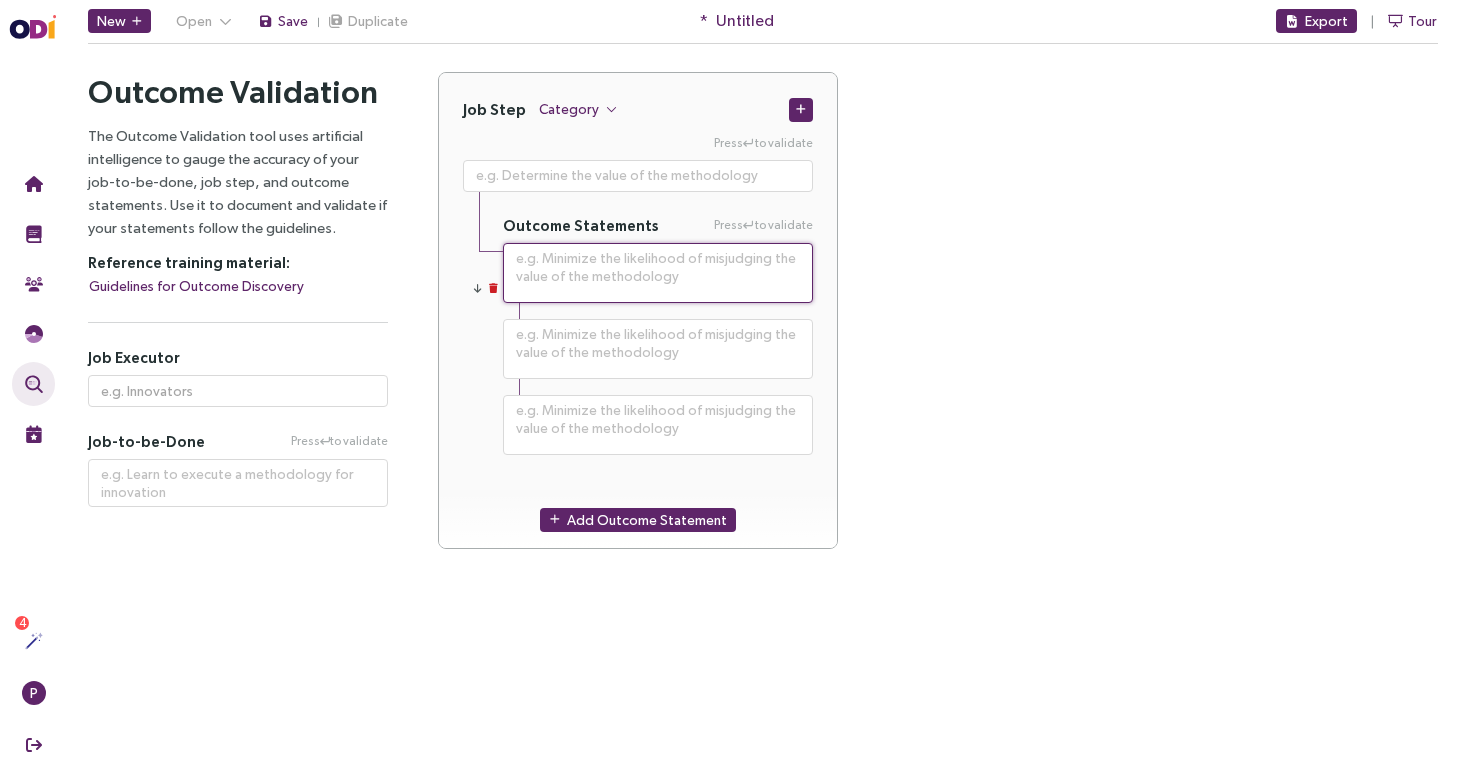 type on "*" 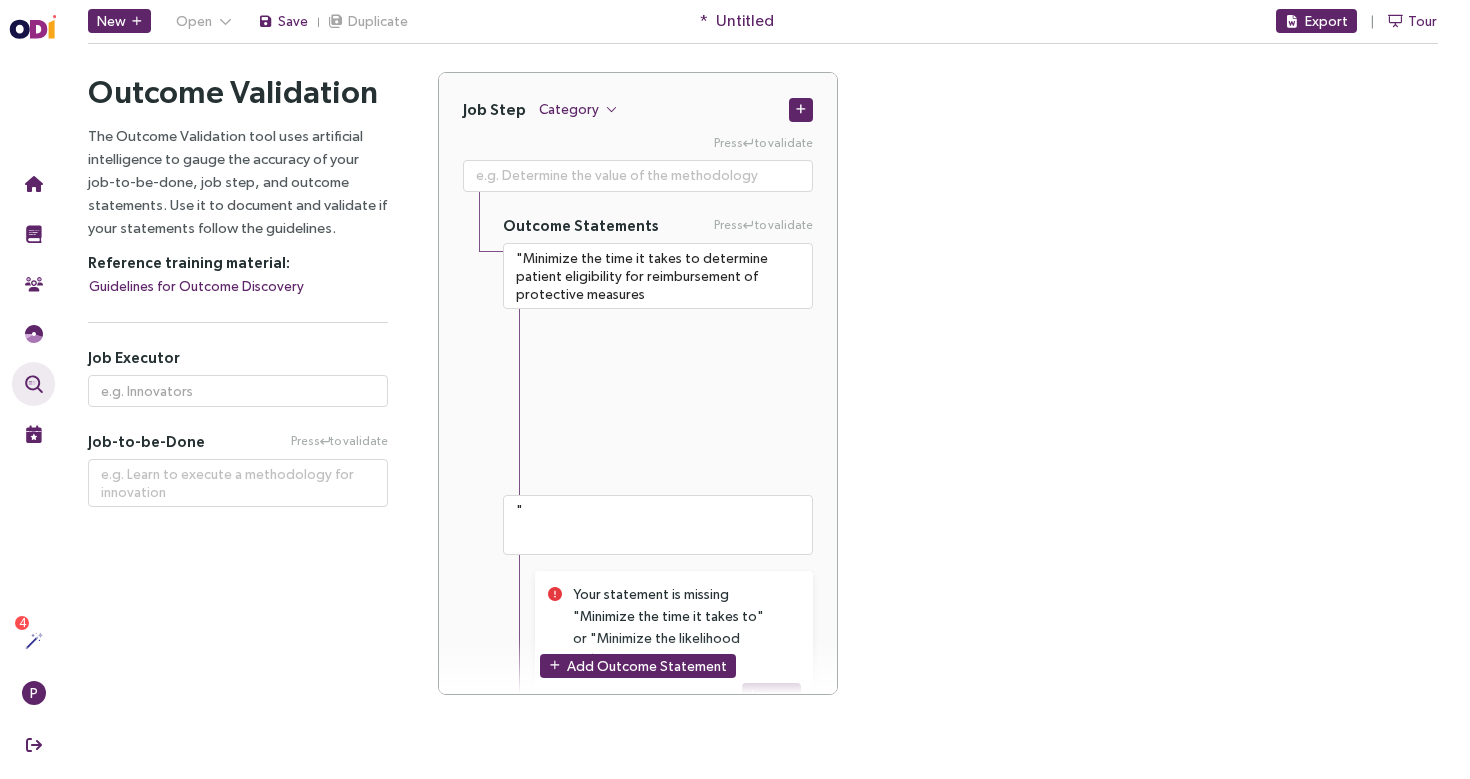 scroll, scrollTop: 308, scrollLeft: 0, axis: vertical 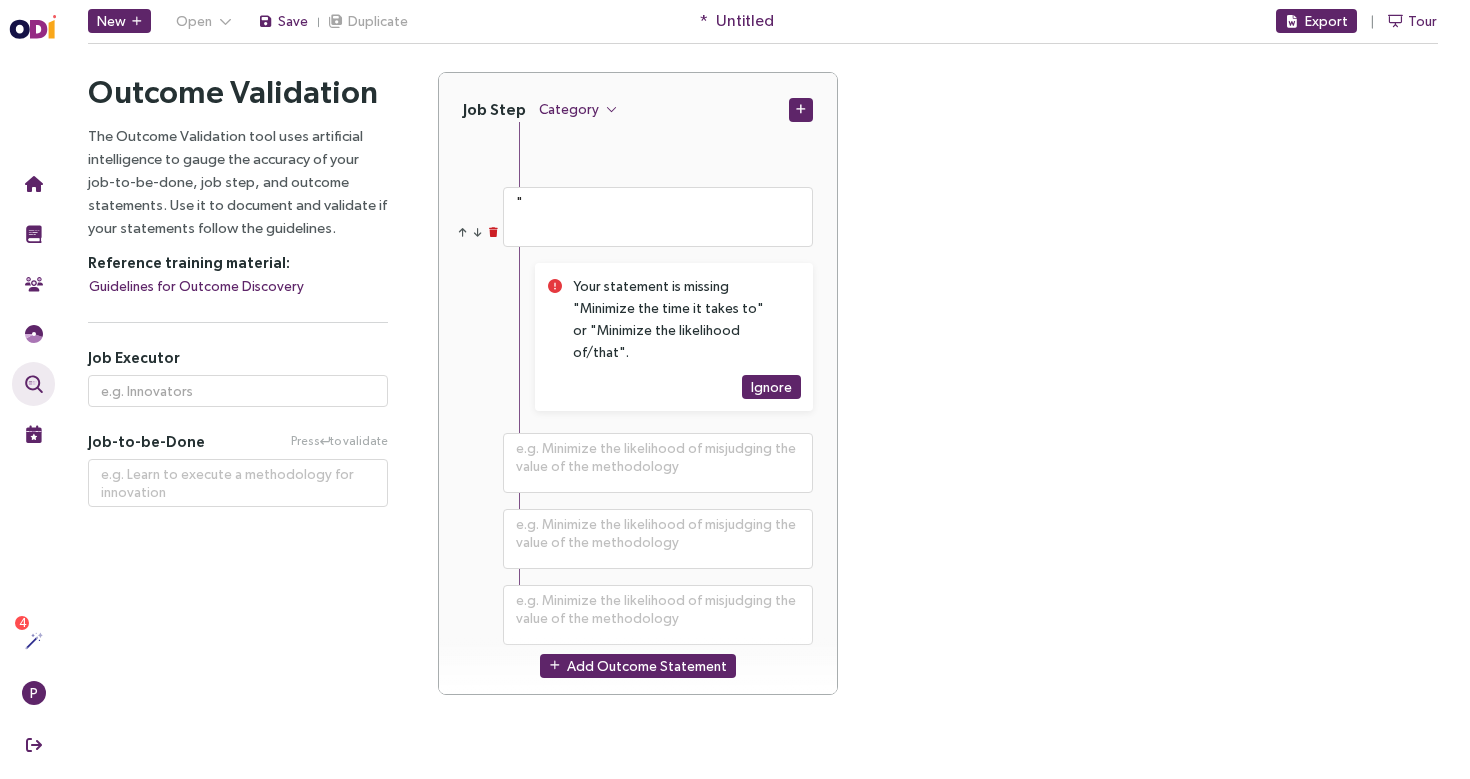 click at bounding box center (478, 232) 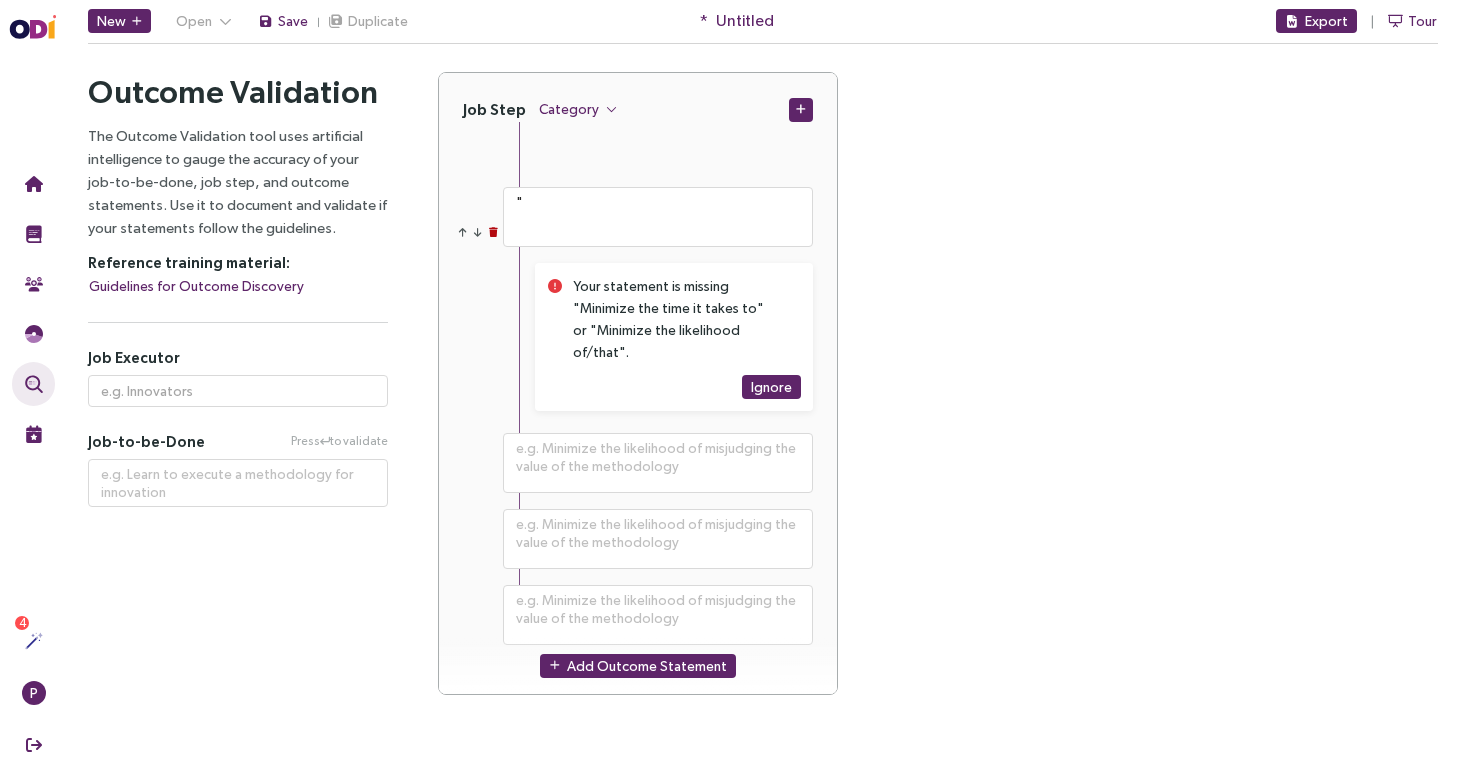 click at bounding box center (493, 232) 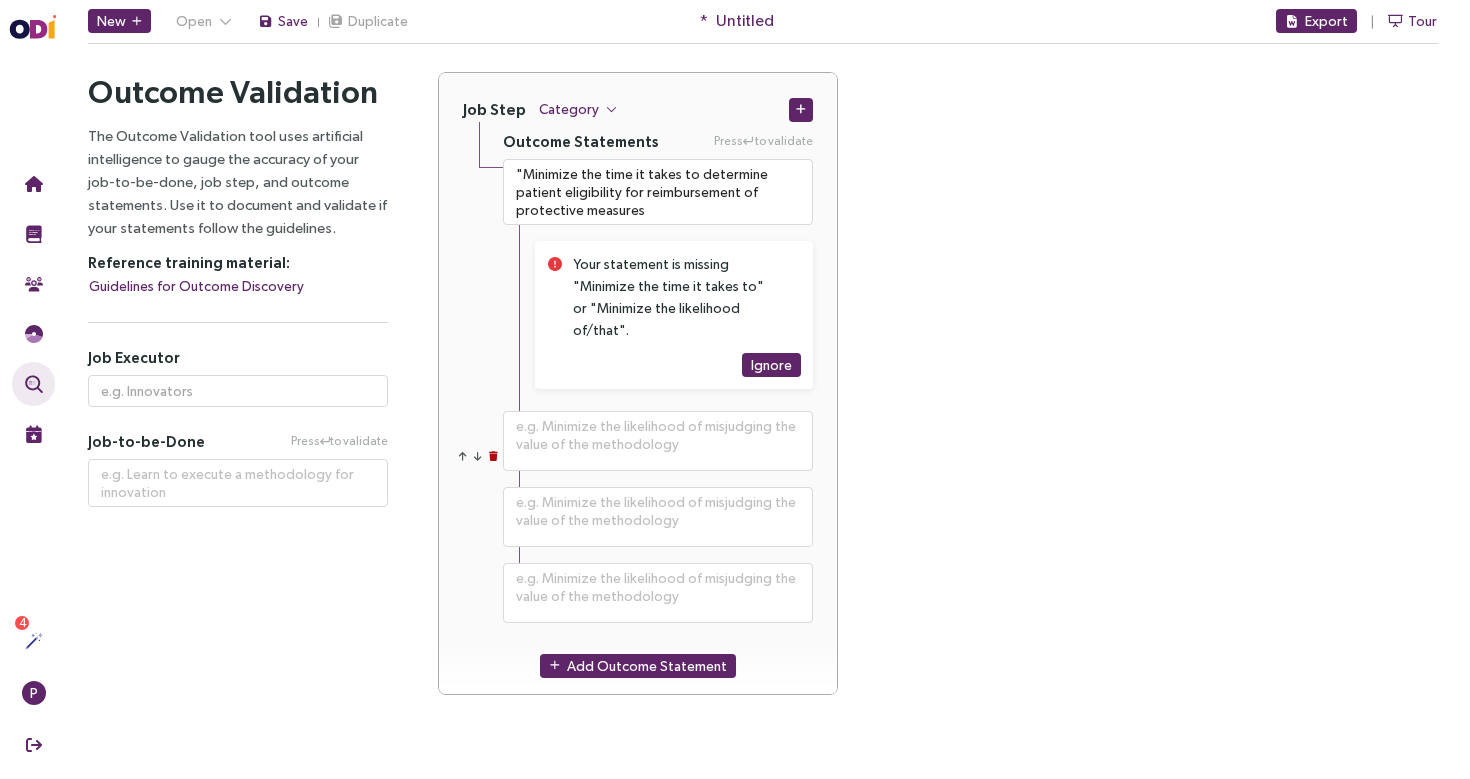 click at bounding box center (493, 456) 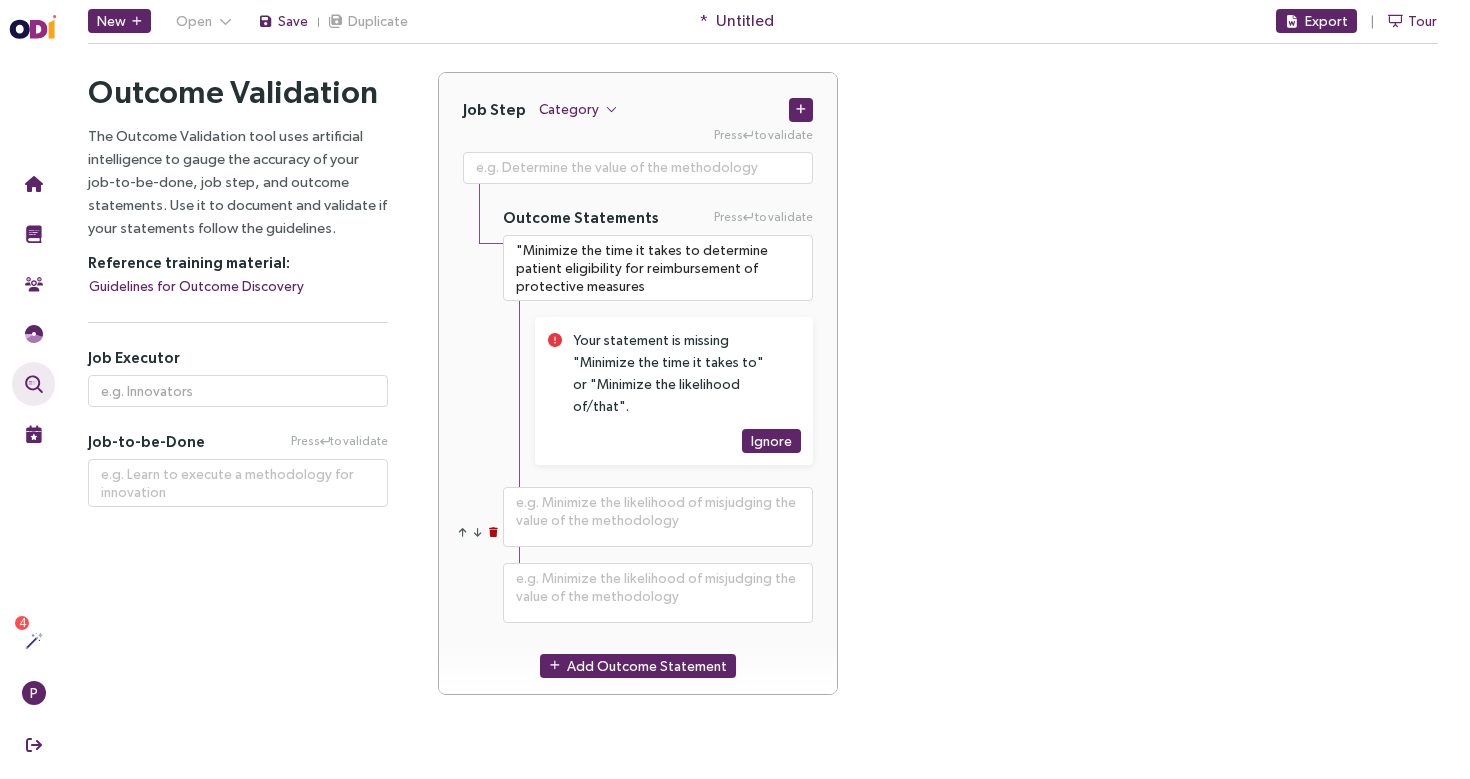 click at bounding box center (493, 532) 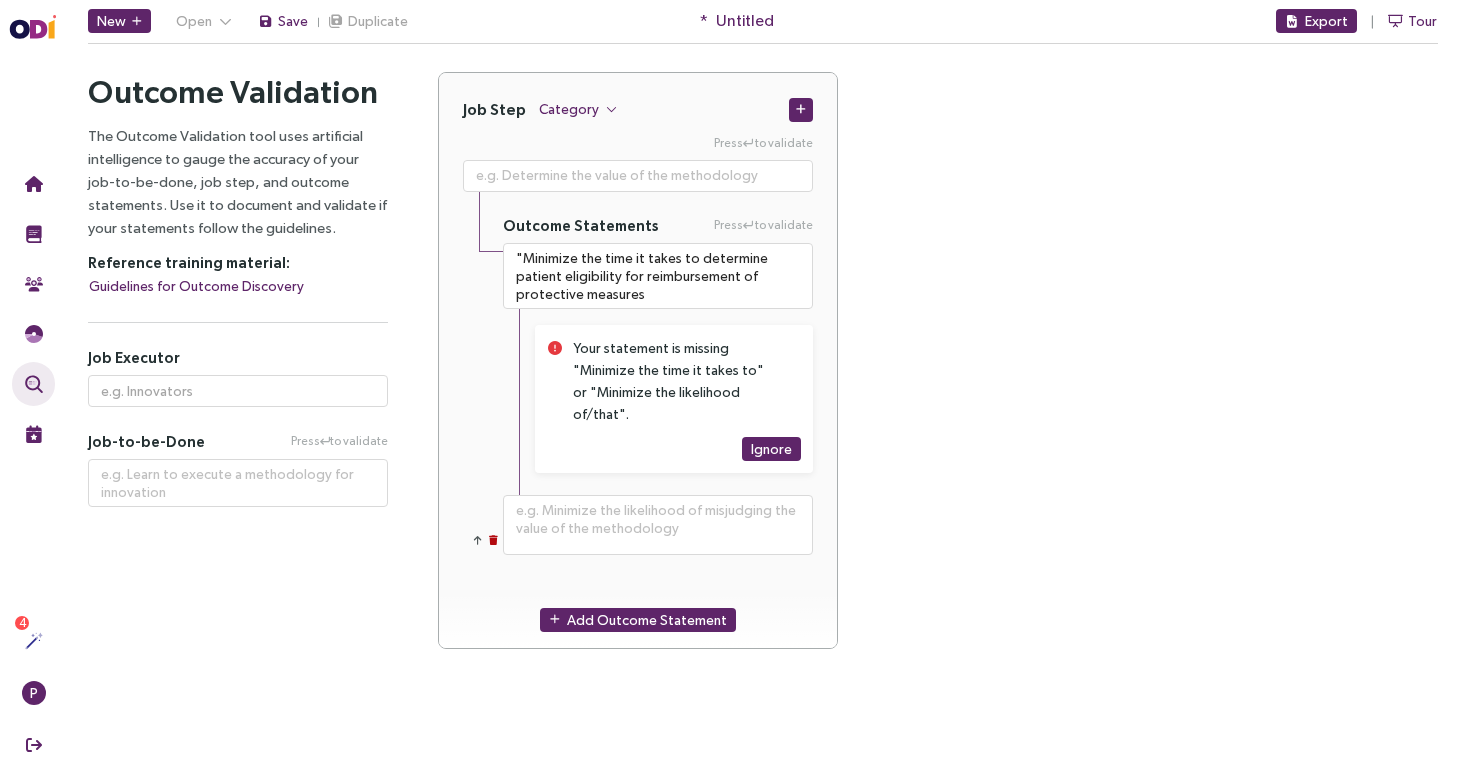 click at bounding box center (493, 540) 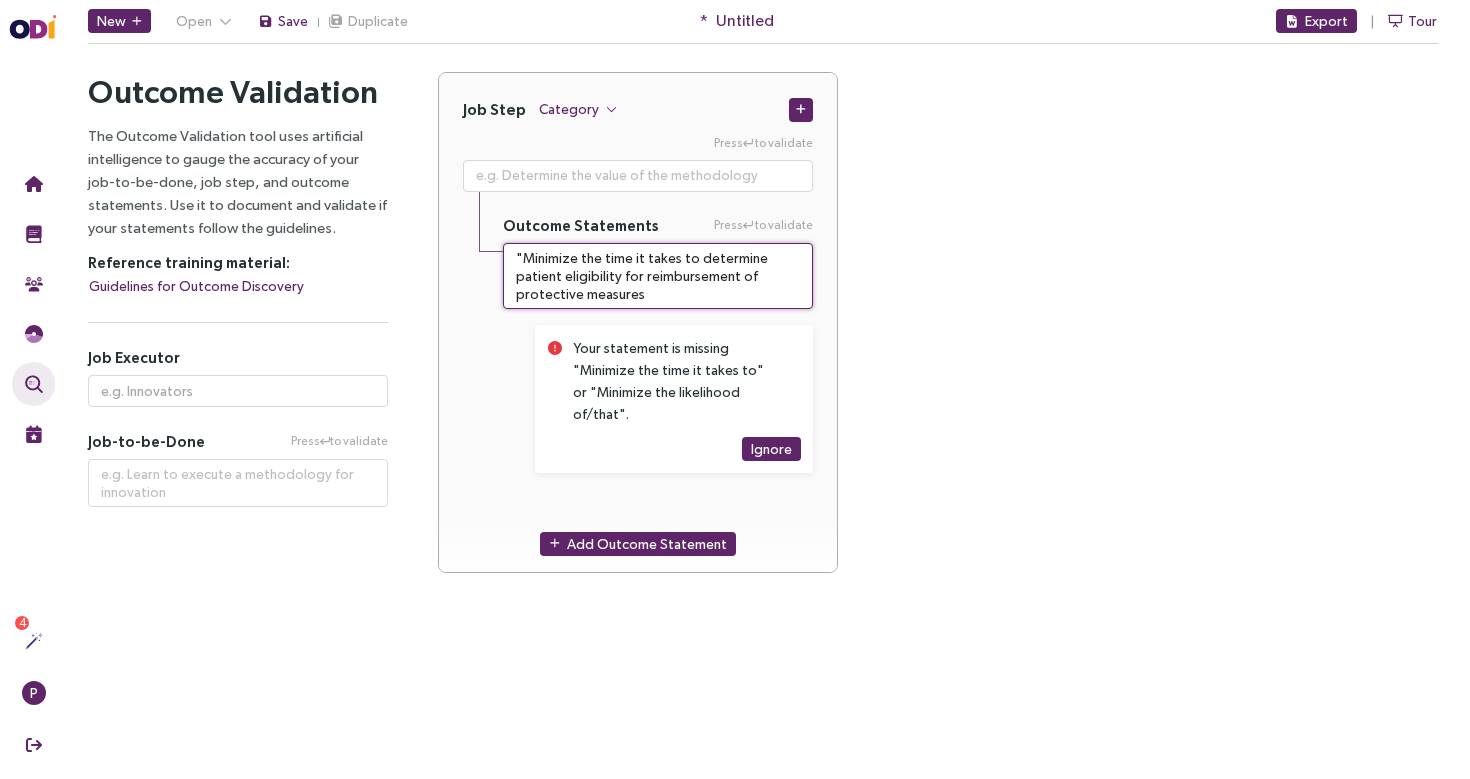 click on ""Minimize the time it takes to determine patient eligibility for reimbursement of protective measures" at bounding box center (658, 276) 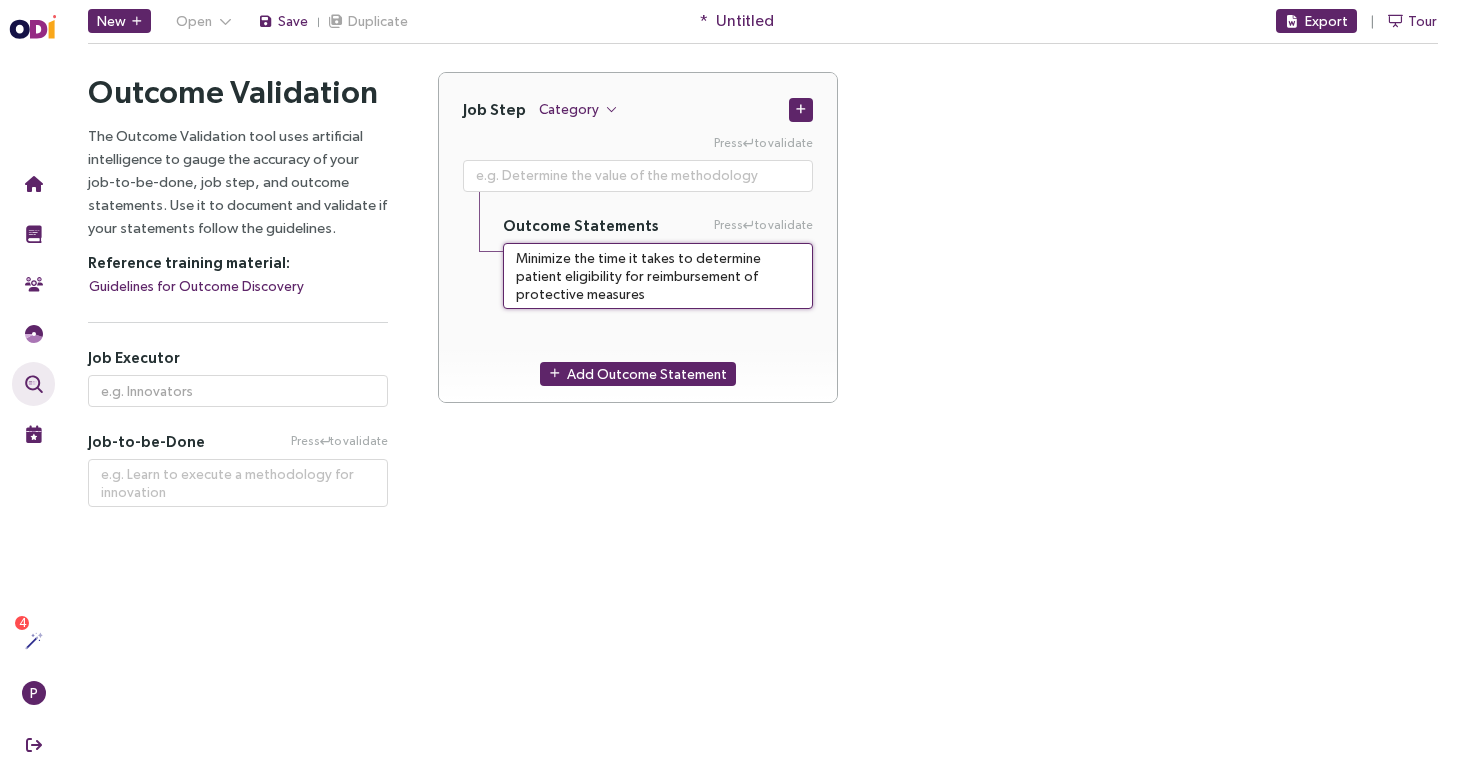 click on "Minimize the time it takes to determine patient eligibility for reimbursement of protective measures" at bounding box center [658, 276] 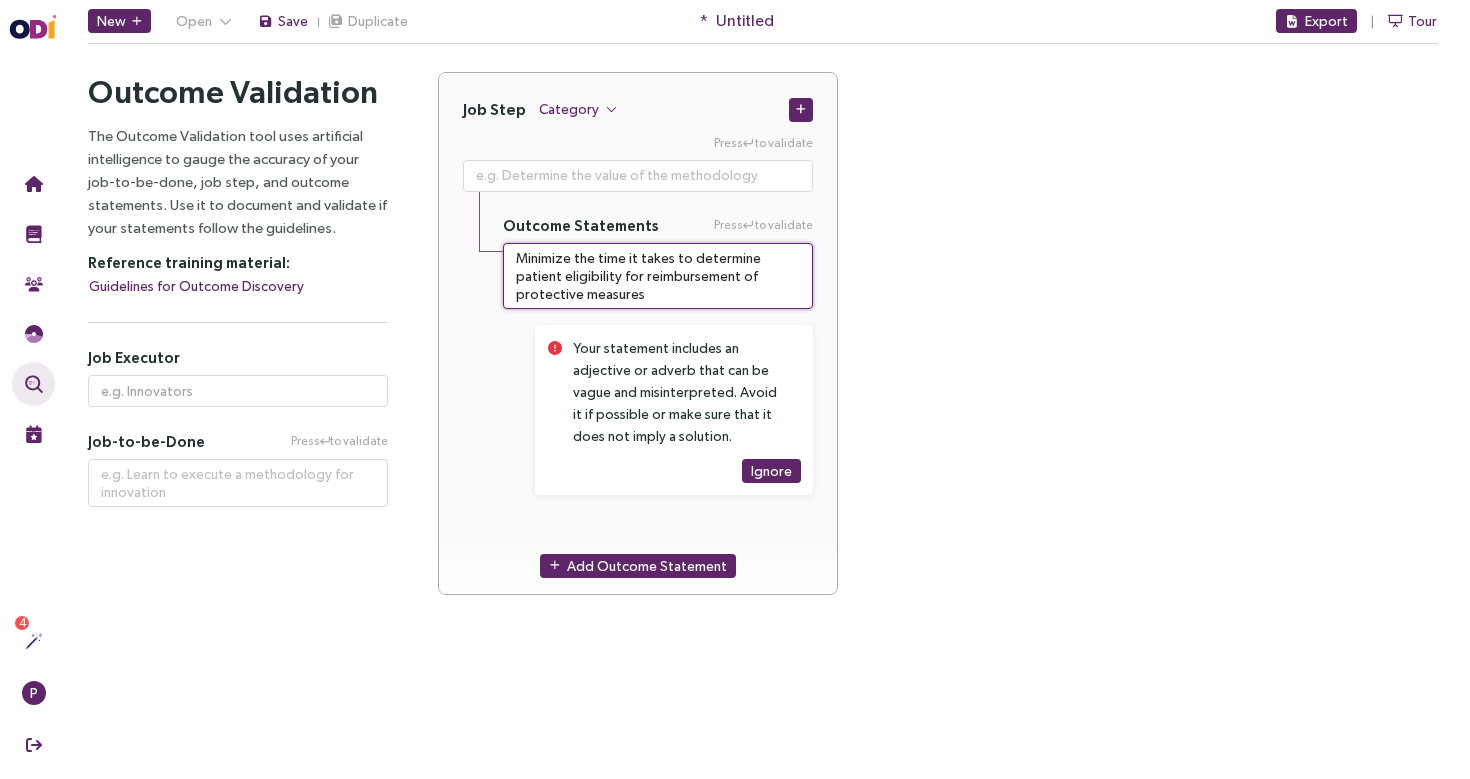 click on "Minimize the time it takes to determine patient eligibility for reimbursement of protective measures" at bounding box center [658, 276] 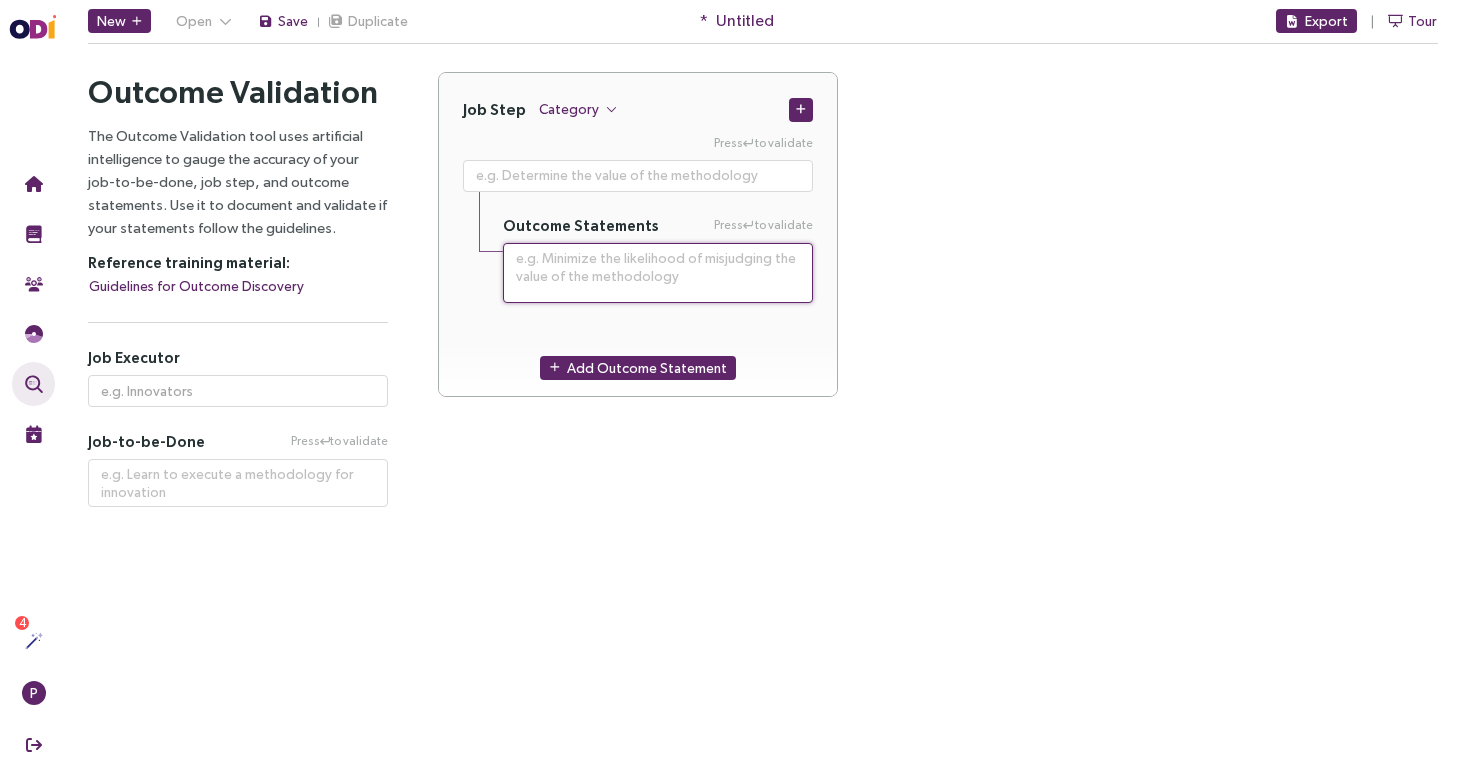 paste on "Minimize the time it takes to obtain insurance coverage for procedures for commercially insured patients." 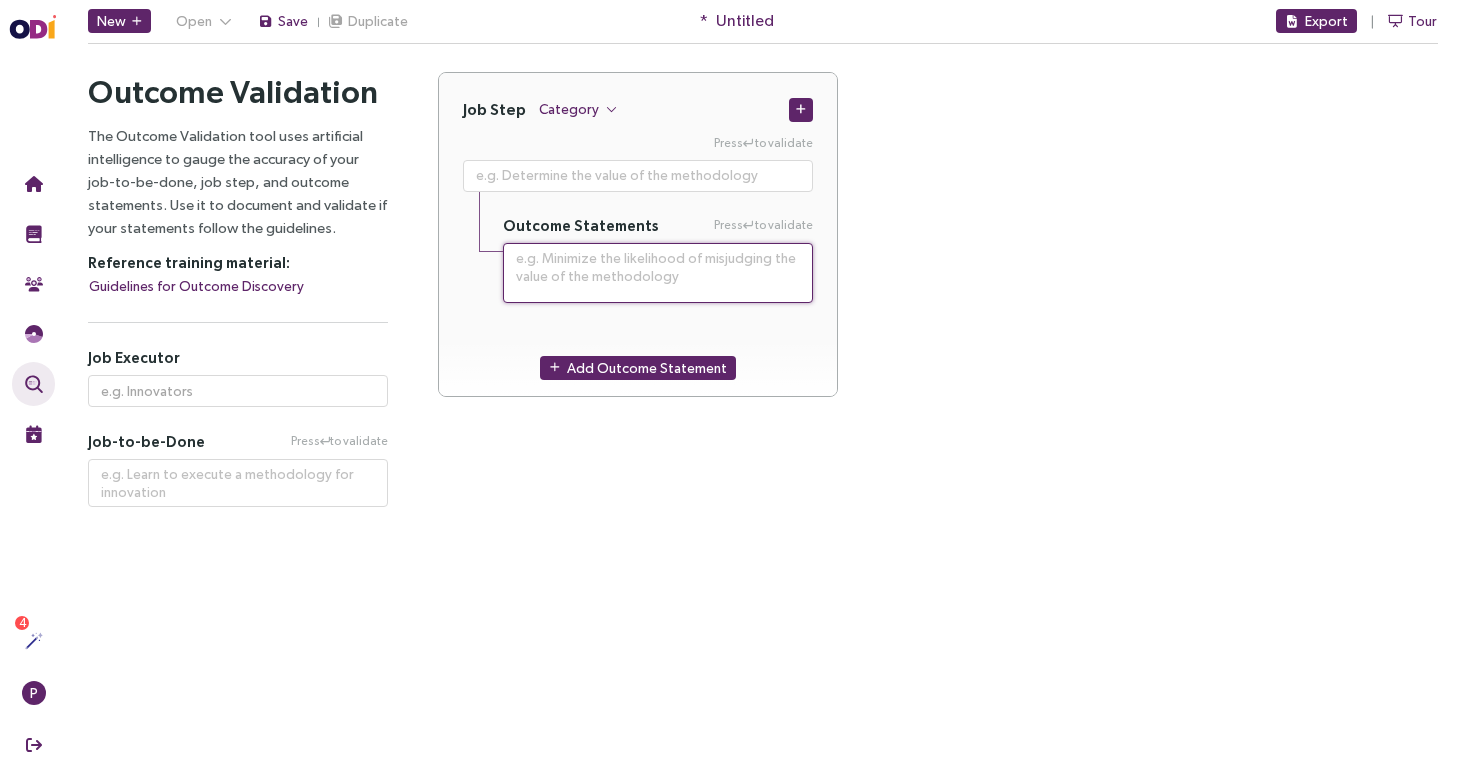 type on "**********" 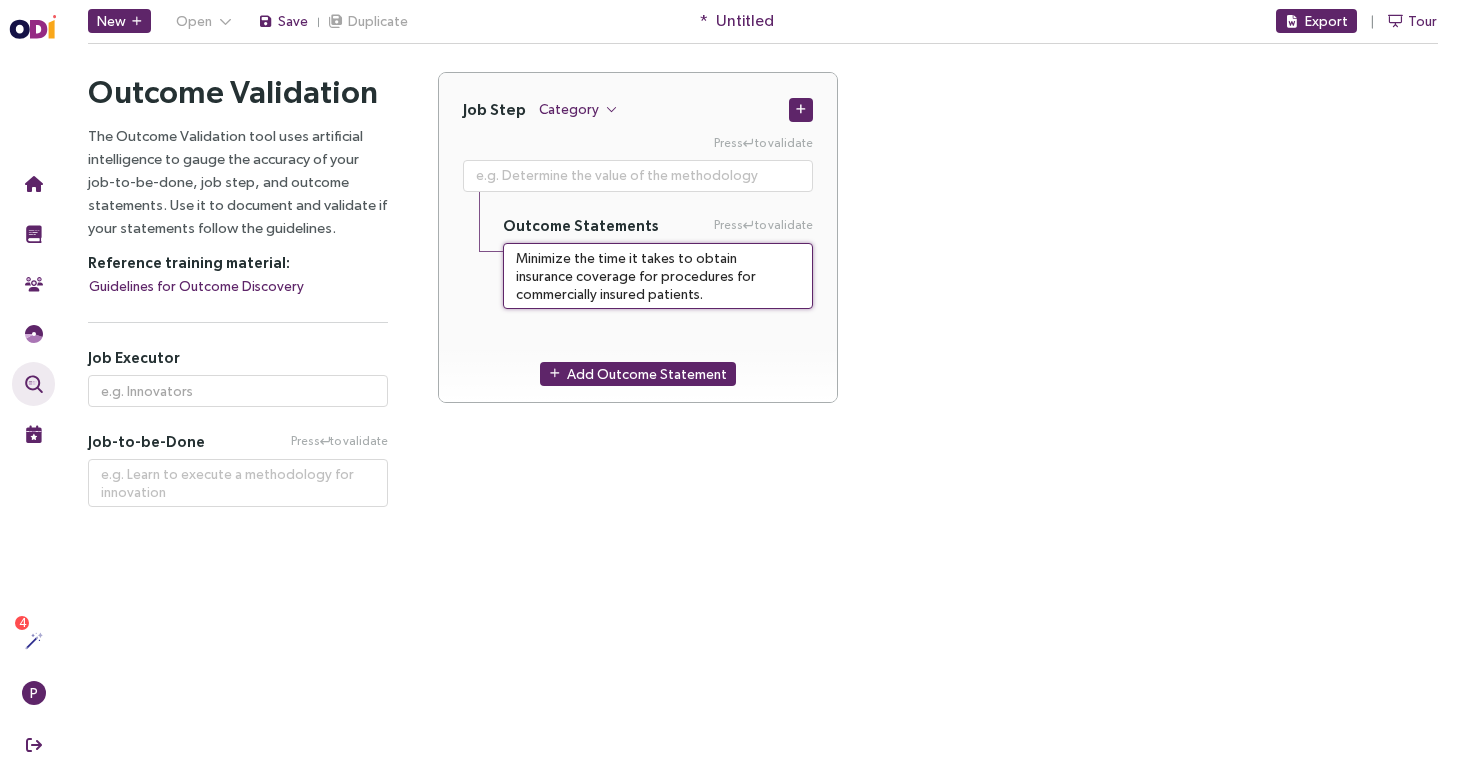 type on "Minimize the time it takes to obtain insurance coverage for procedures for commercially insured patients." 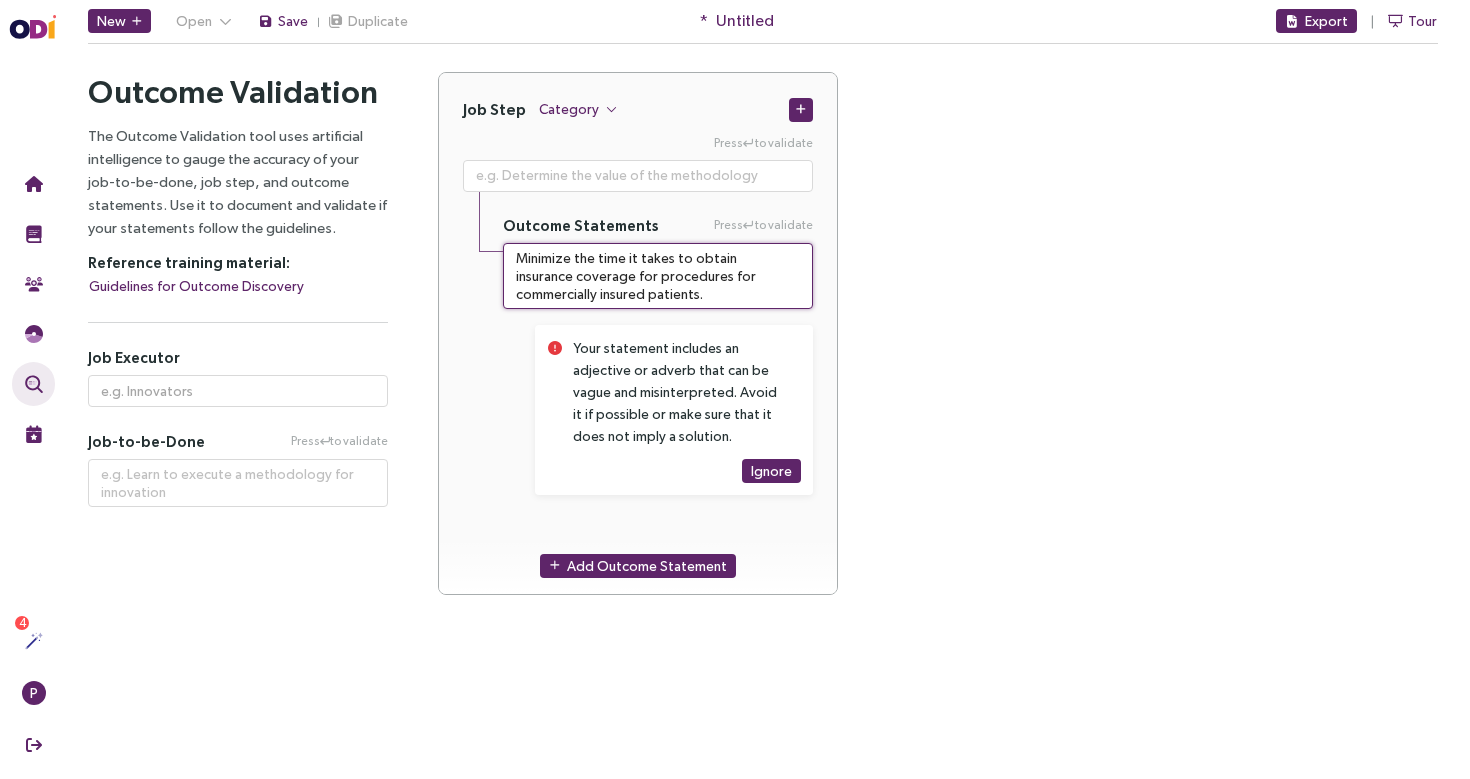 click on "Minimize the time it takes to obtain insurance coverage for procedures for commercially insured patients." at bounding box center [658, 276] 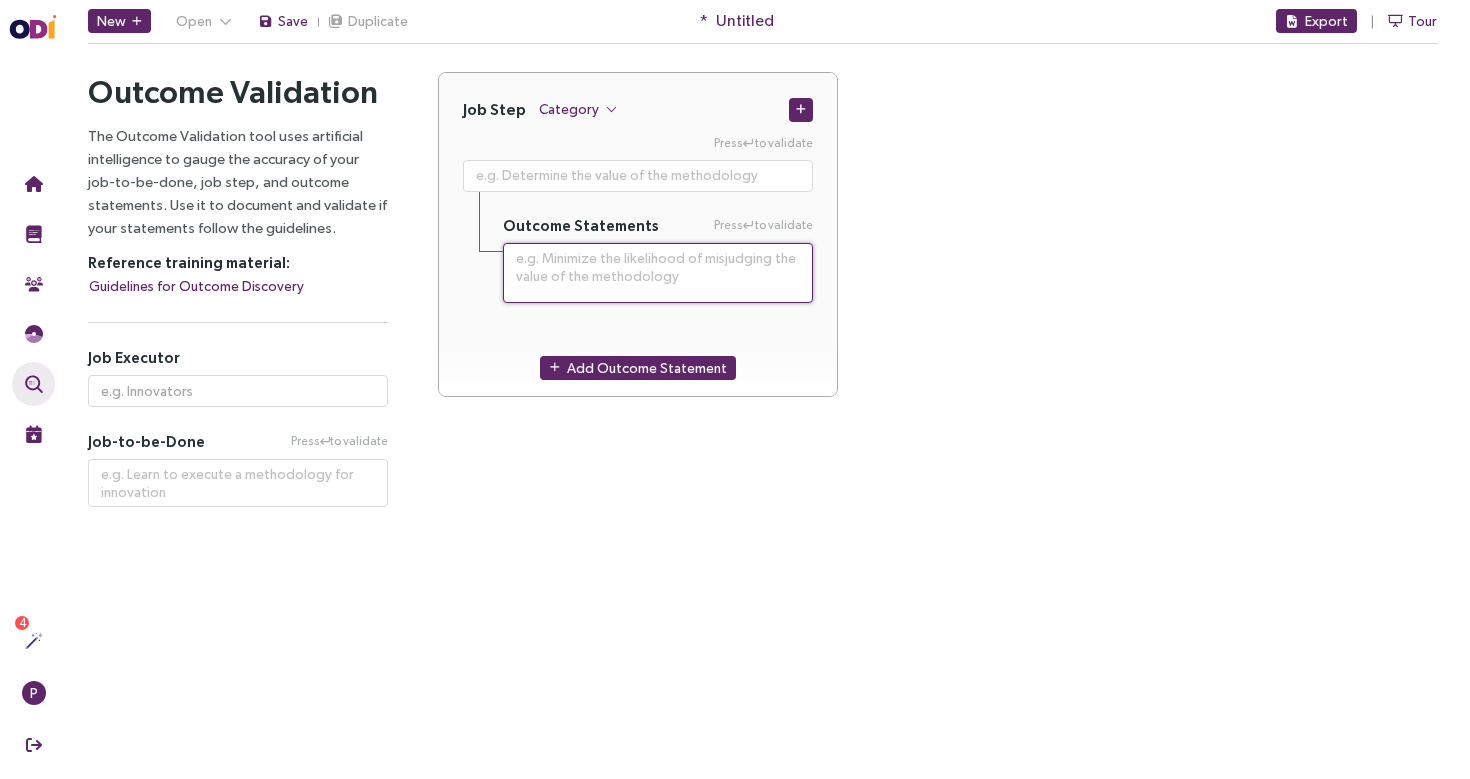 paste 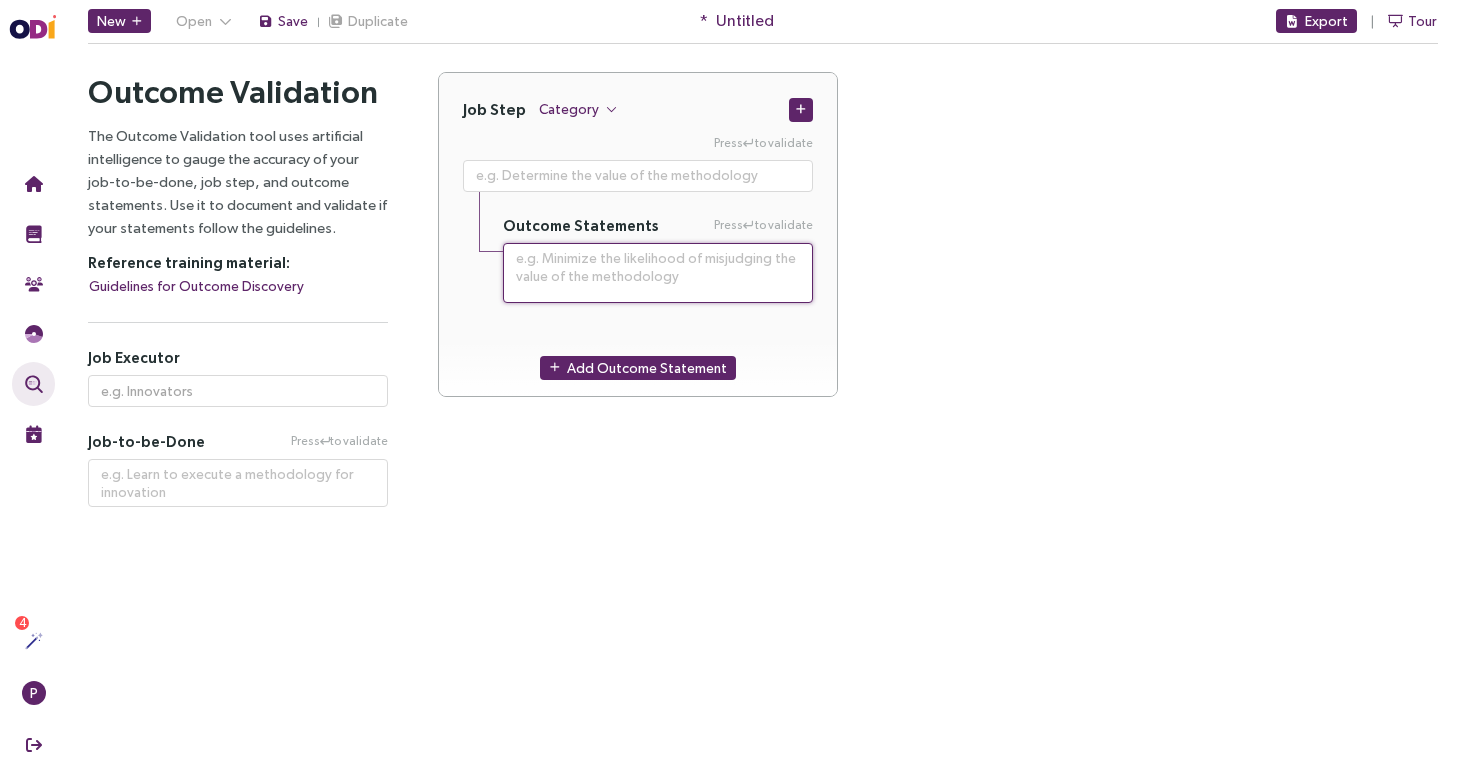 type on "**********" 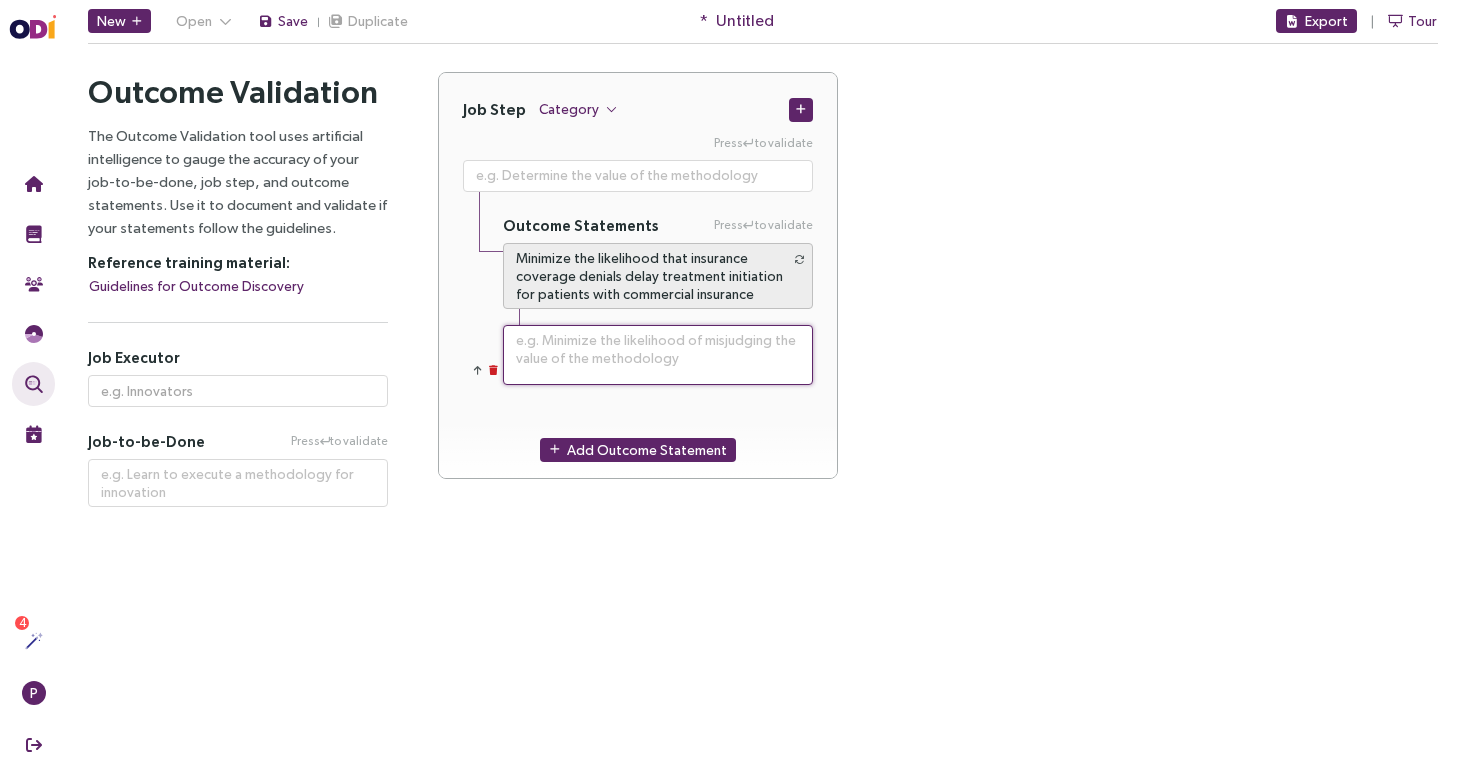 type on "**********" 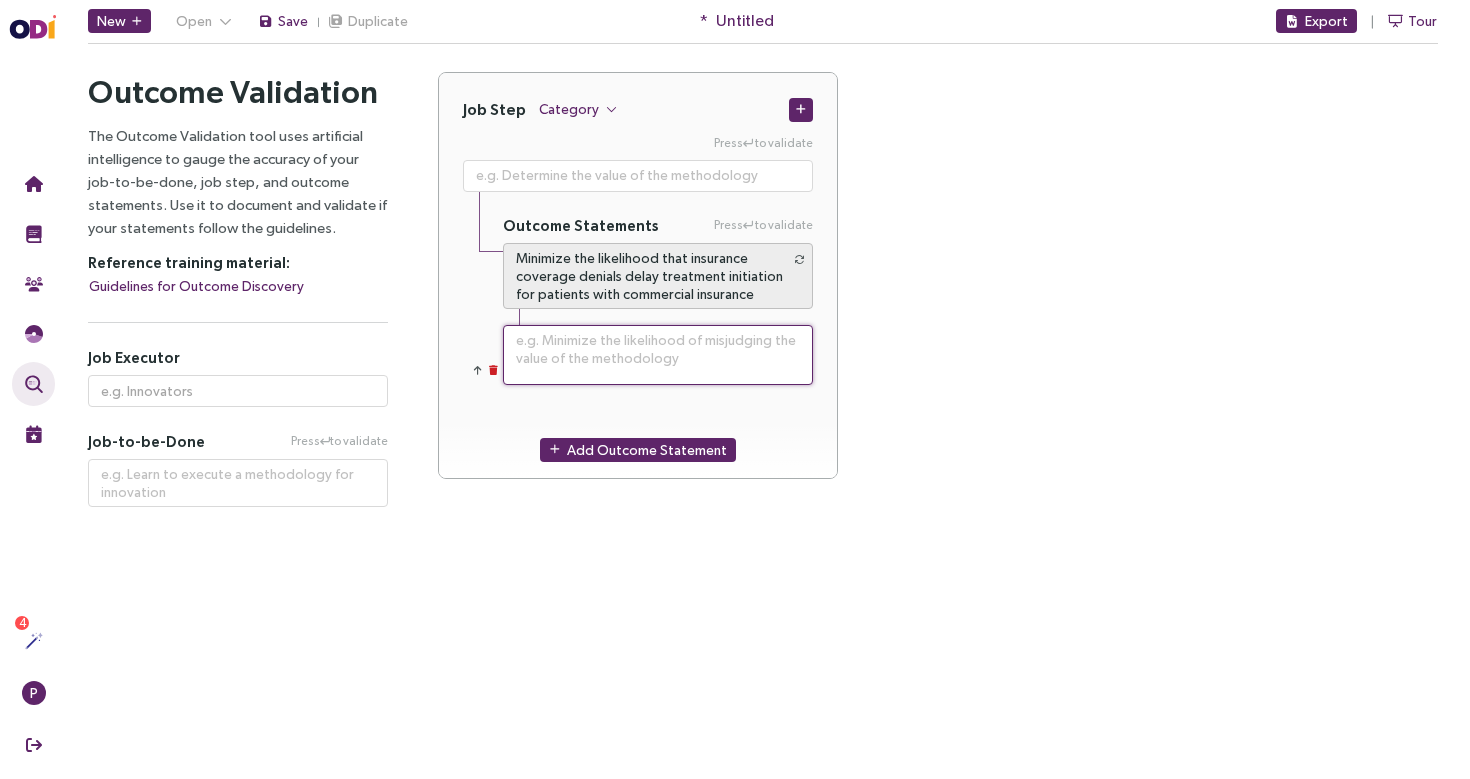 type on "Minimize the likelihood that insurance coverage denials delay treatment initiation for patients with commercial insurance" 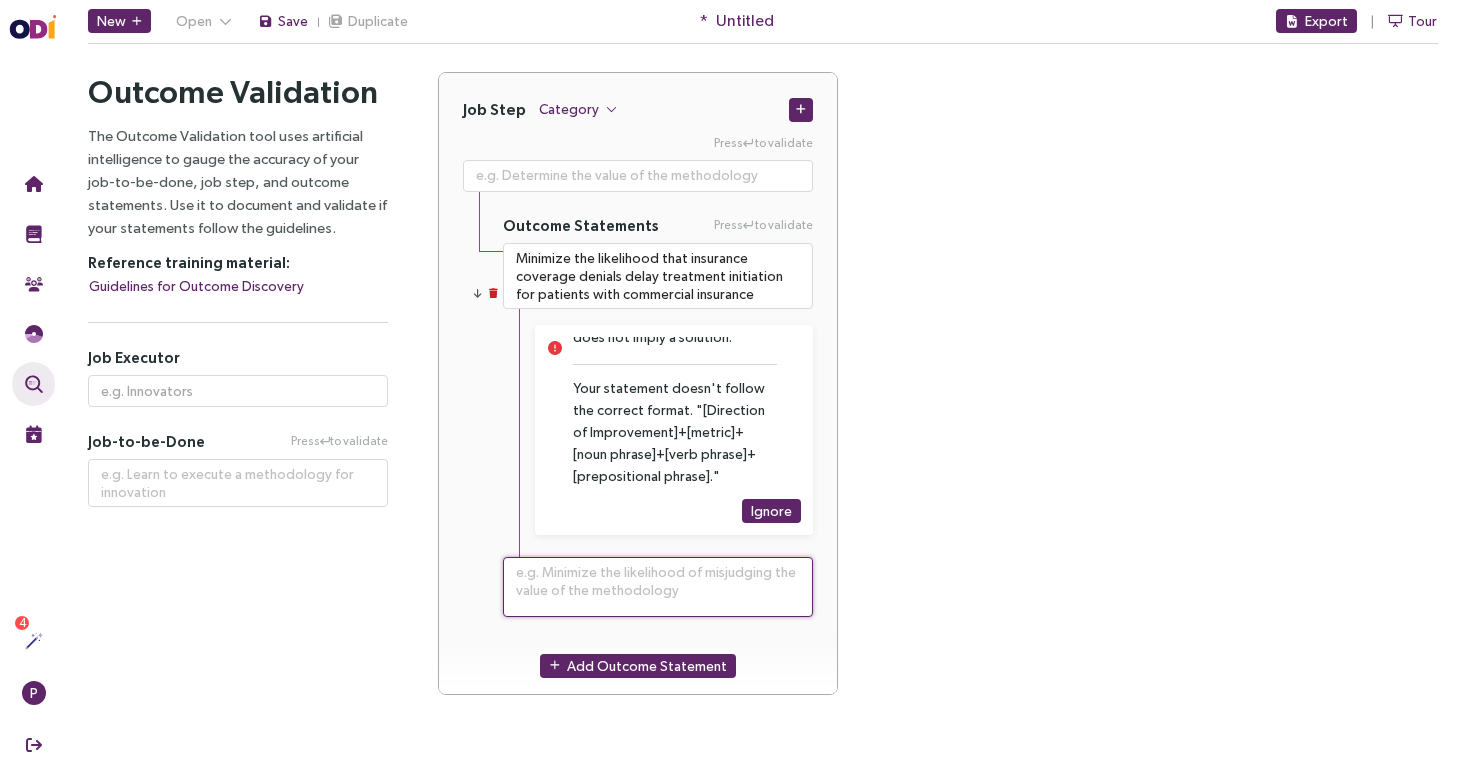 scroll, scrollTop: 99, scrollLeft: 0, axis: vertical 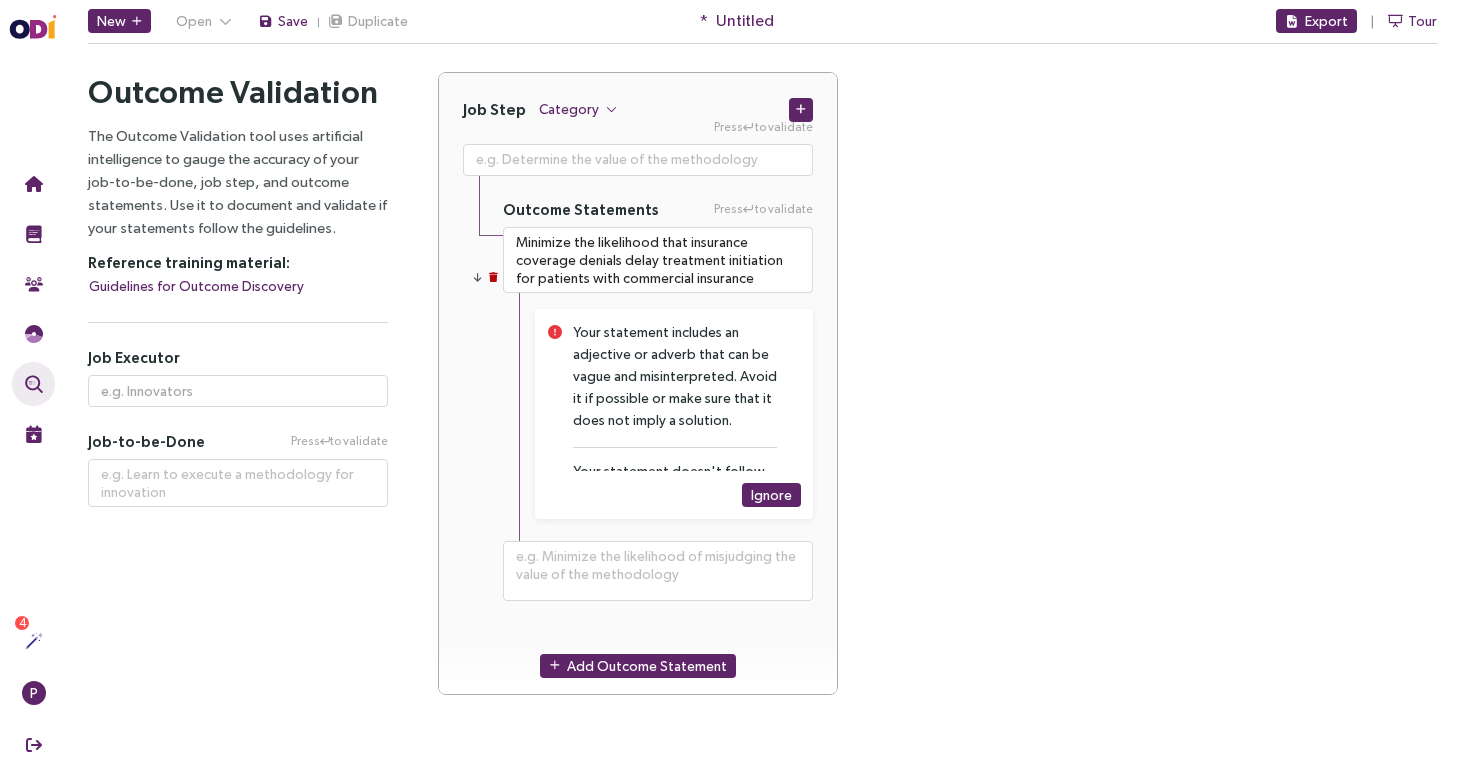 click at bounding box center [493, 277] 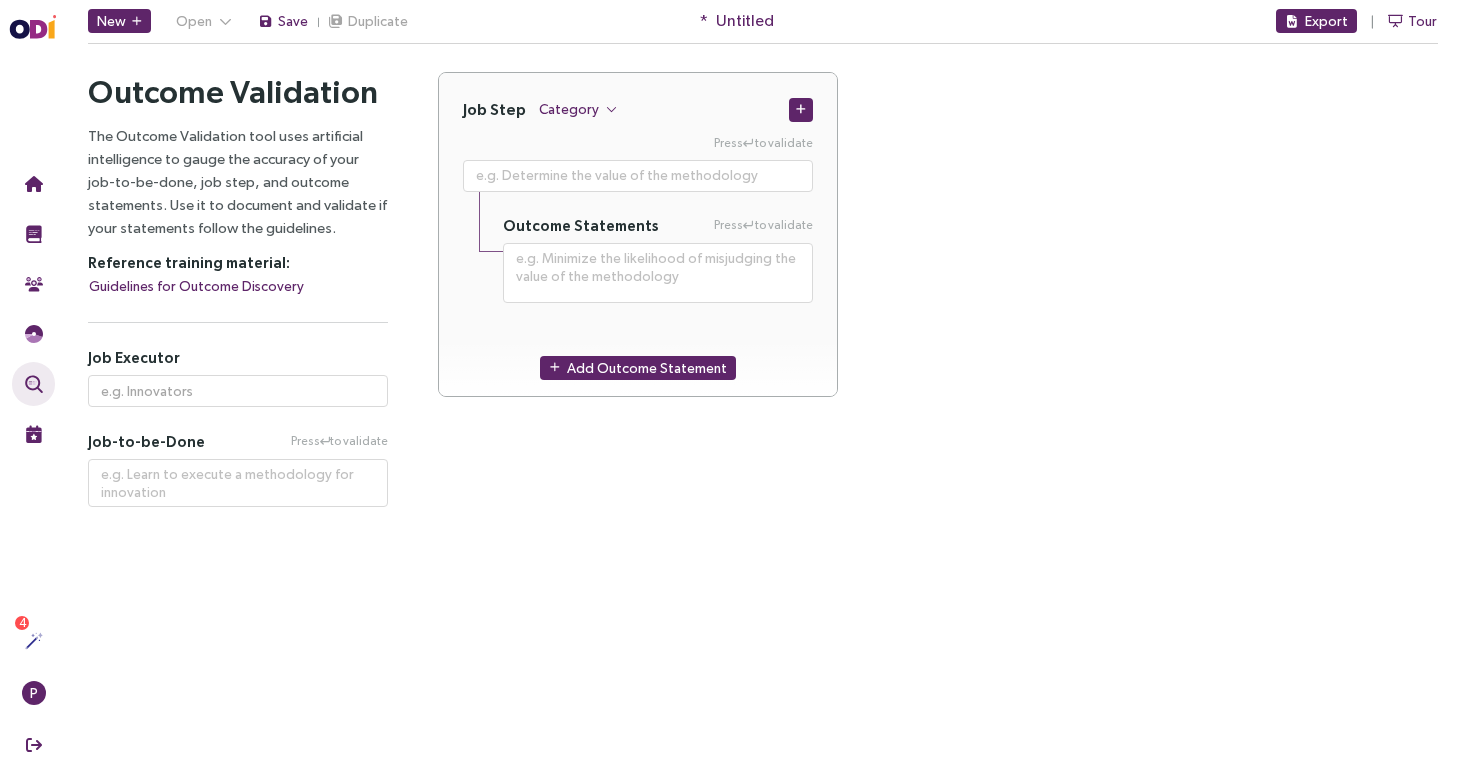 click on "New  Open   Save Duplicate * Untitled  Export  Tour Outcome Validation Let's start with a quick tour of the Outcome Validation tool. Start Tour  Dismiss Outcome Validation The Outcome Validation tool uses artificial intelligence to gauge the accuracy of your job-to-be-done, job step, and outcome statements. Use it to document and validate if your statements follow the guidelines. Reference training material: Guidelines for Outcome Discovery Job Executor Job-to-be-Done Press   to validate Job Step Category Press    to validate Outcome Statements Press    to validate Add Outcome Statement" at bounding box center (763, 389) 